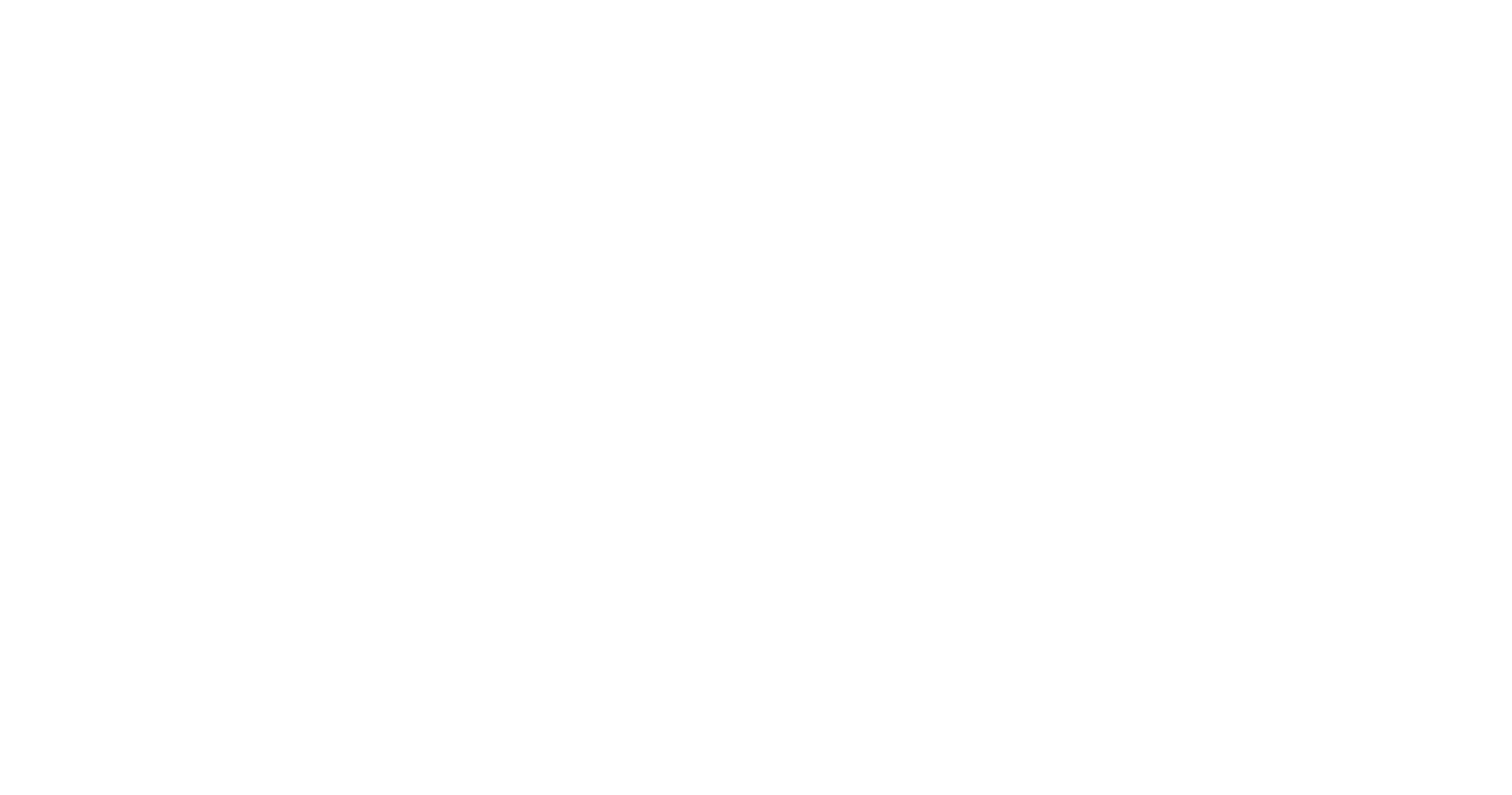 scroll, scrollTop: 0, scrollLeft: 0, axis: both 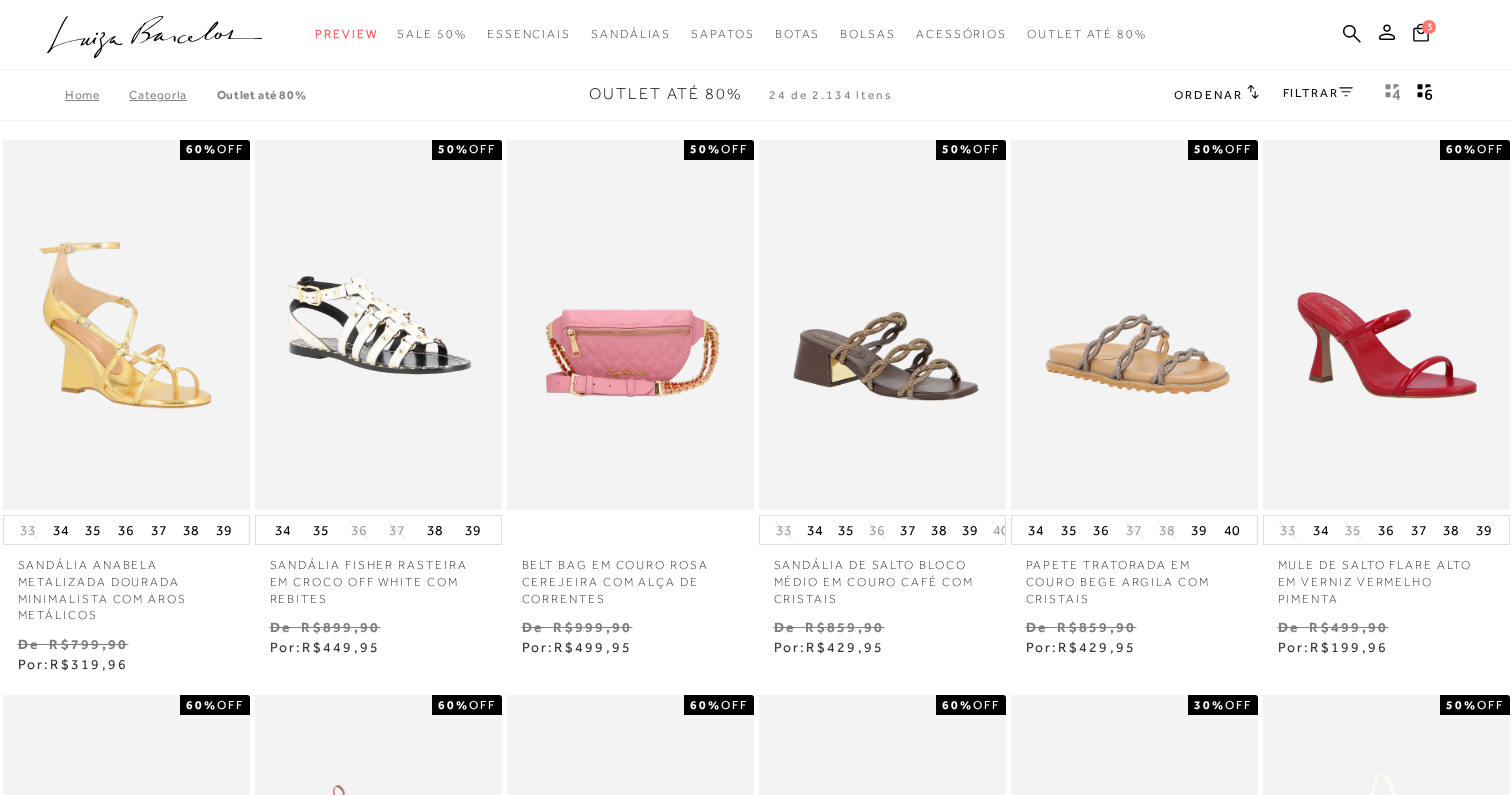 click on "FILTRAR" at bounding box center [1318, 93] 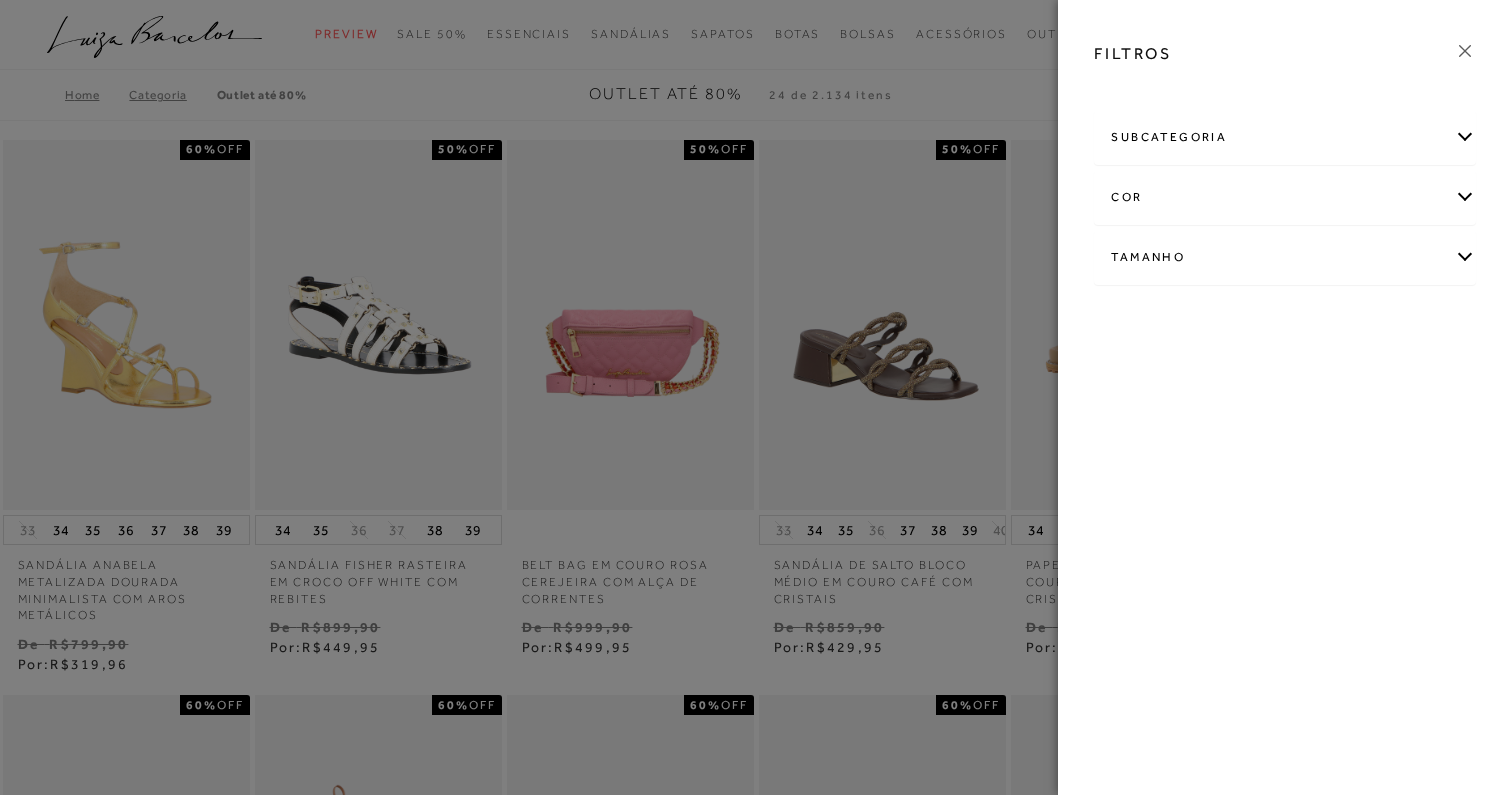 click on "subcategoria" at bounding box center (1285, 137) 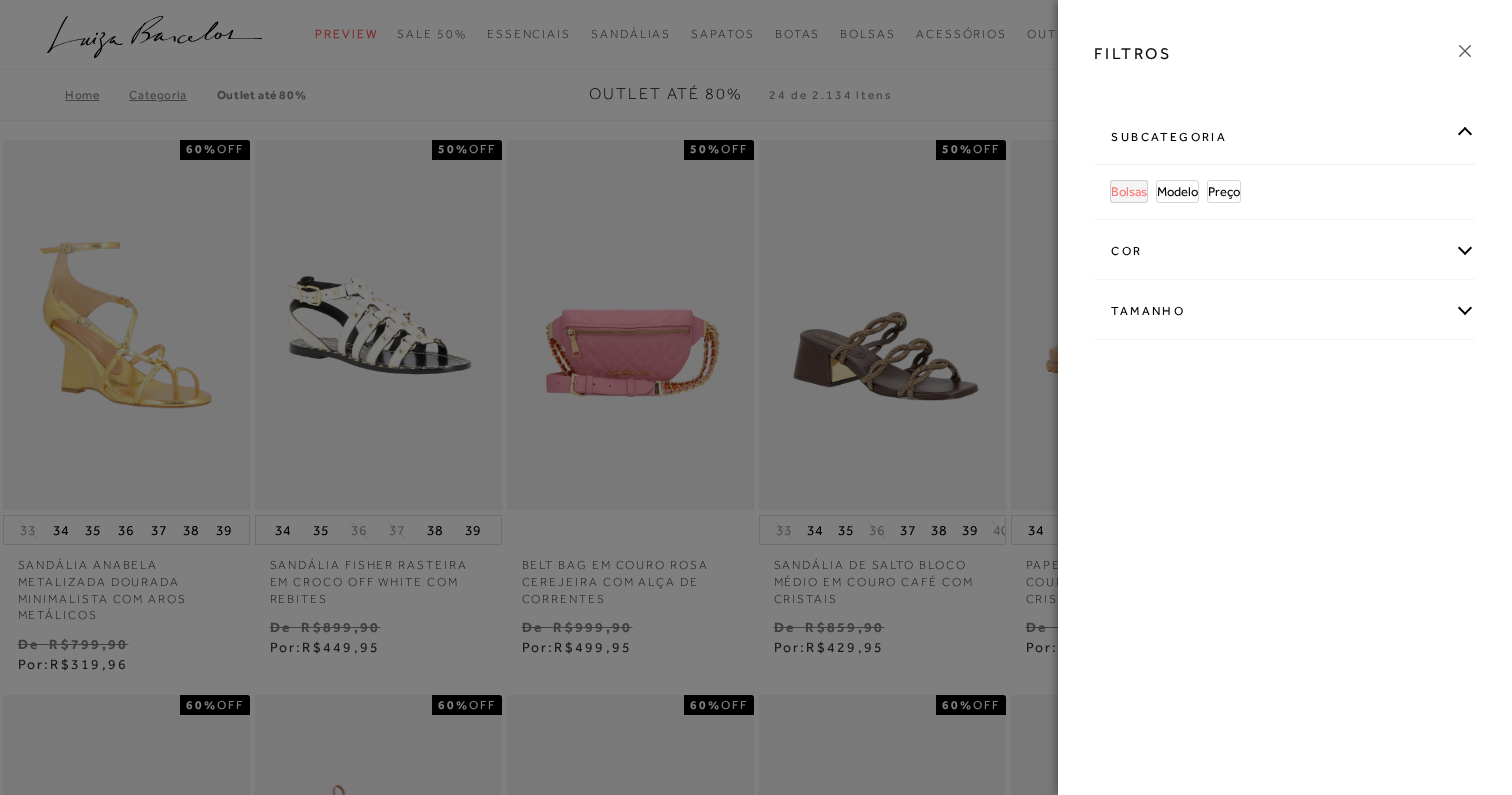 click on "Bolsas" at bounding box center (1129, 191) 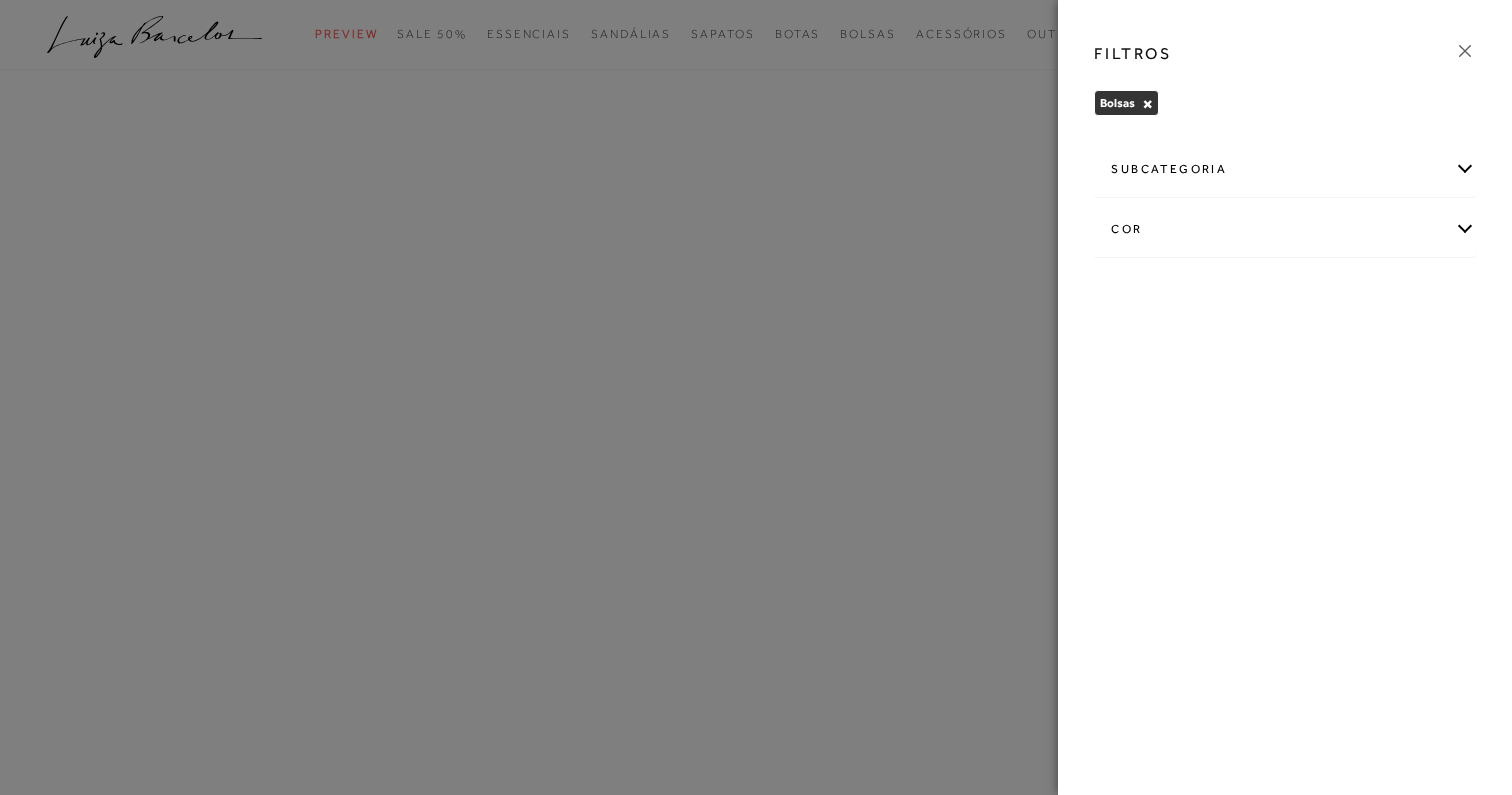 click at bounding box center [756, 397] 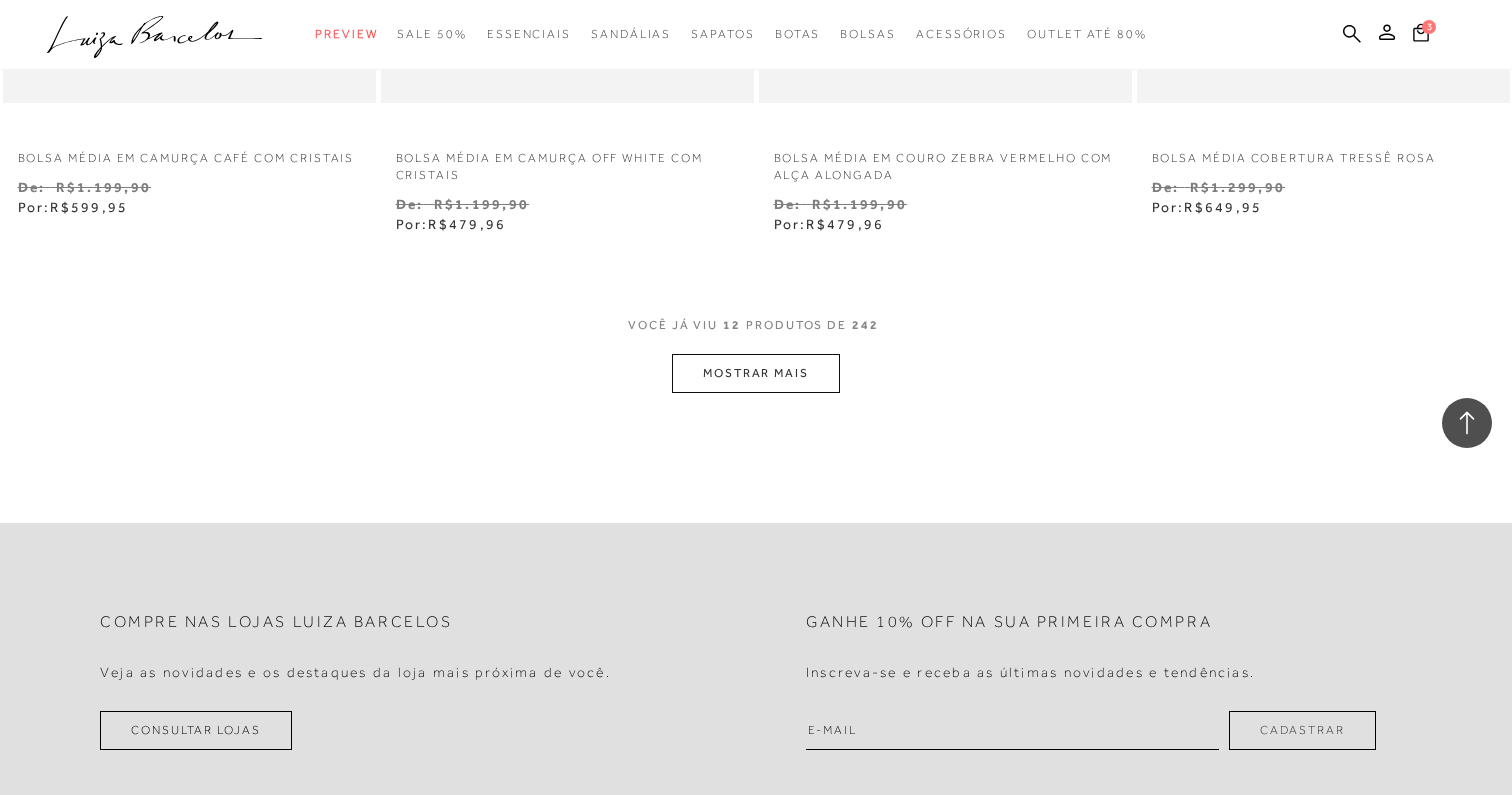 scroll, scrollTop: 2064, scrollLeft: 0, axis: vertical 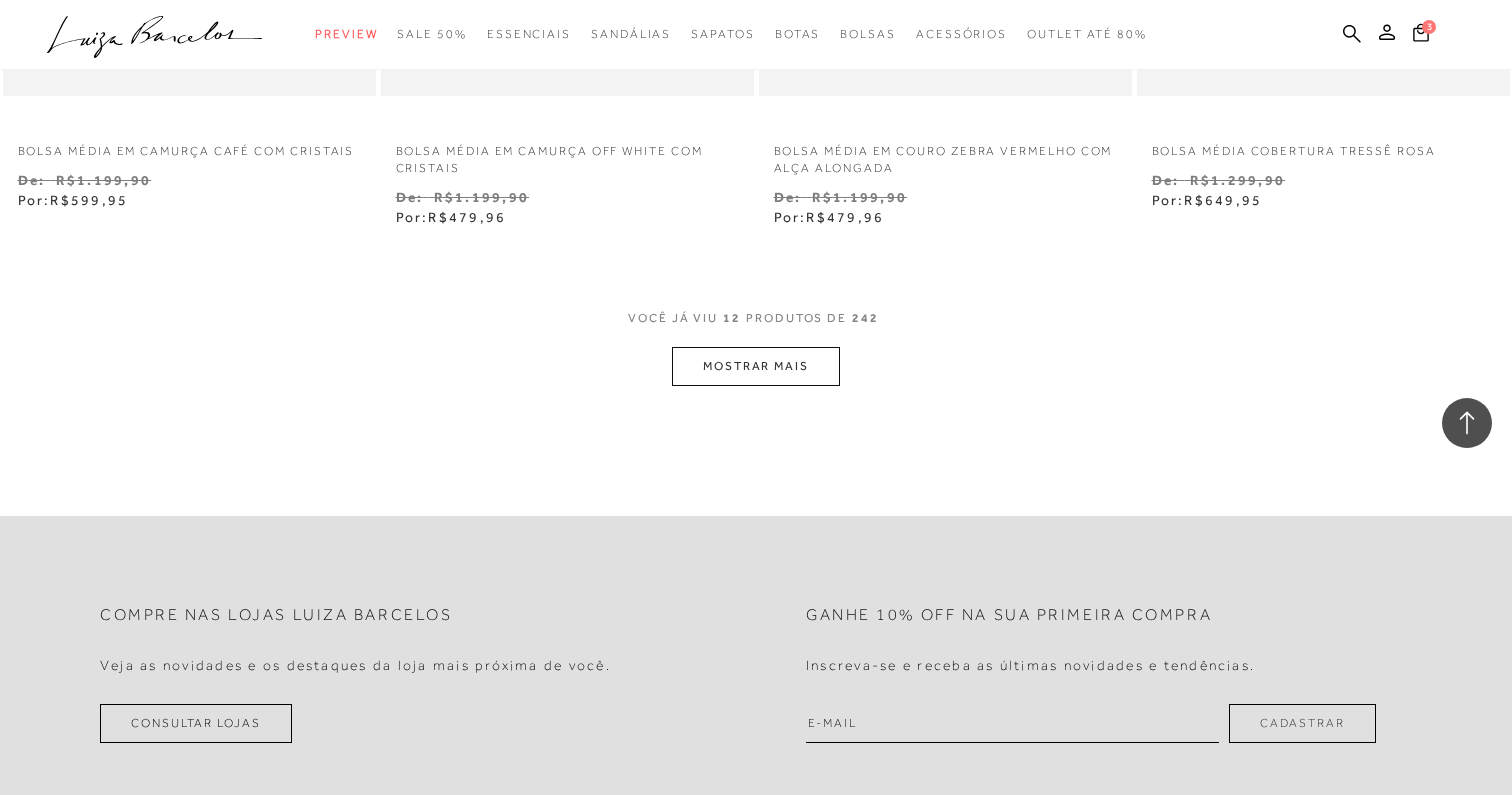 click on "MOSTRAR MAIS" at bounding box center (756, 366) 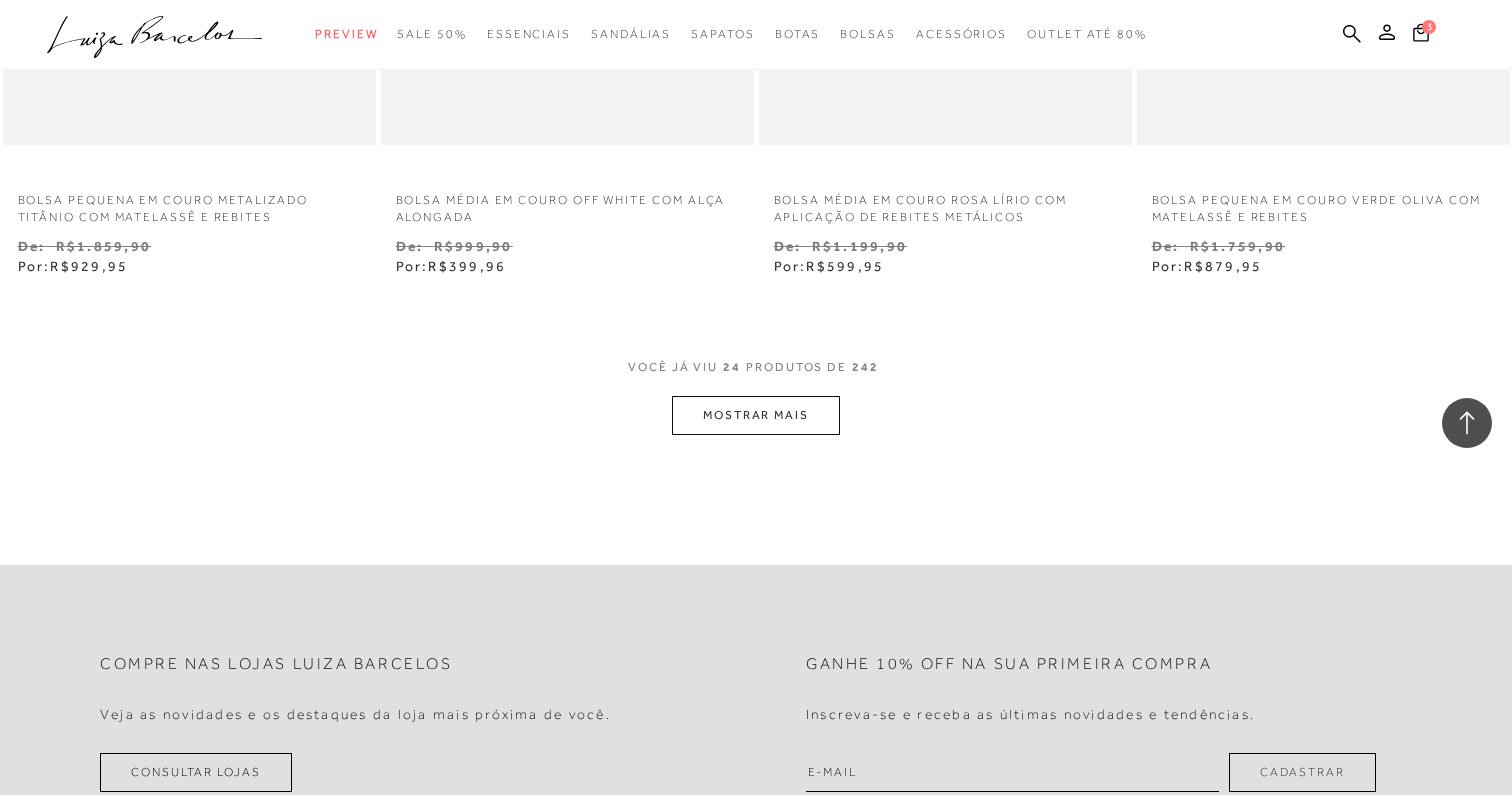 scroll, scrollTop: 4159, scrollLeft: 0, axis: vertical 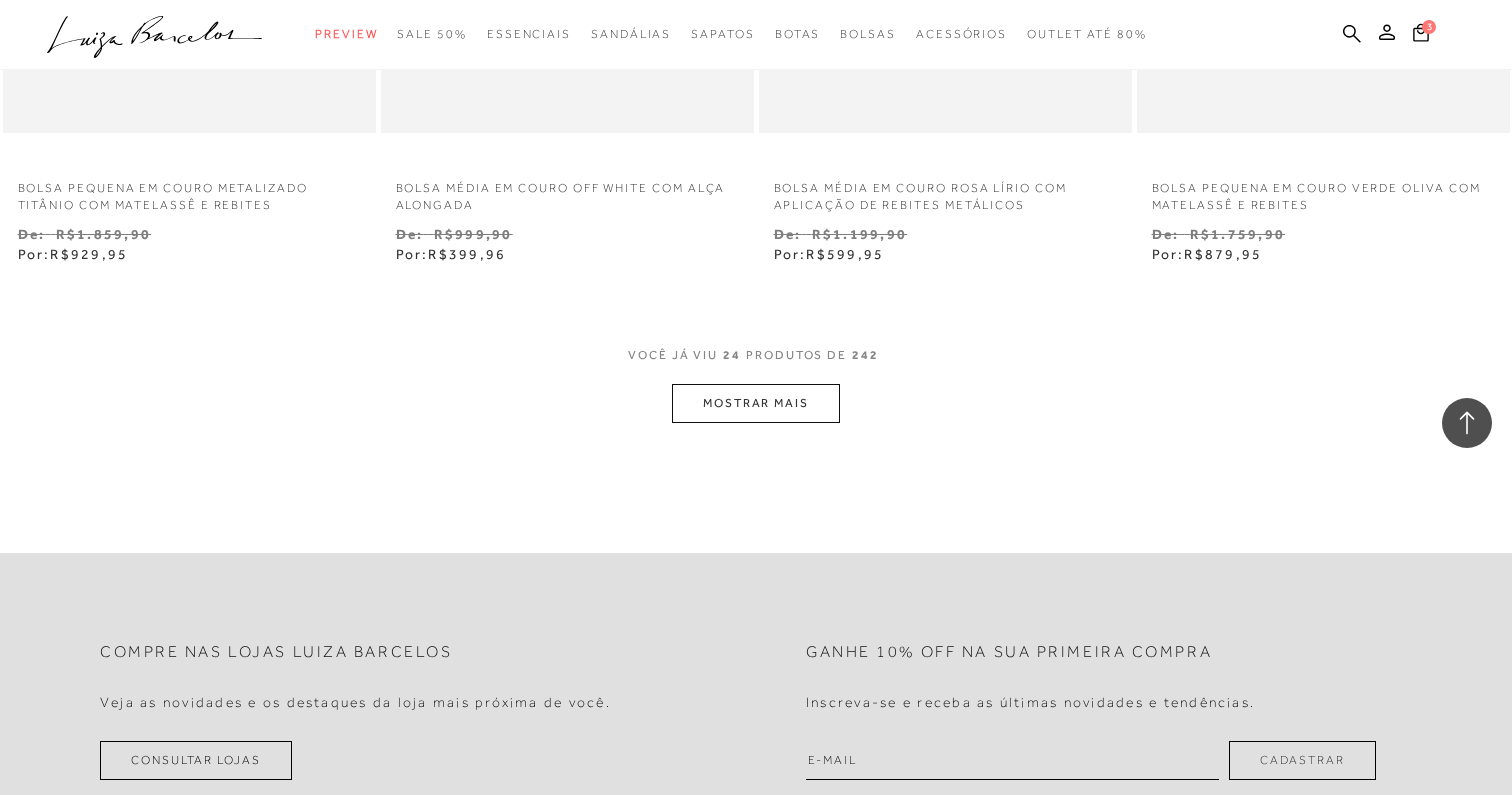 click on "MOSTRAR MAIS" at bounding box center (756, 403) 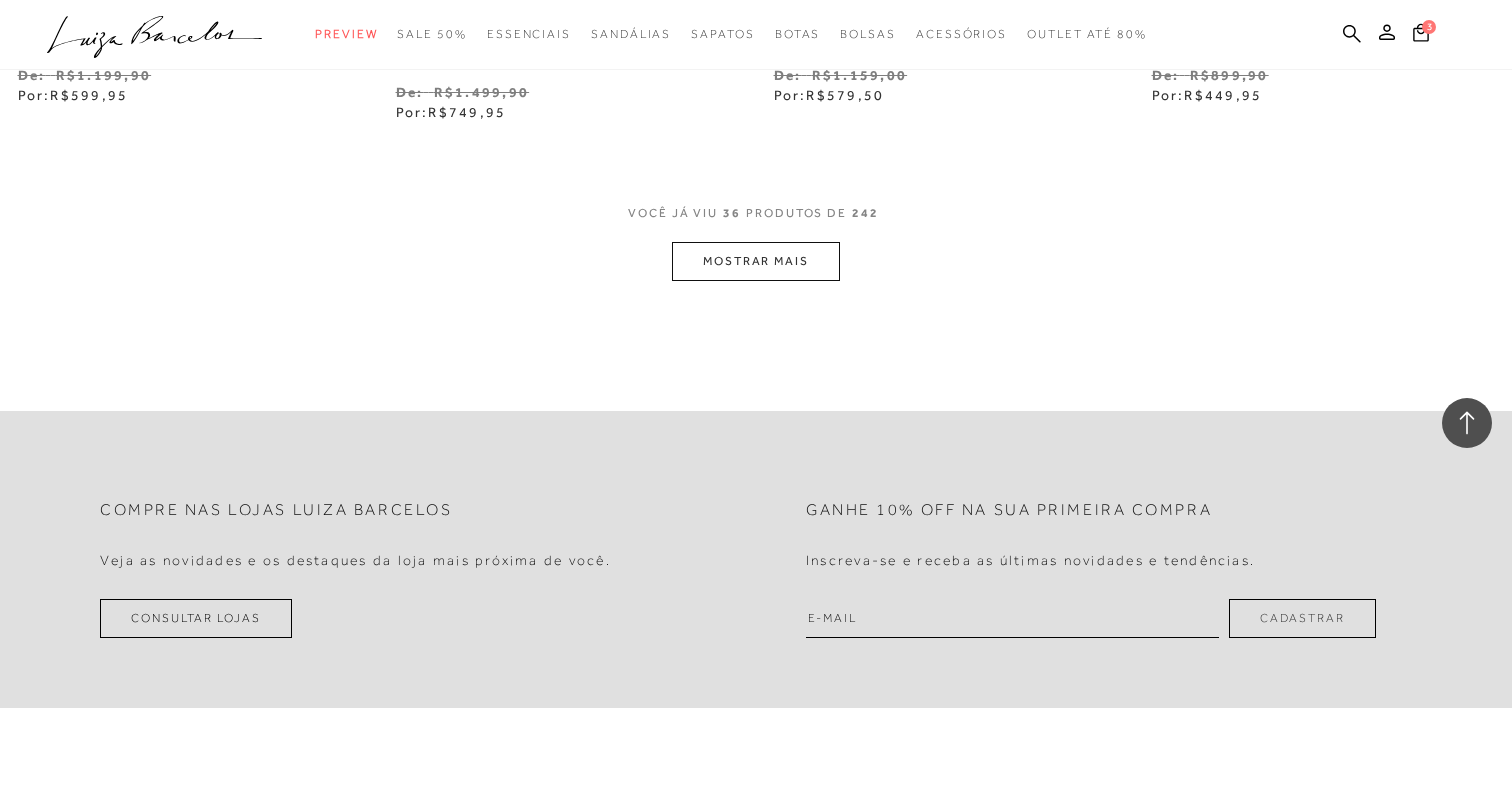 scroll, scrollTop: 6435, scrollLeft: 0, axis: vertical 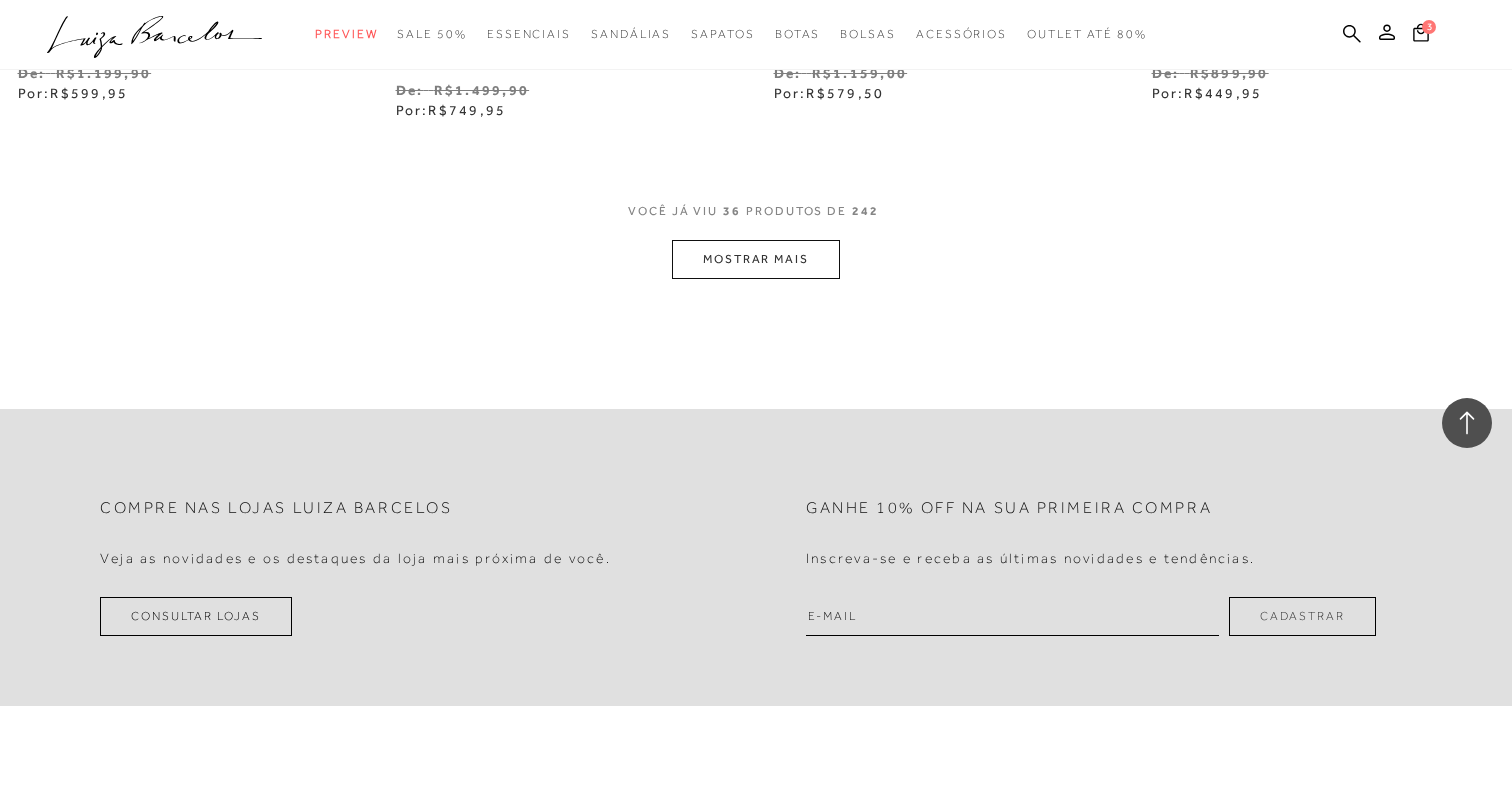 click on "Resultados da pesquisa
Bolsas
Resultados: 25 - 36 (de 242)
Opções de exibição
242
resultados encontrados
1" at bounding box center [756, -3038] 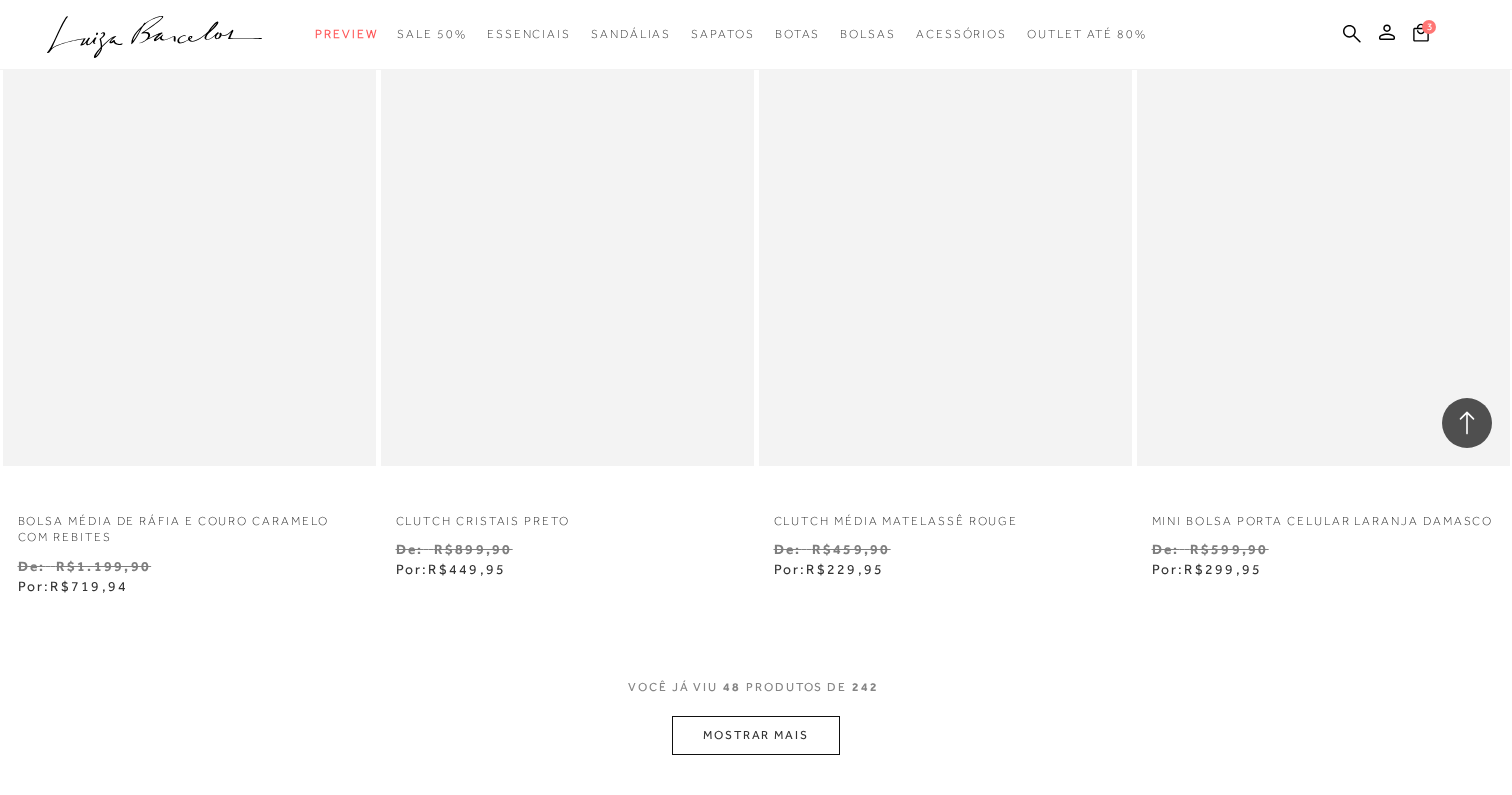 scroll, scrollTop: 8147, scrollLeft: 0, axis: vertical 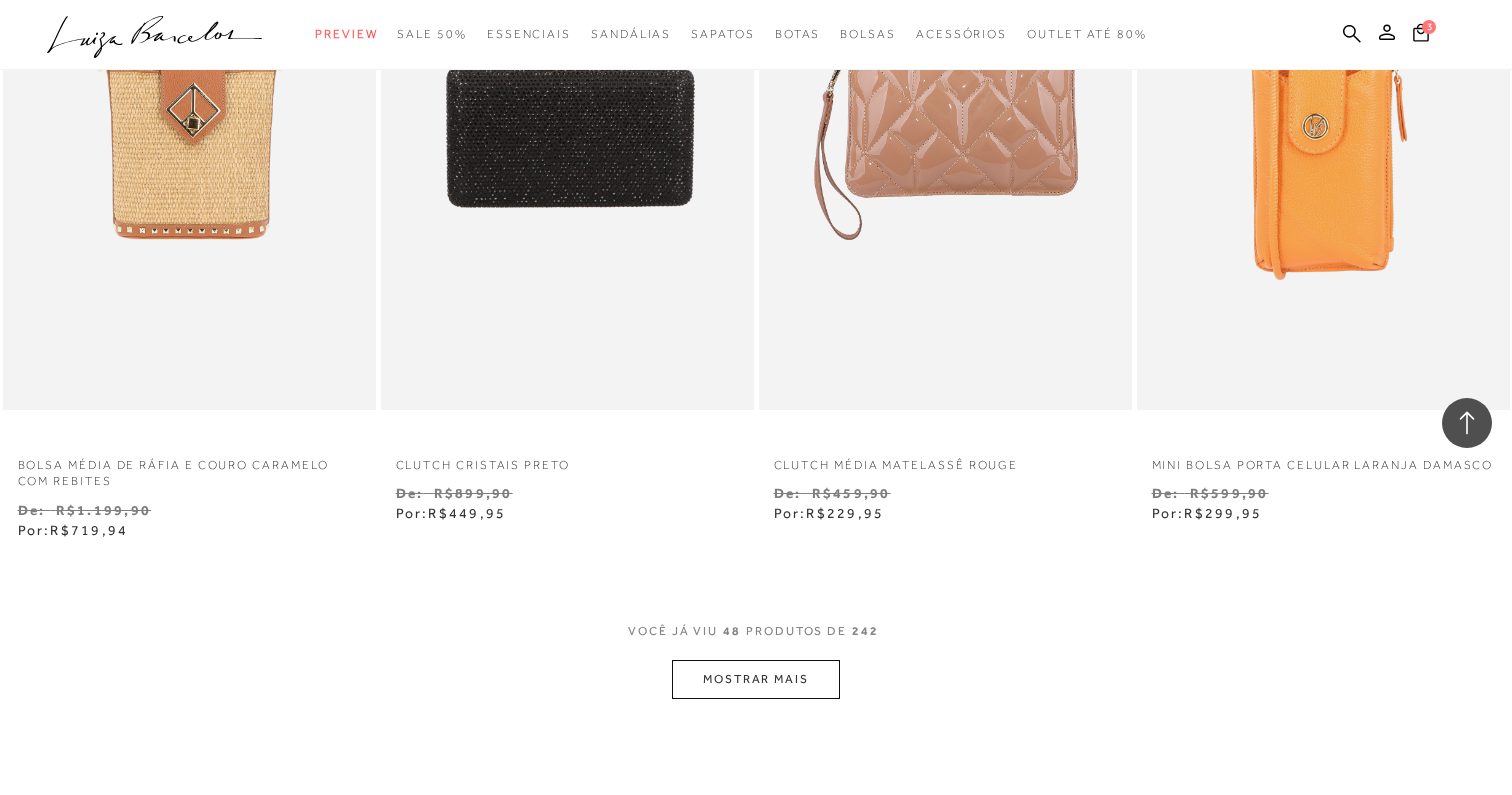click on "MOSTRAR MAIS" at bounding box center [756, 679] 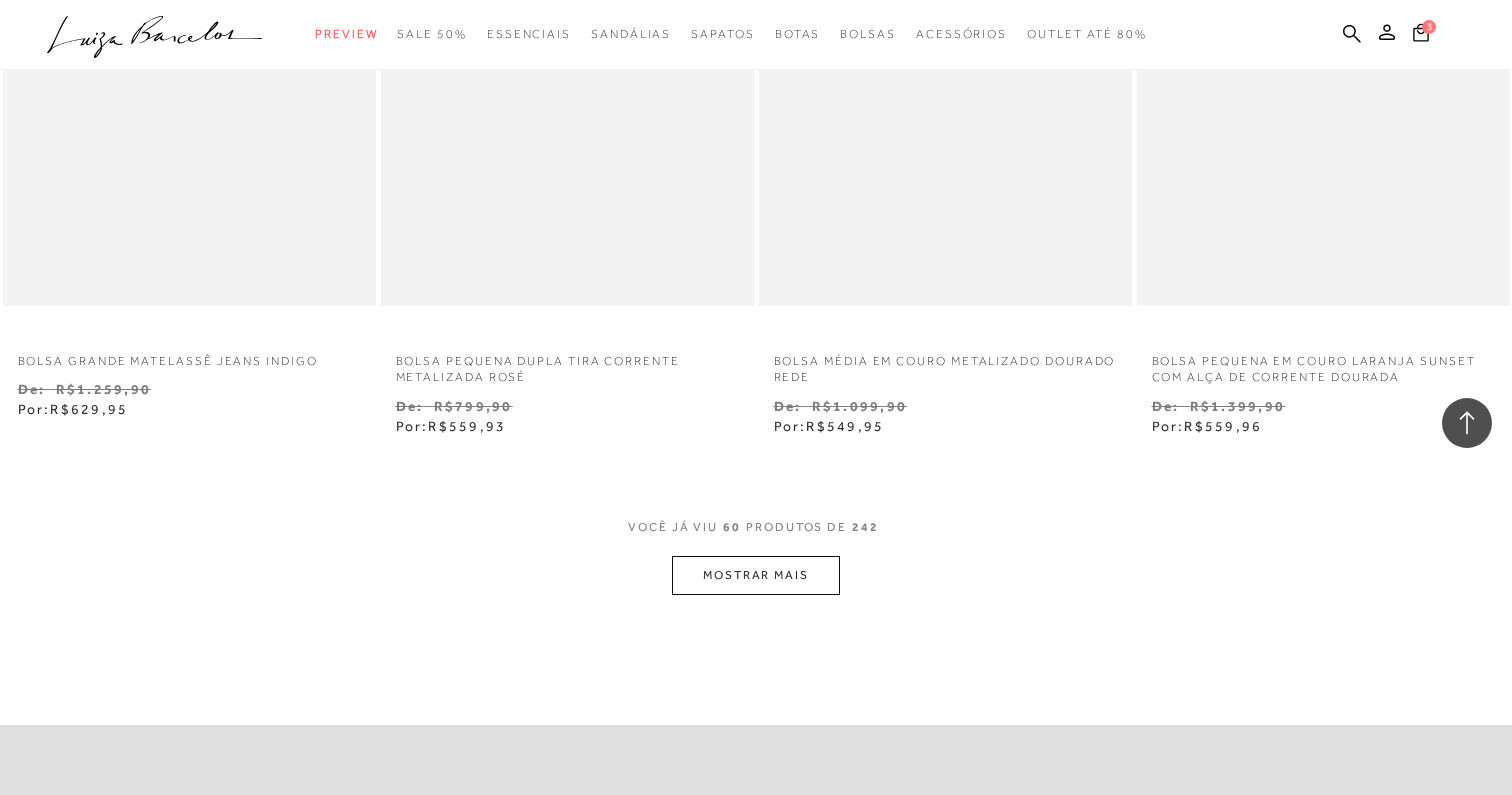 scroll, scrollTop: 10380, scrollLeft: 0, axis: vertical 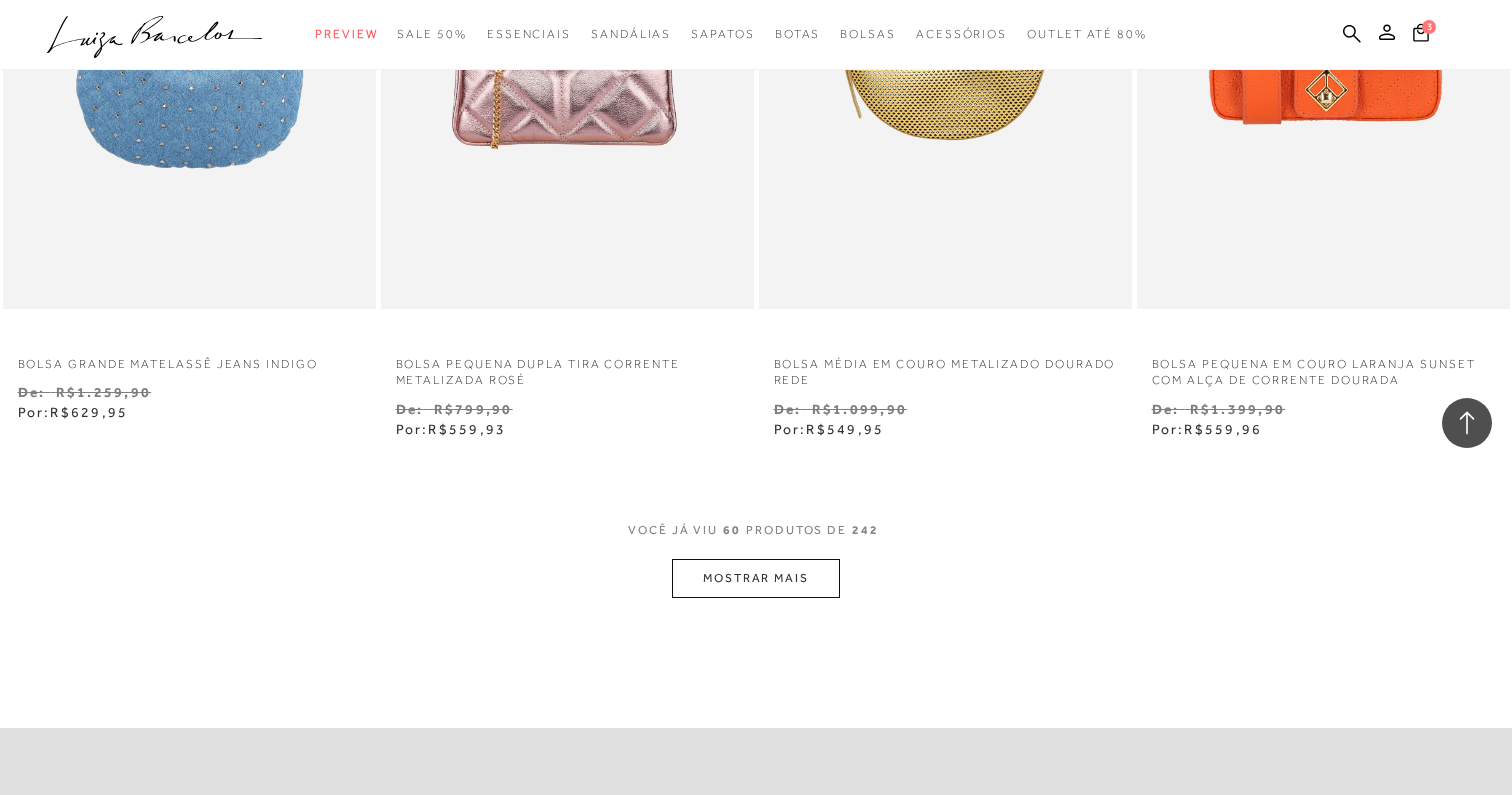 click on "MOSTRAR MAIS" at bounding box center (756, 578) 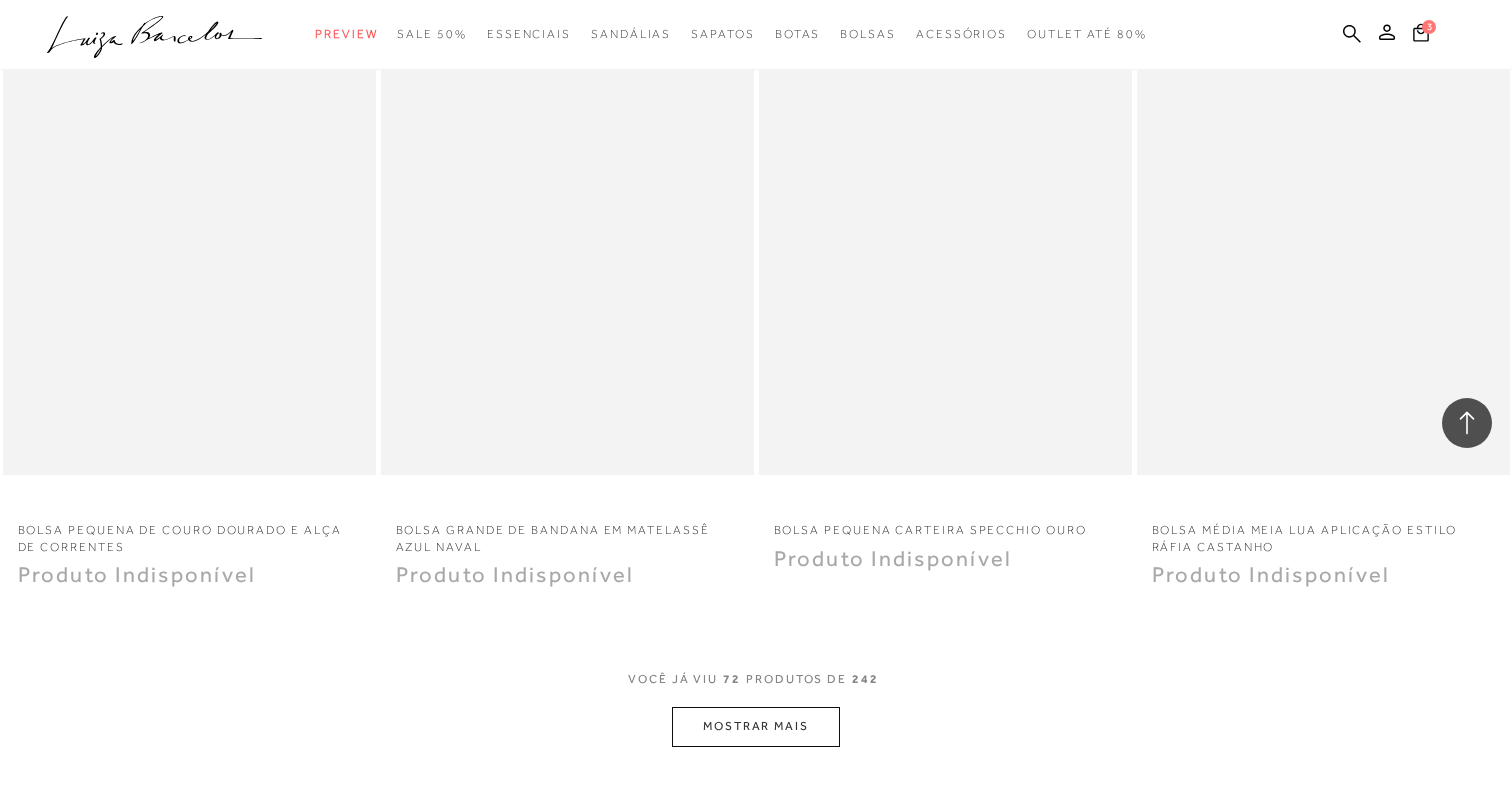 scroll, scrollTop: 12330, scrollLeft: 0, axis: vertical 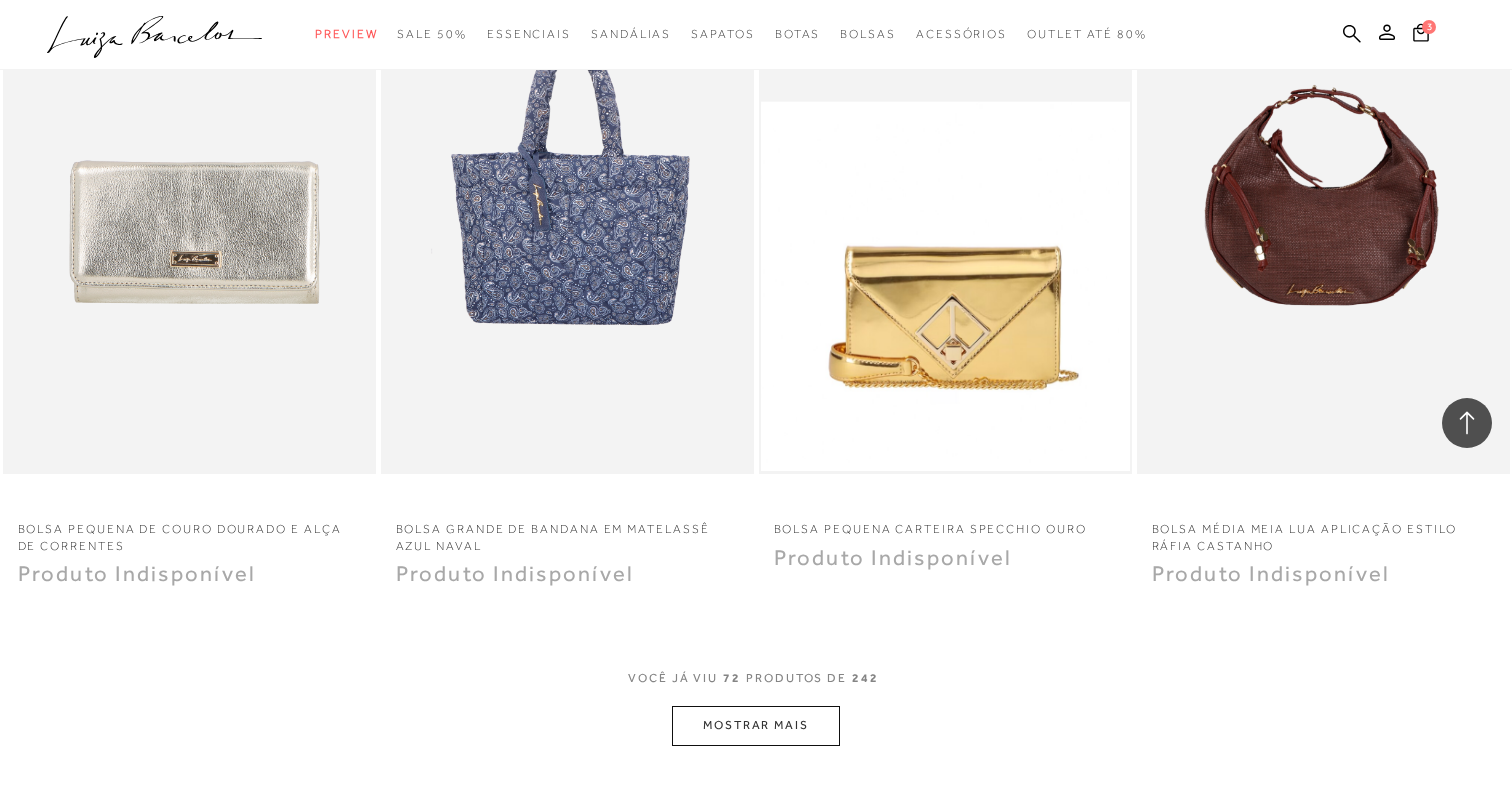 click on "MOSTRAR MAIS" at bounding box center (756, 725) 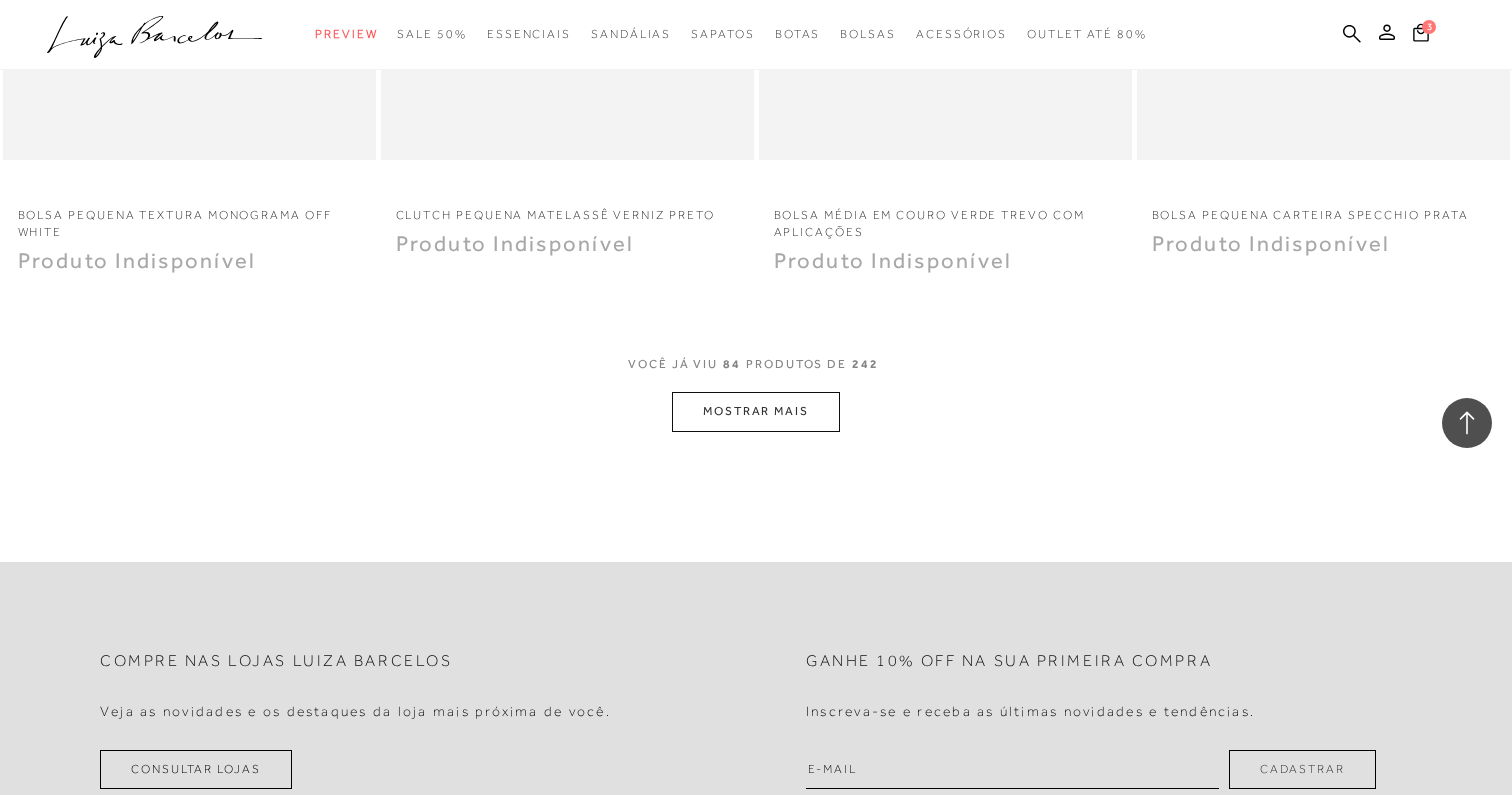 scroll, scrollTop: 14746, scrollLeft: 0, axis: vertical 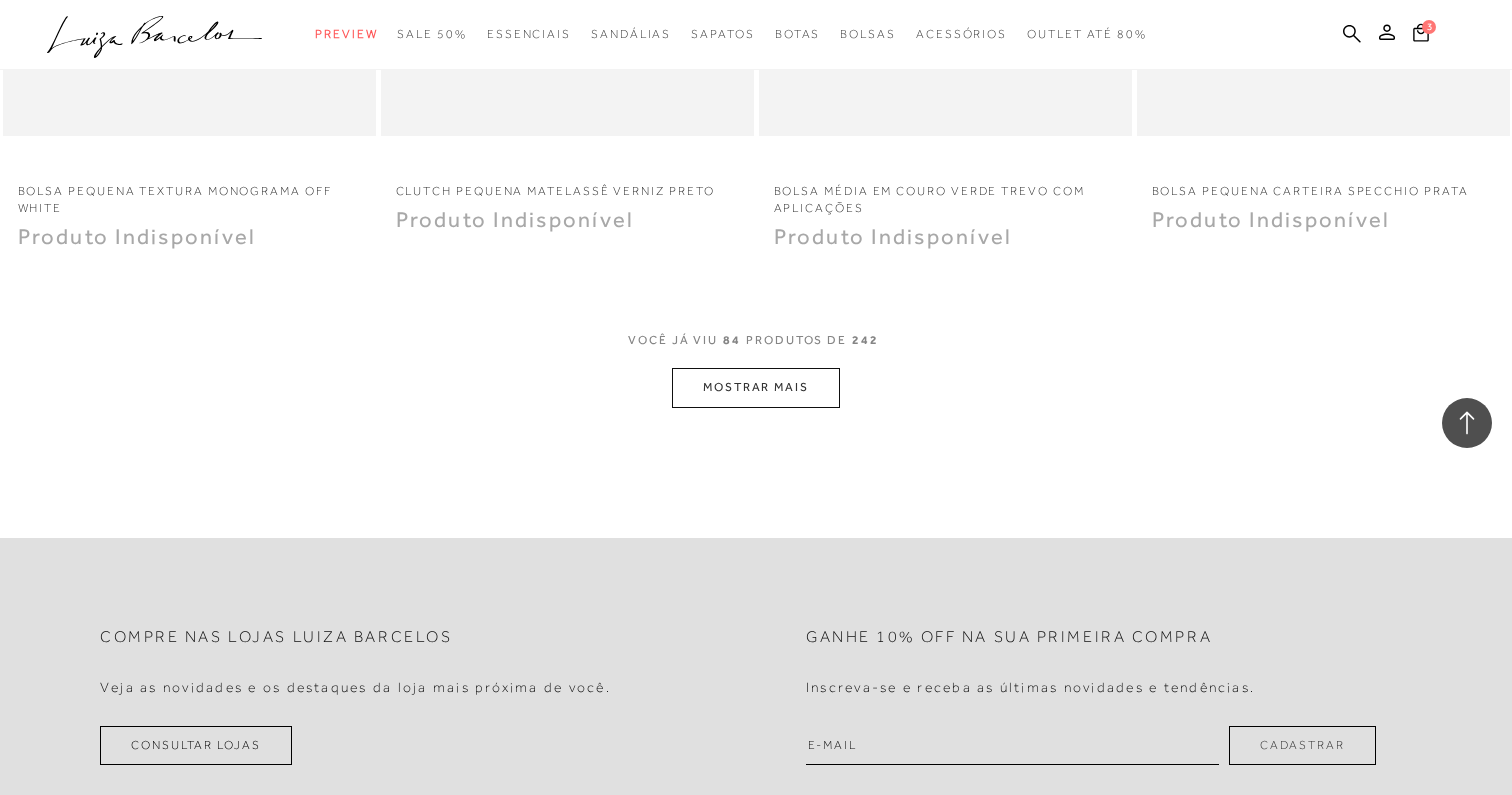 click on "MOSTRAR MAIS" at bounding box center [756, 387] 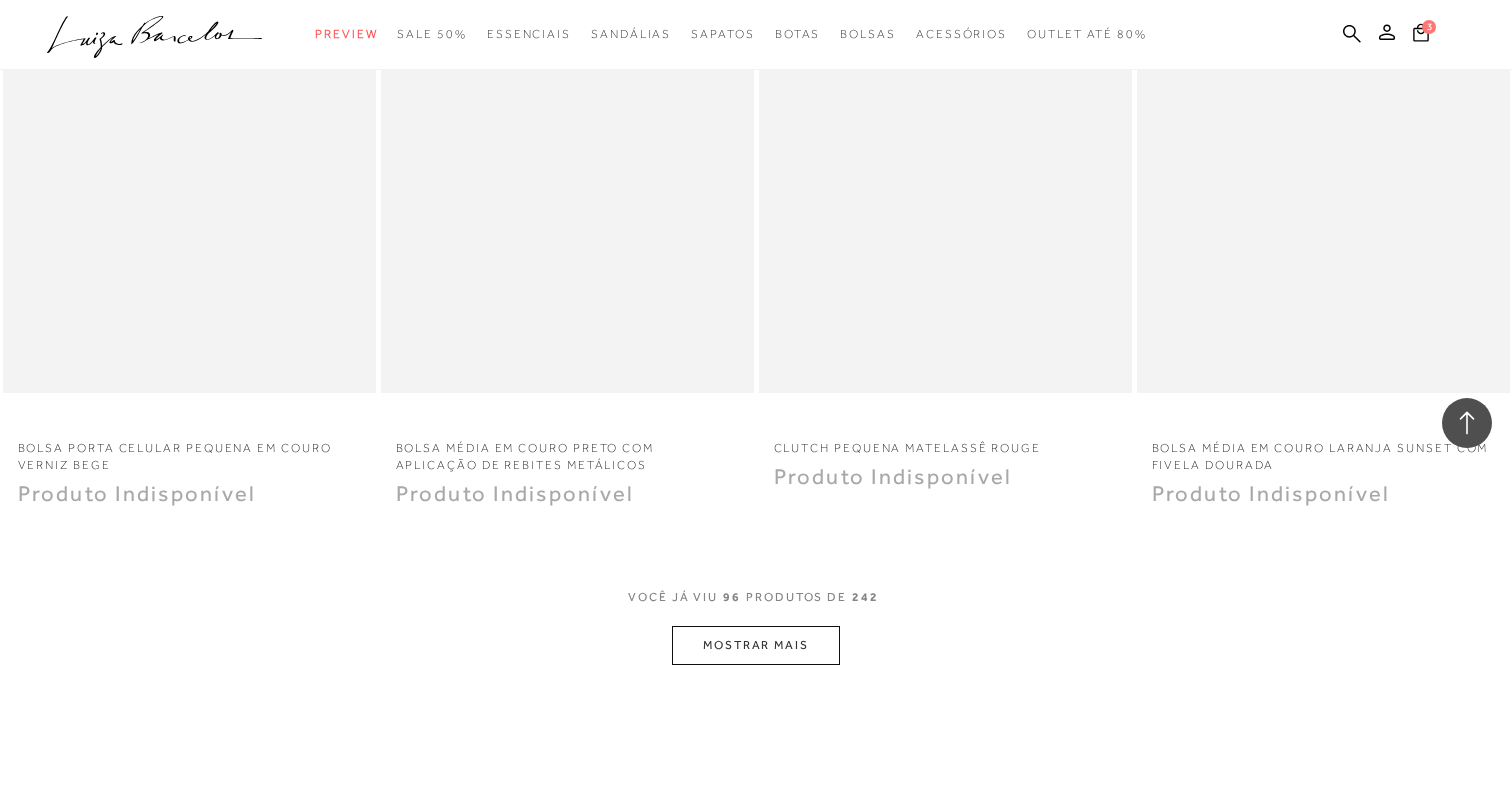 scroll, scrollTop: 16568, scrollLeft: 0, axis: vertical 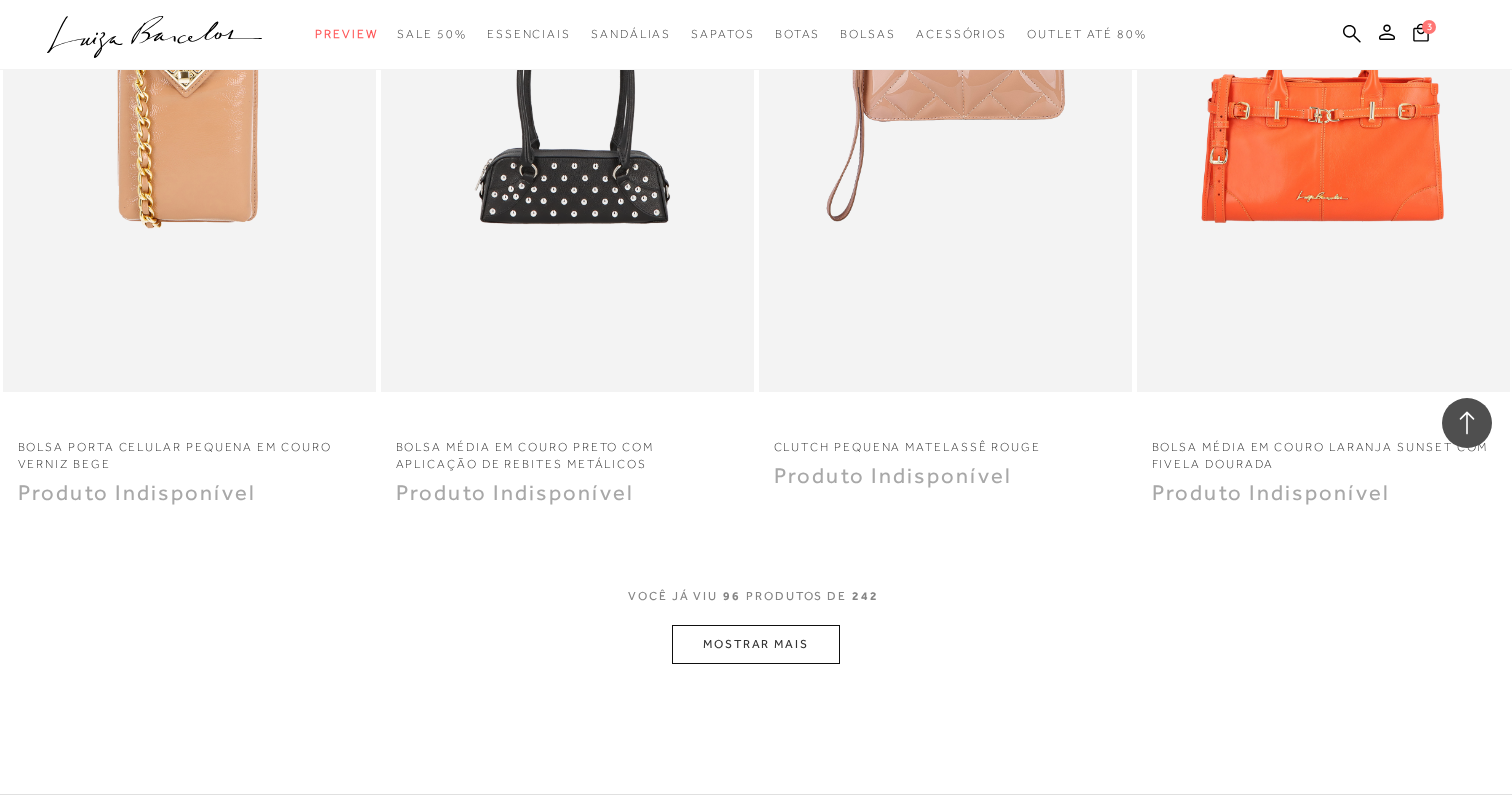 click on "MOSTRAR MAIS" at bounding box center (756, 644) 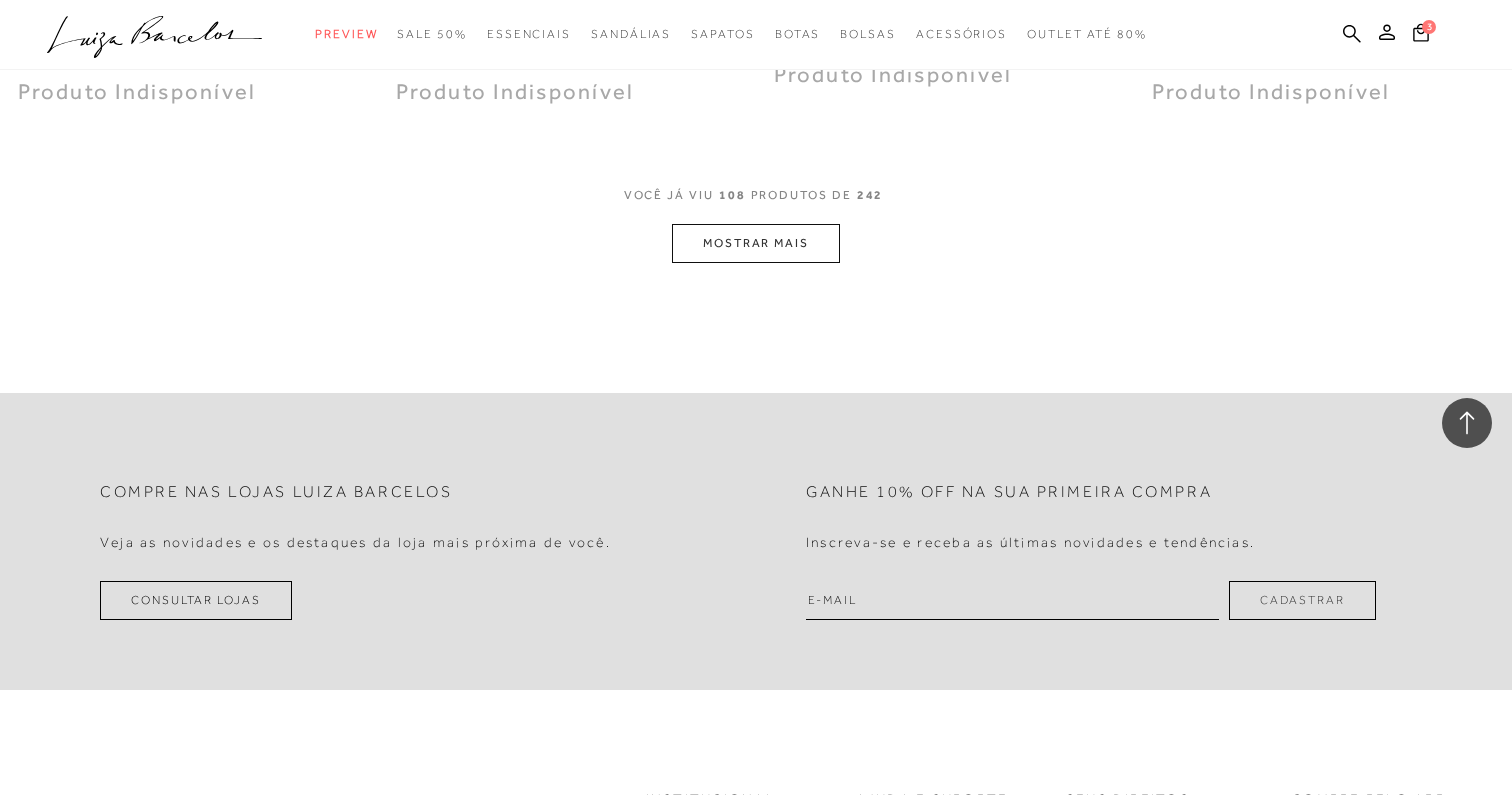 scroll, scrollTop: 19046, scrollLeft: 0, axis: vertical 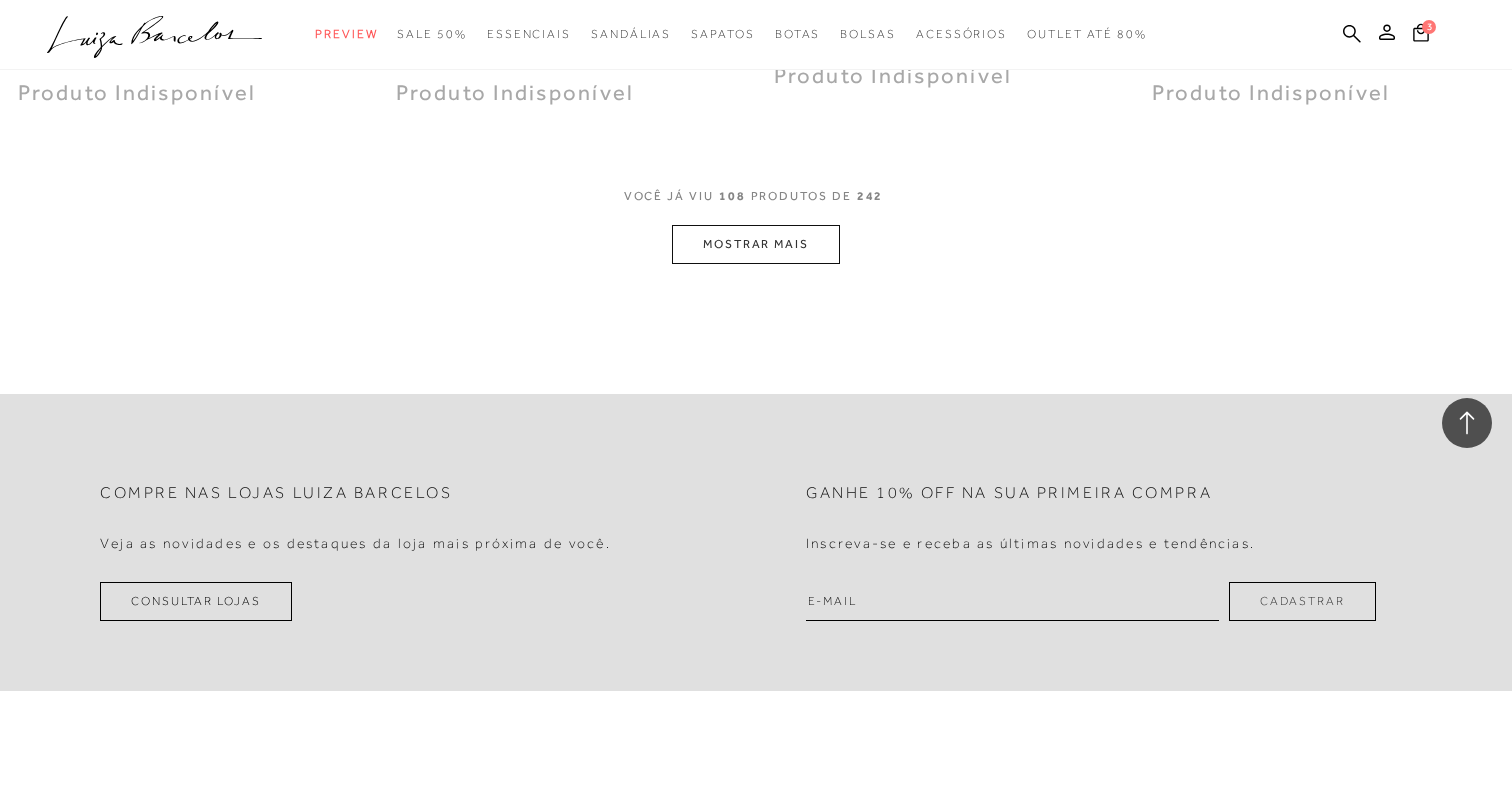 click on "MOSTRAR MAIS" at bounding box center [756, 244] 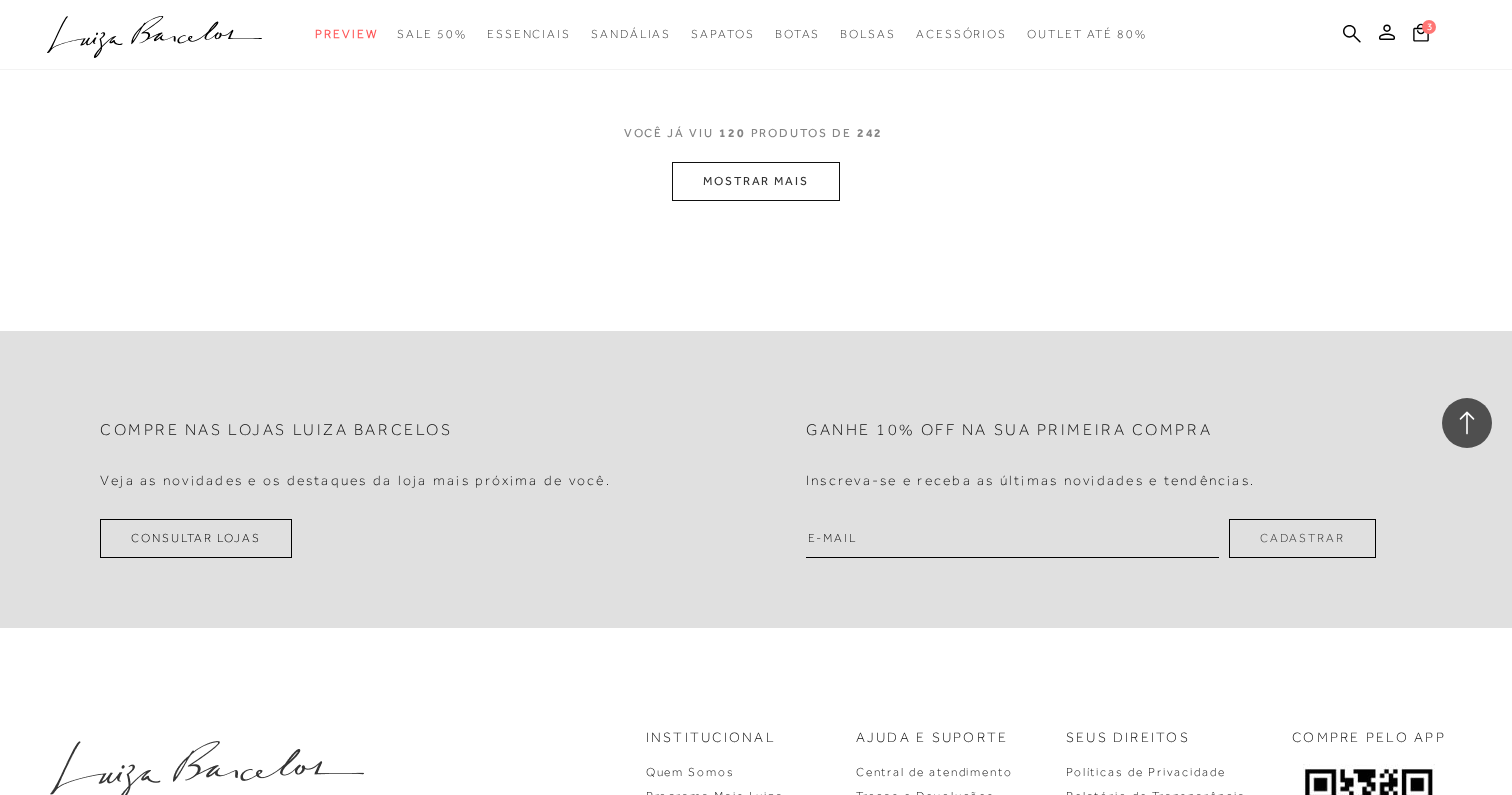 scroll, scrollTop: 21192, scrollLeft: 0, axis: vertical 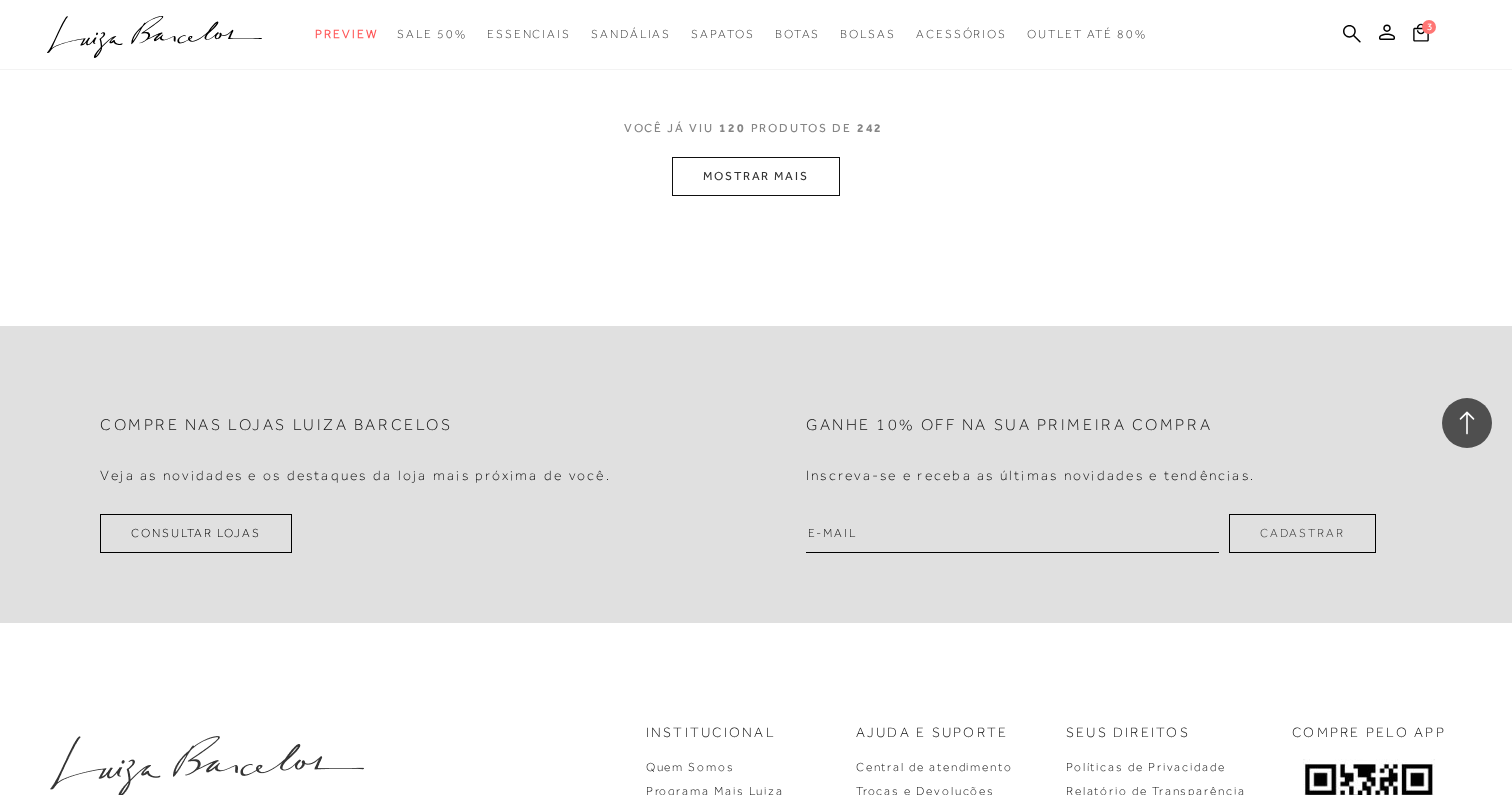 click on "MOSTRAR MAIS" at bounding box center [756, 176] 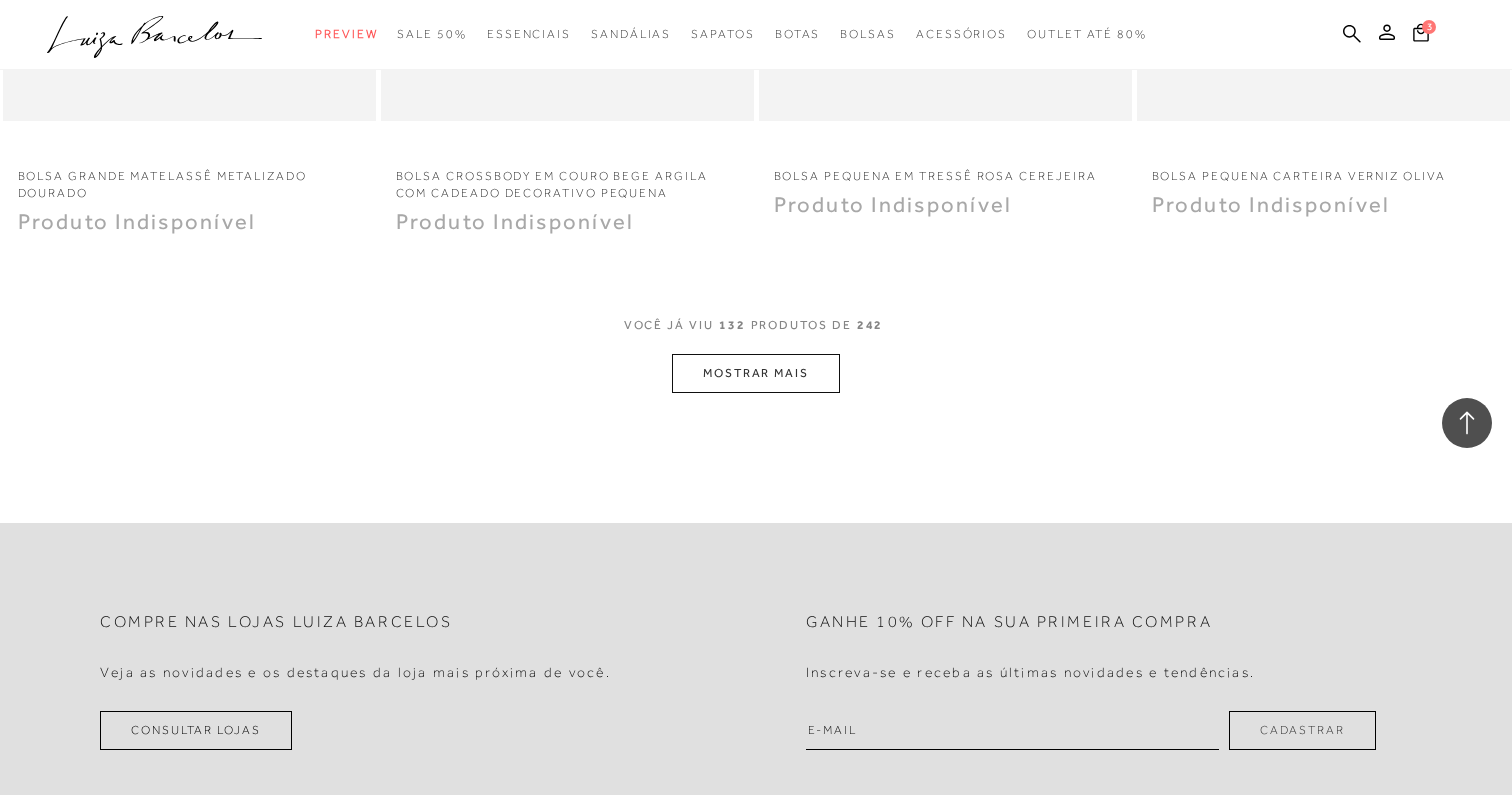 scroll, scrollTop: 23117, scrollLeft: 0, axis: vertical 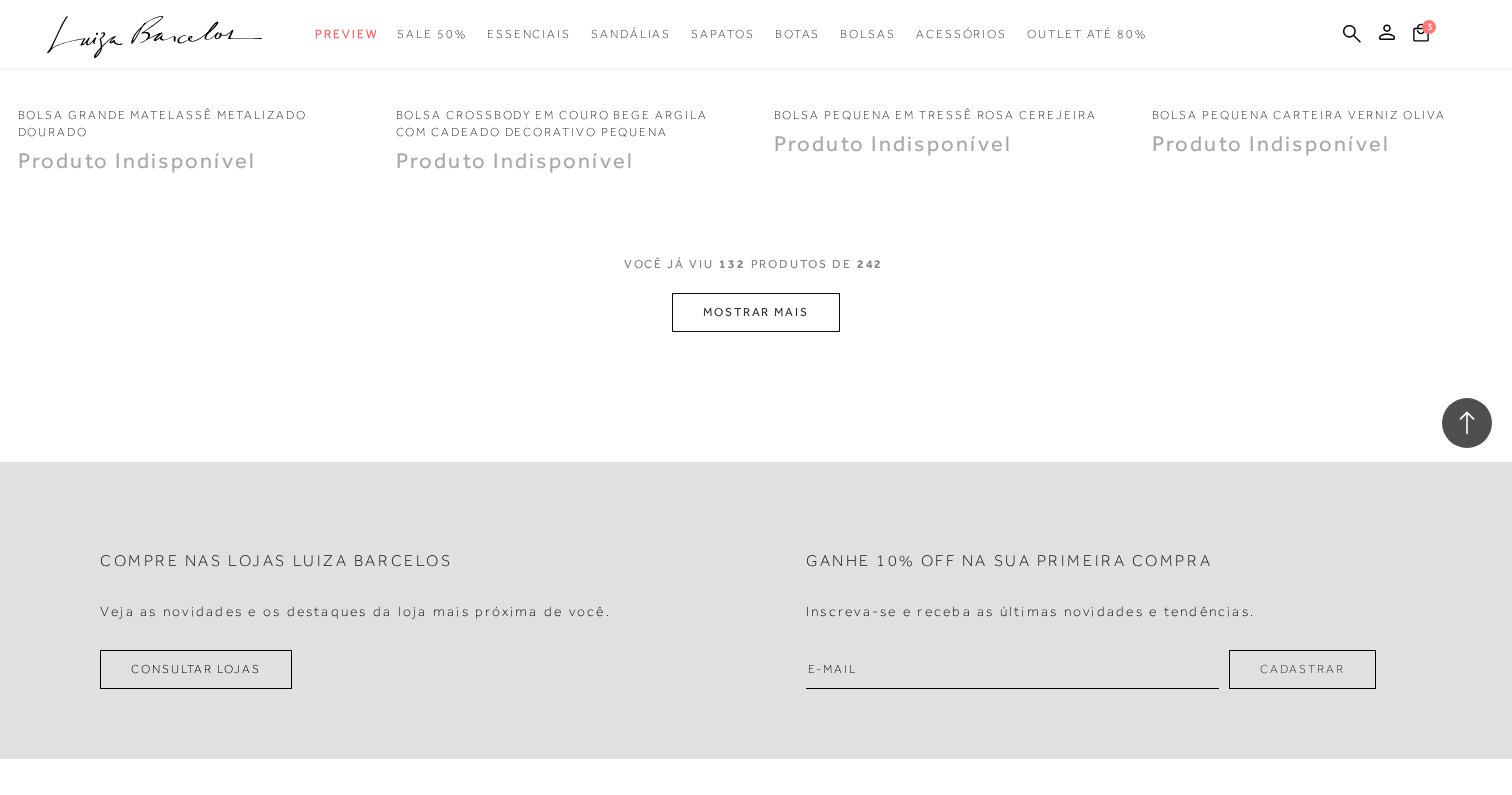 click on "MOSTRAR MAIS" at bounding box center [756, 312] 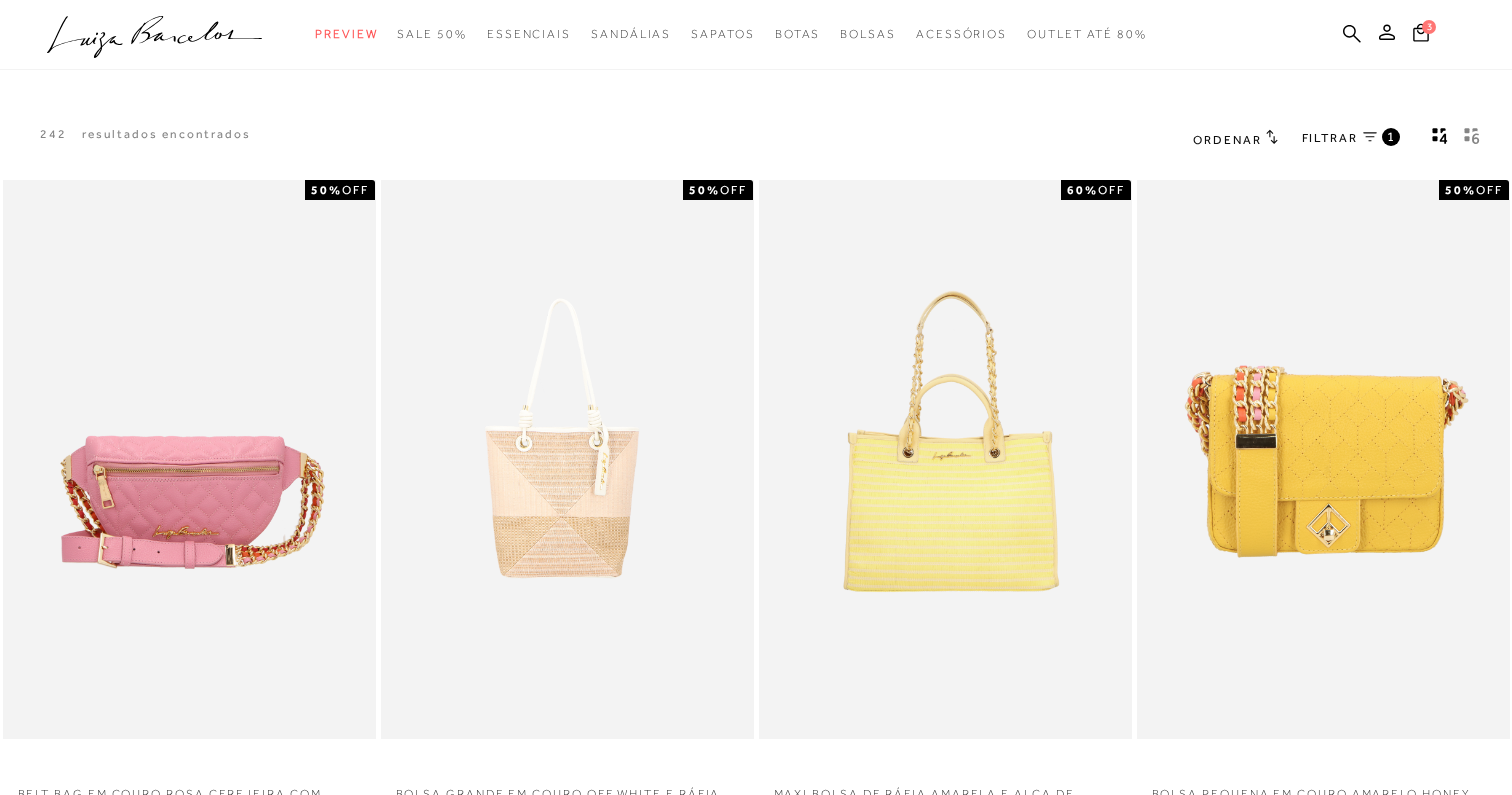 scroll, scrollTop: 0, scrollLeft: 0, axis: both 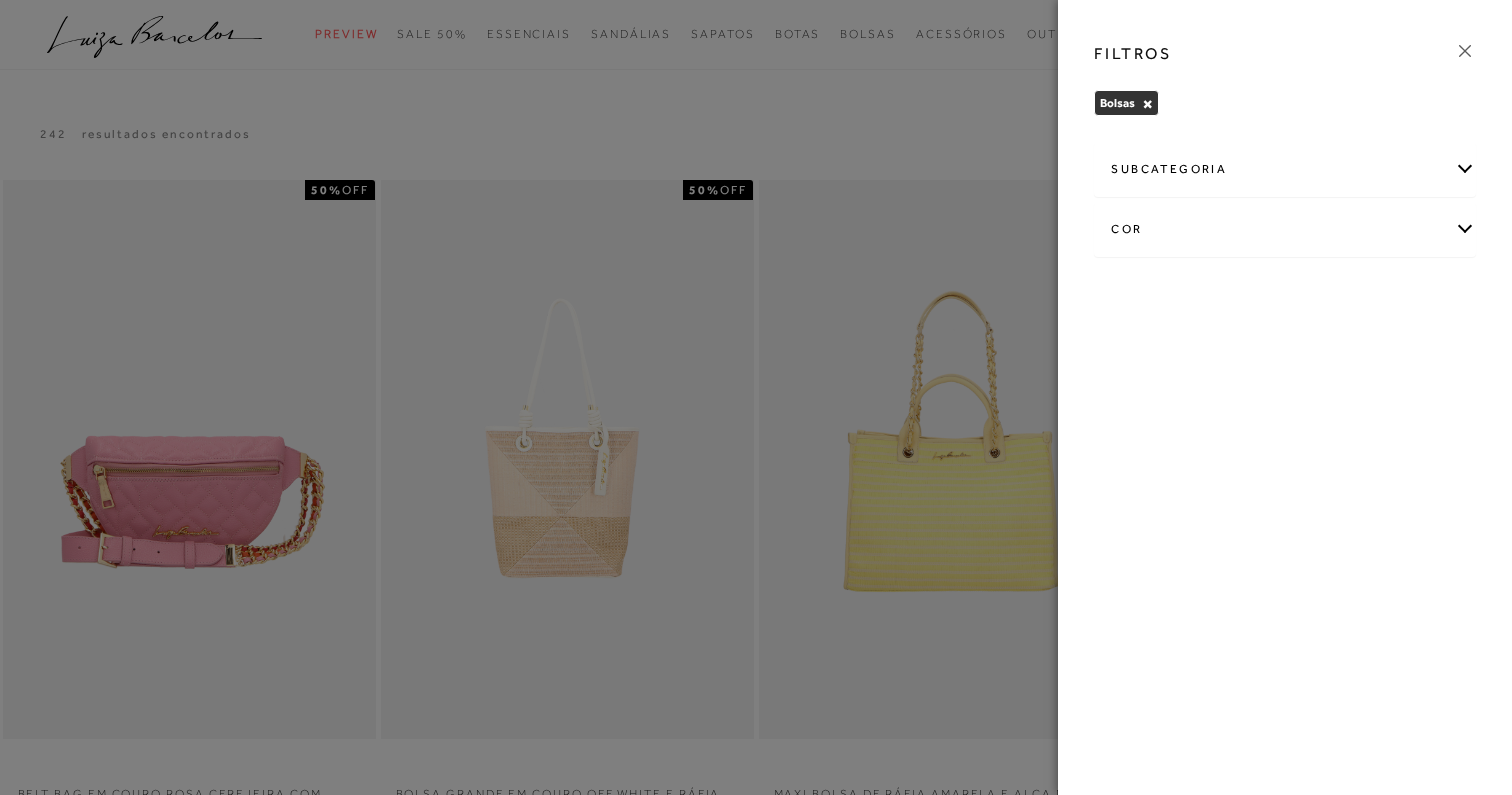 click on "×" at bounding box center (1147, 104) 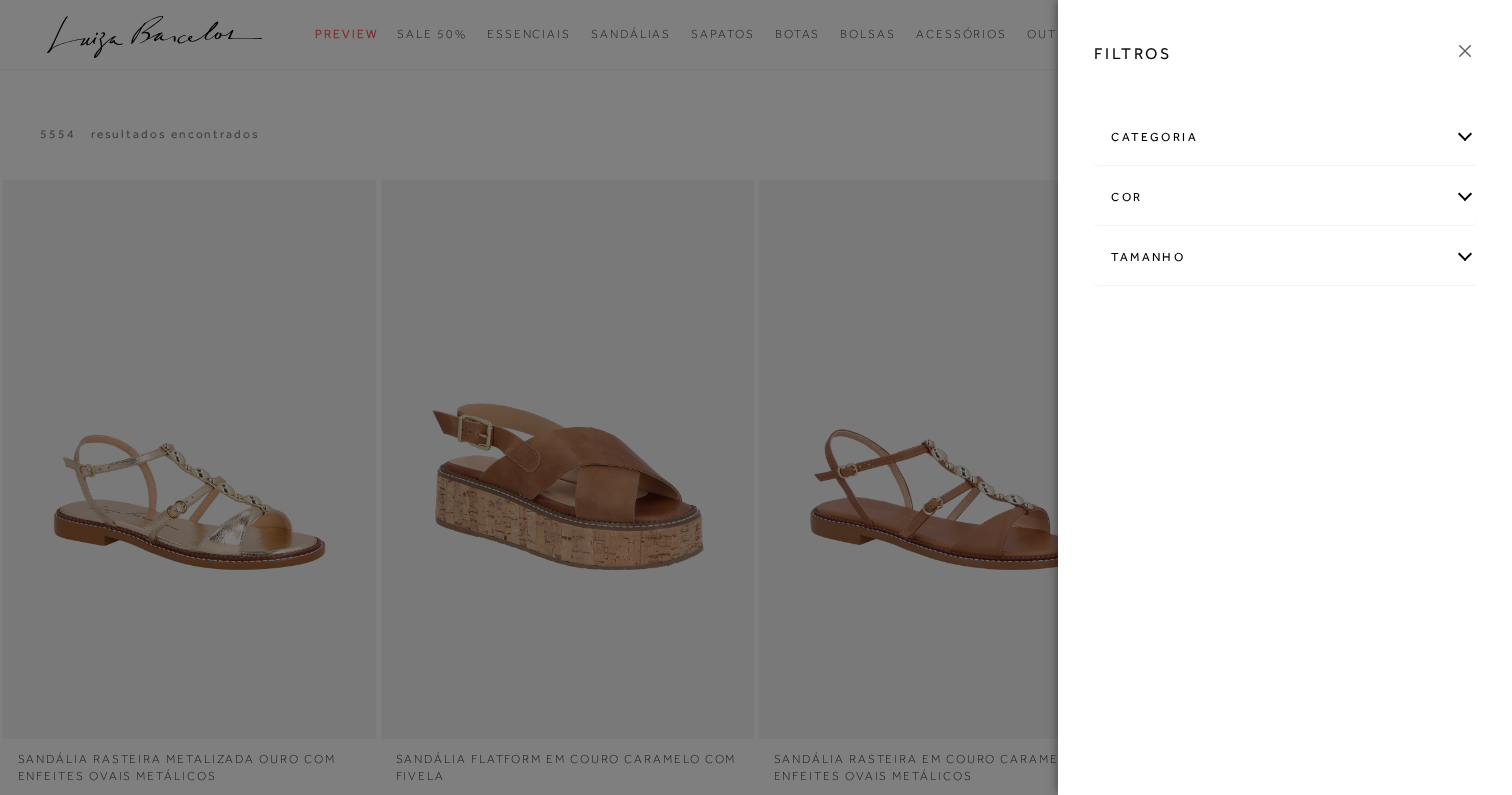 drag, startPoint x: 1151, startPoint y: 102, endPoint x: 1146, endPoint y: 116, distance: 14.866069 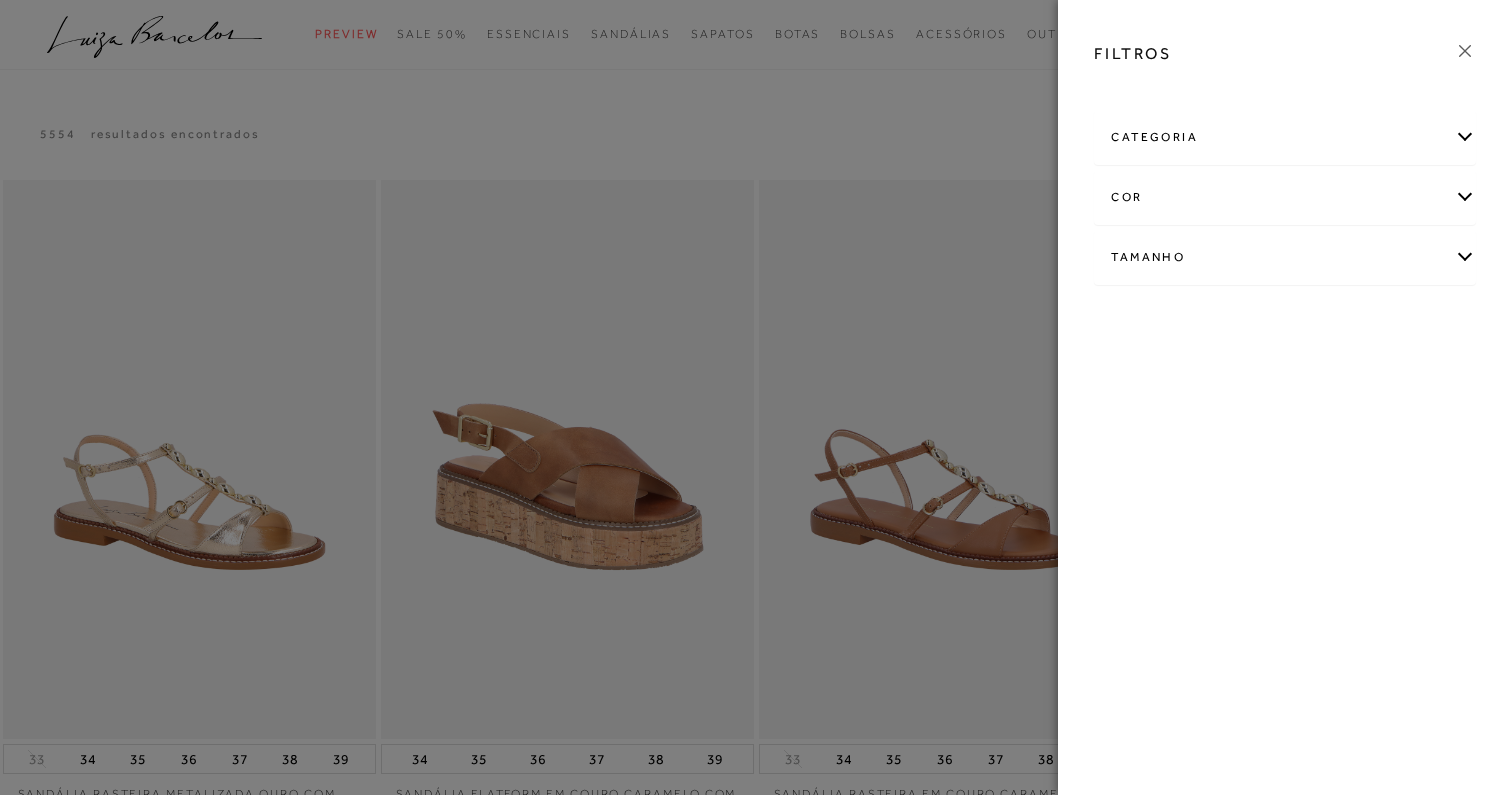 click on "categoria" at bounding box center (1285, 137) 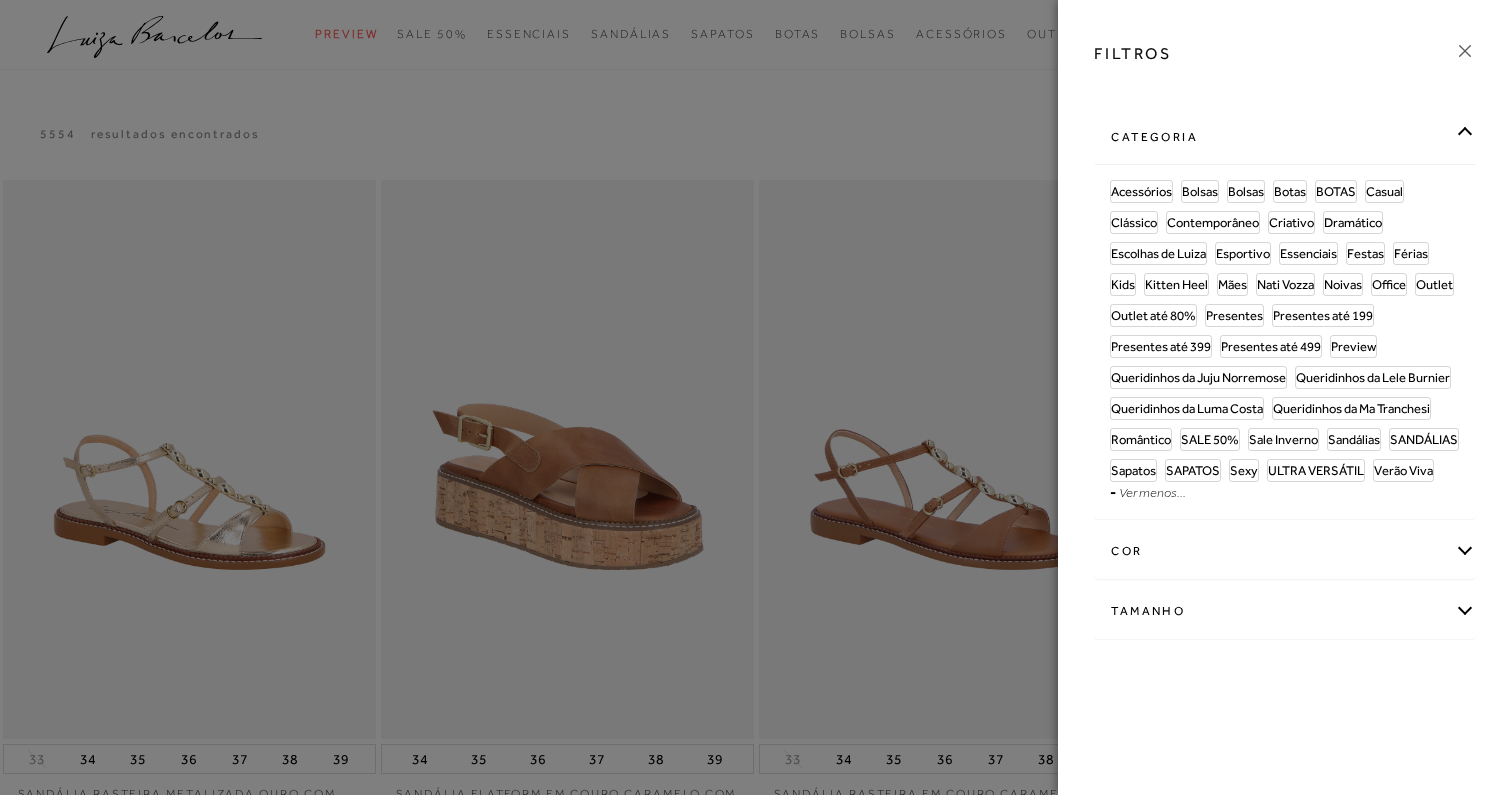 click on "categoria" at bounding box center [1285, 137] 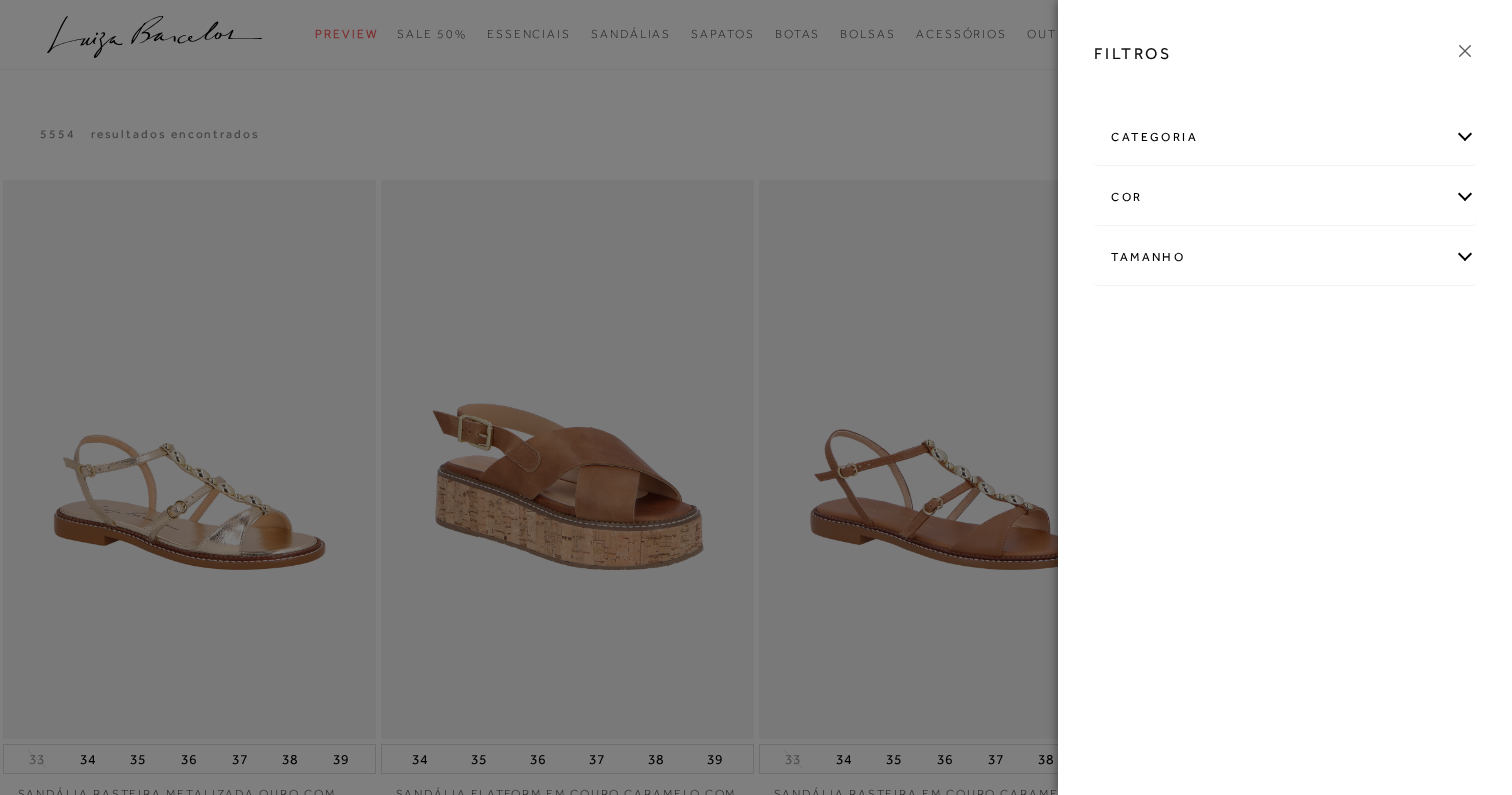 click on "Tamanho" at bounding box center [1285, 257] 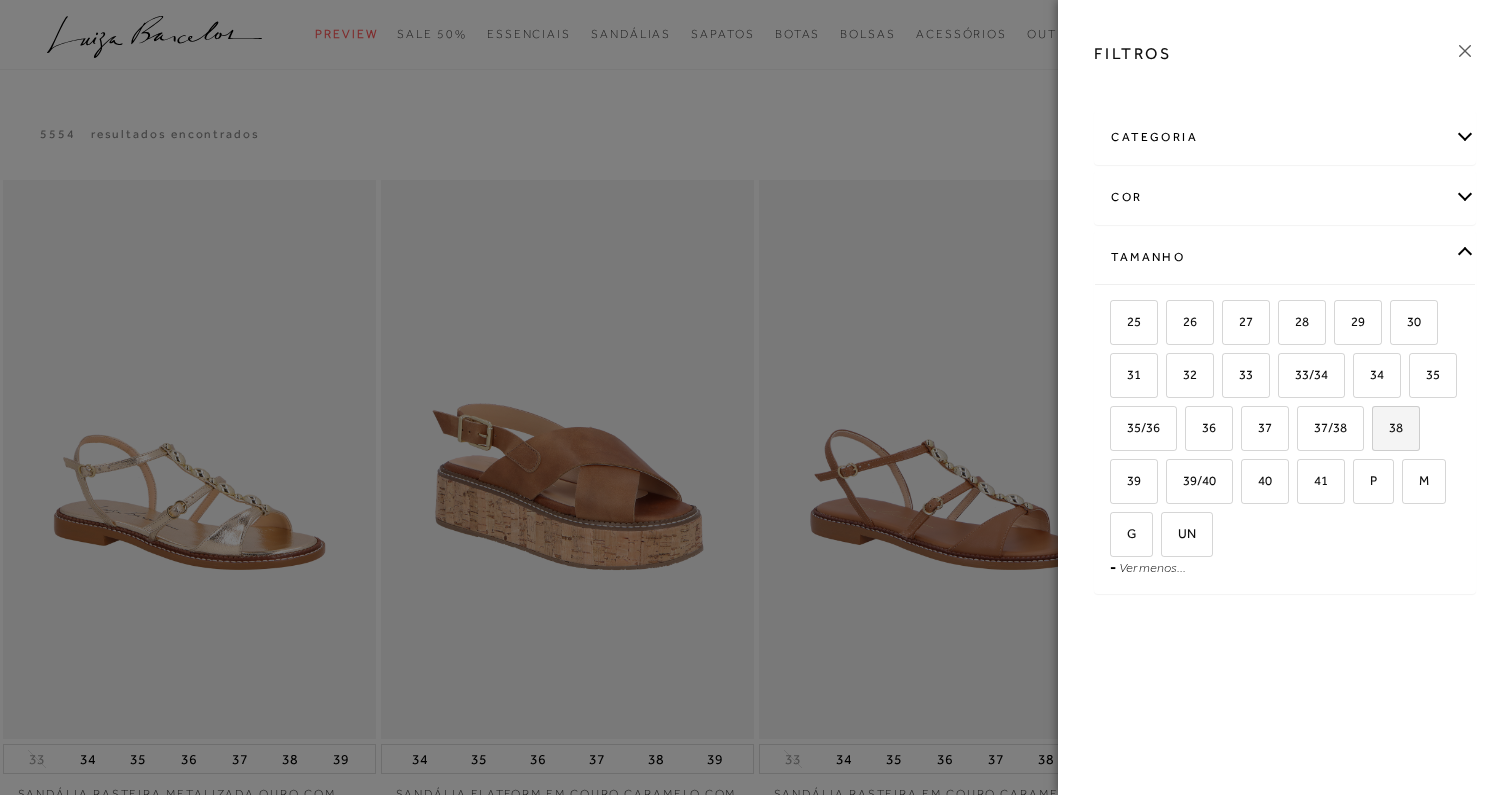 click on "38" at bounding box center [1396, 428] 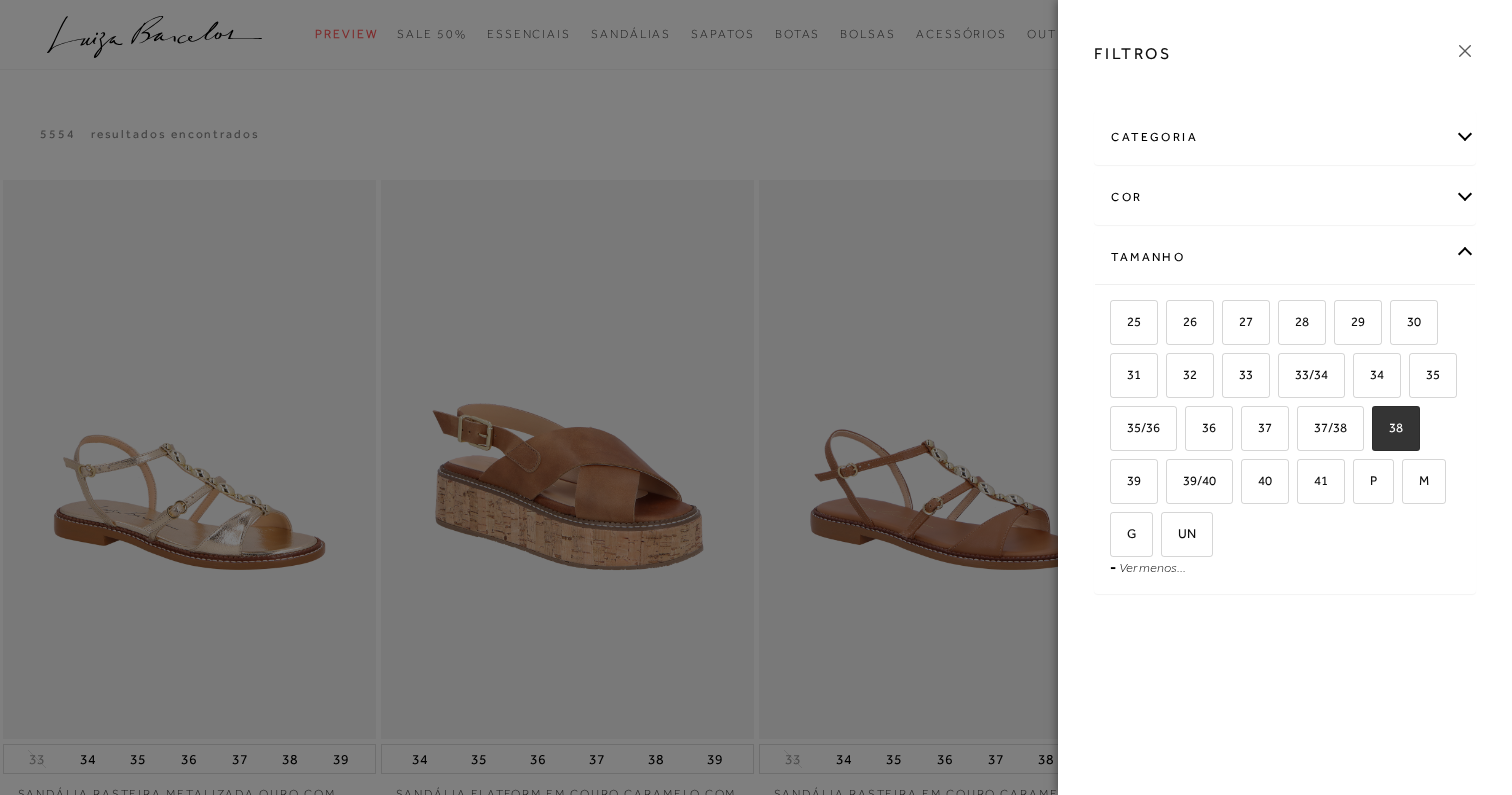 checkbox on "true" 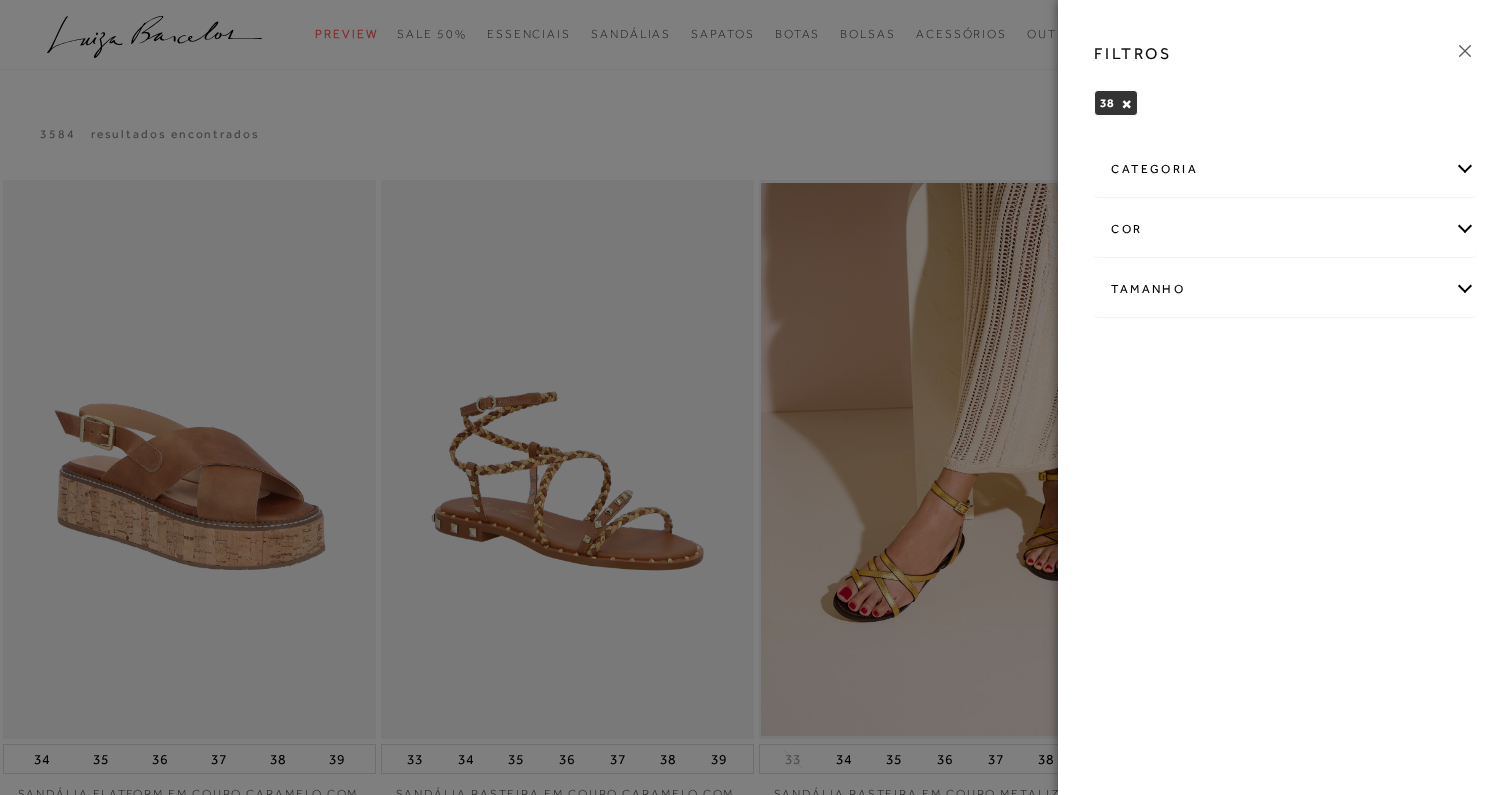 click 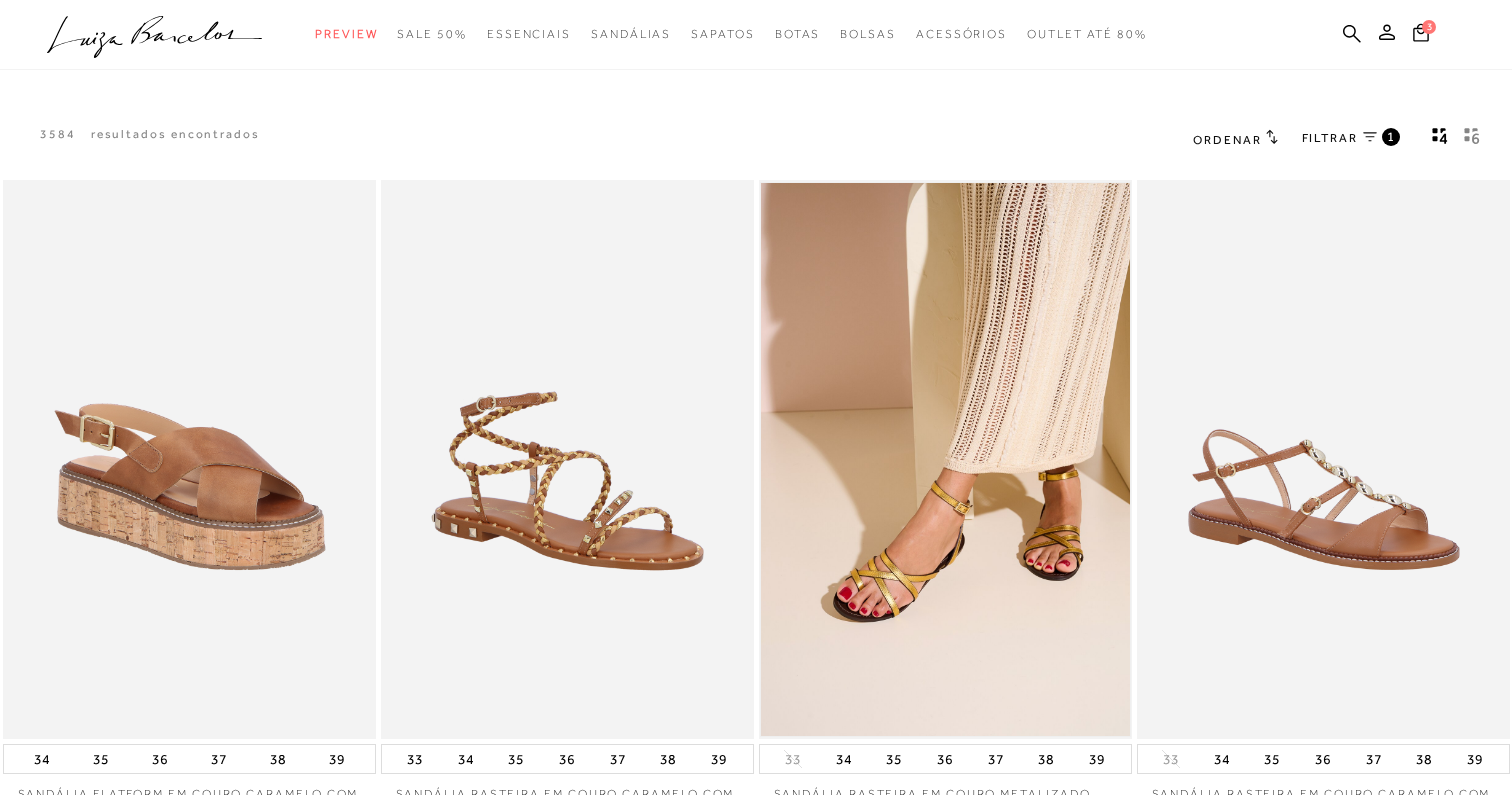 scroll, scrollTop: 0, scrollLeft: 0, axis: both 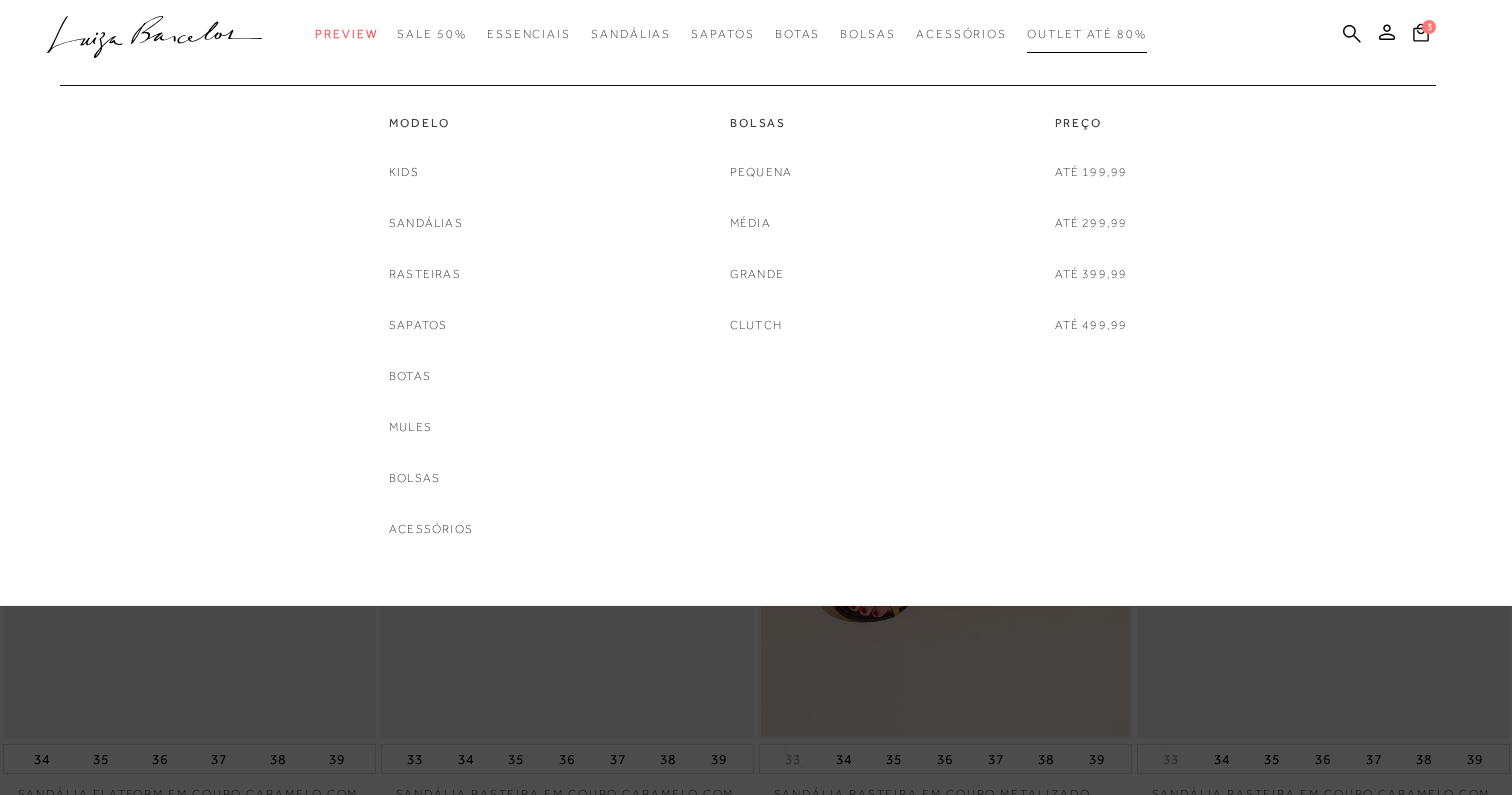 click on "Outlet até 80%" at bounding box center (1087, 34) 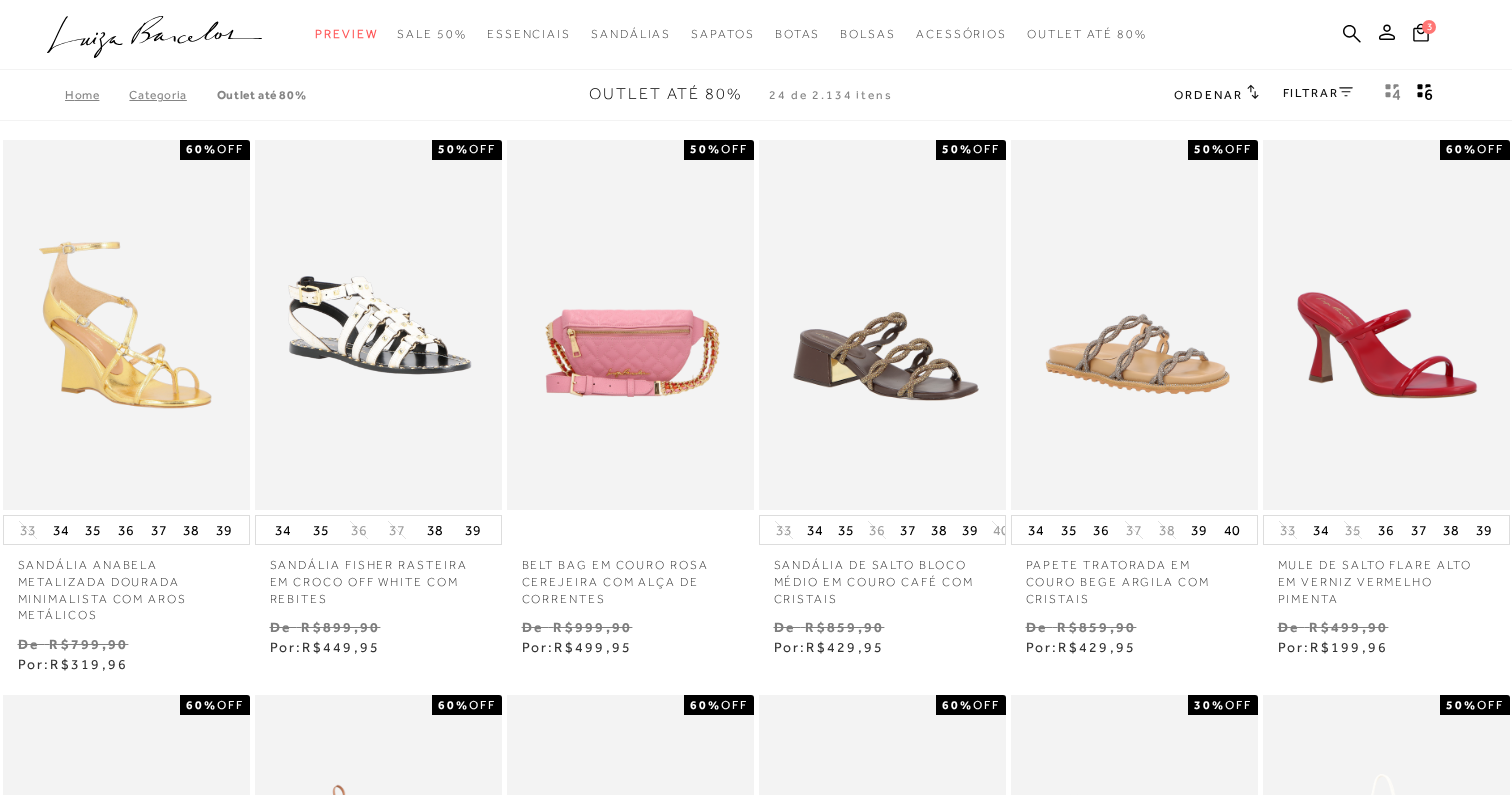 drag, startPoint x: 1328, startPoint y: 89, endPoint x: 1359, endPoint y: 124, distance: 46.75468 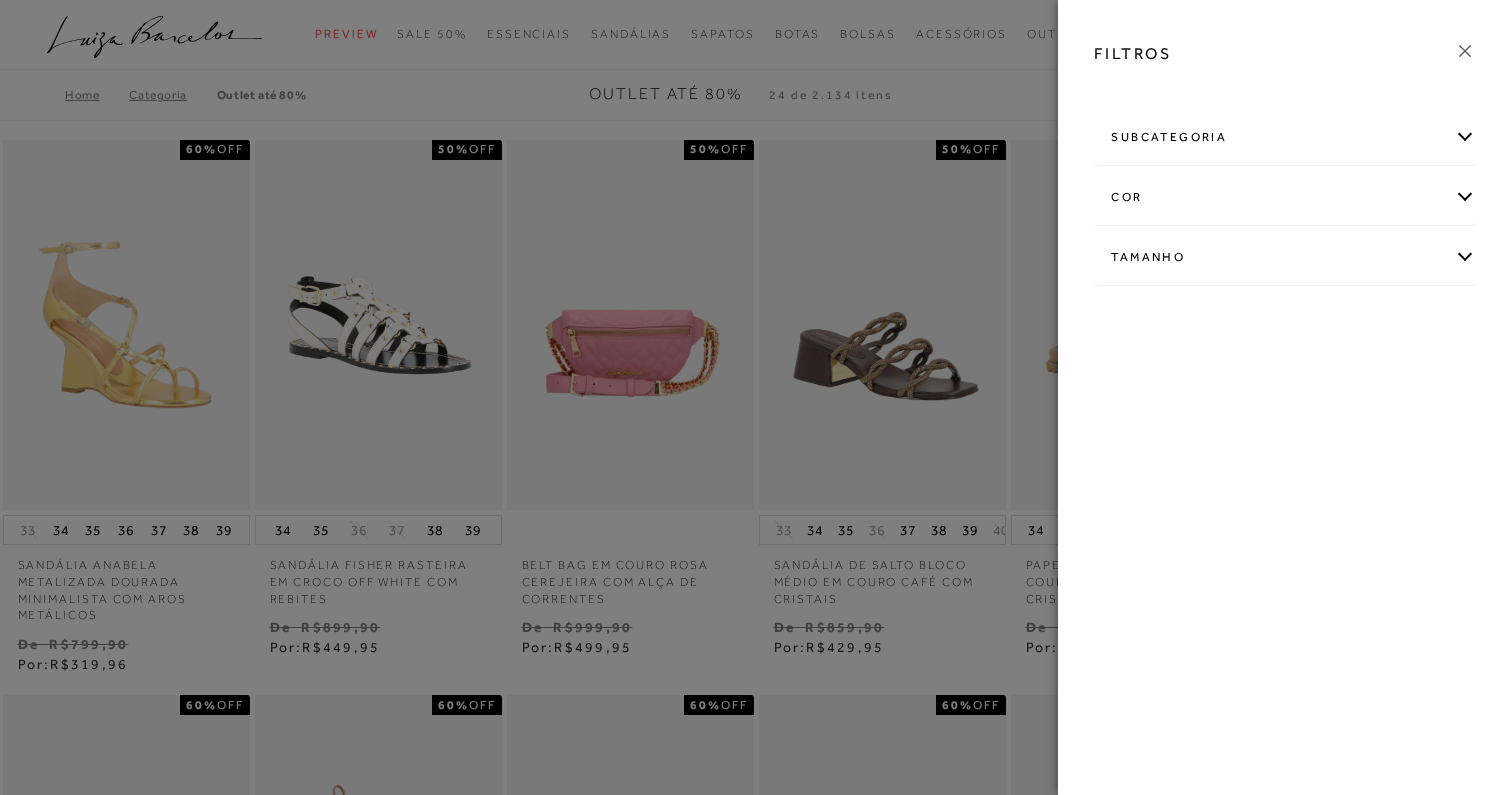 click on "Tamanho" at bounding box center (1285, 257) 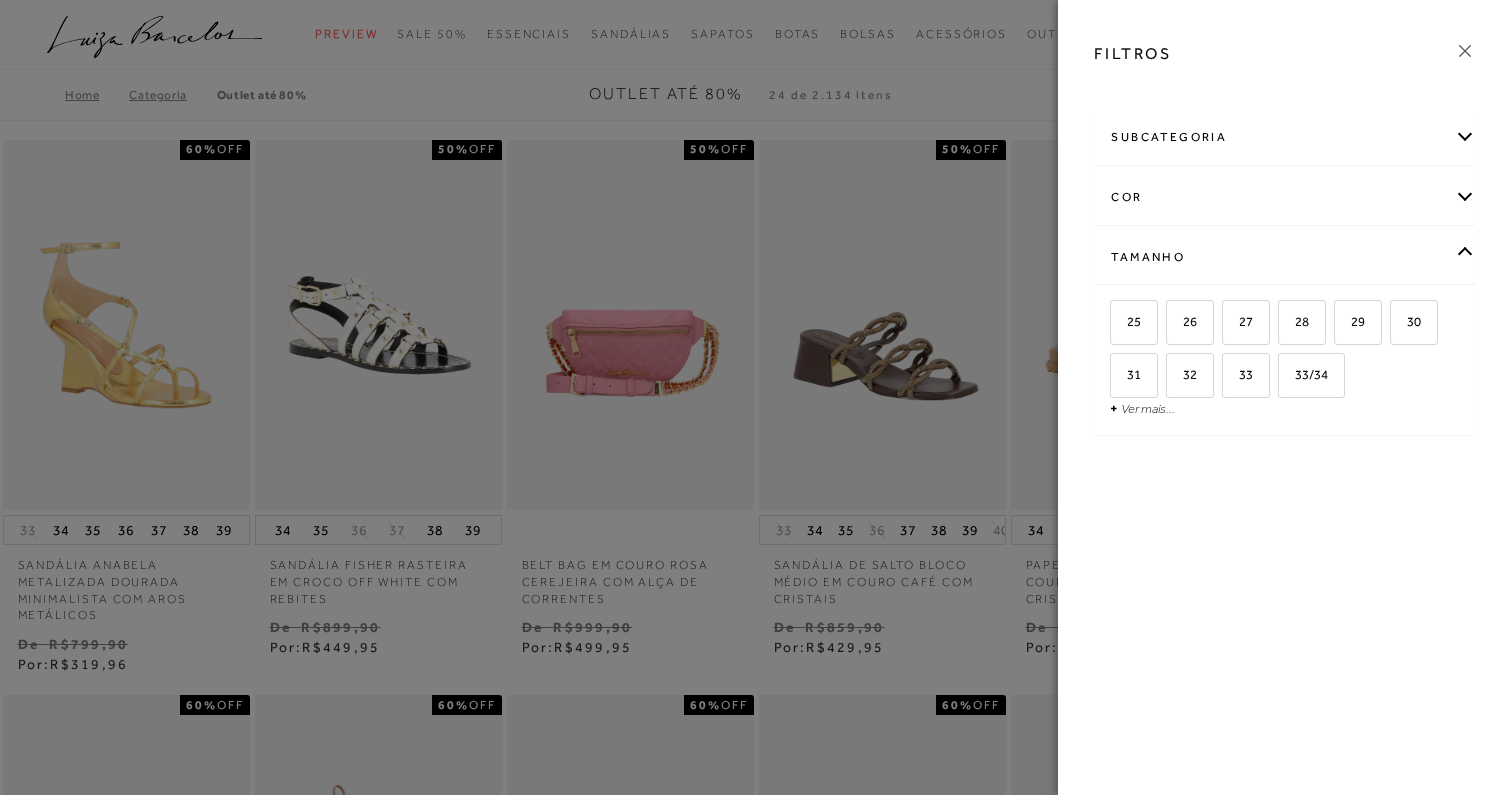 click on "+
Ver mais..." at bounding box center (1142, 408) 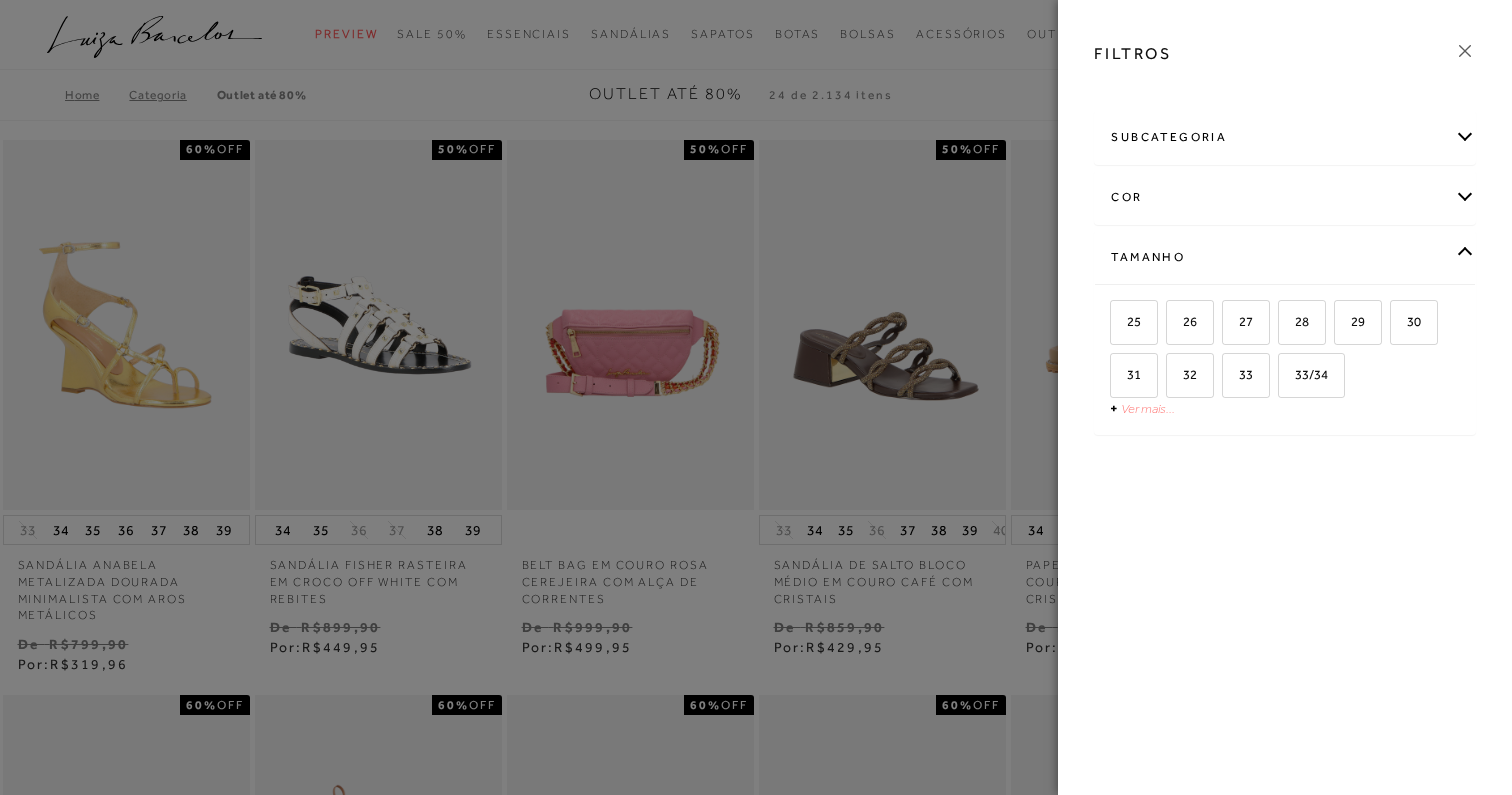 click on "Ver mais..." at bounding box center (1148, 408) 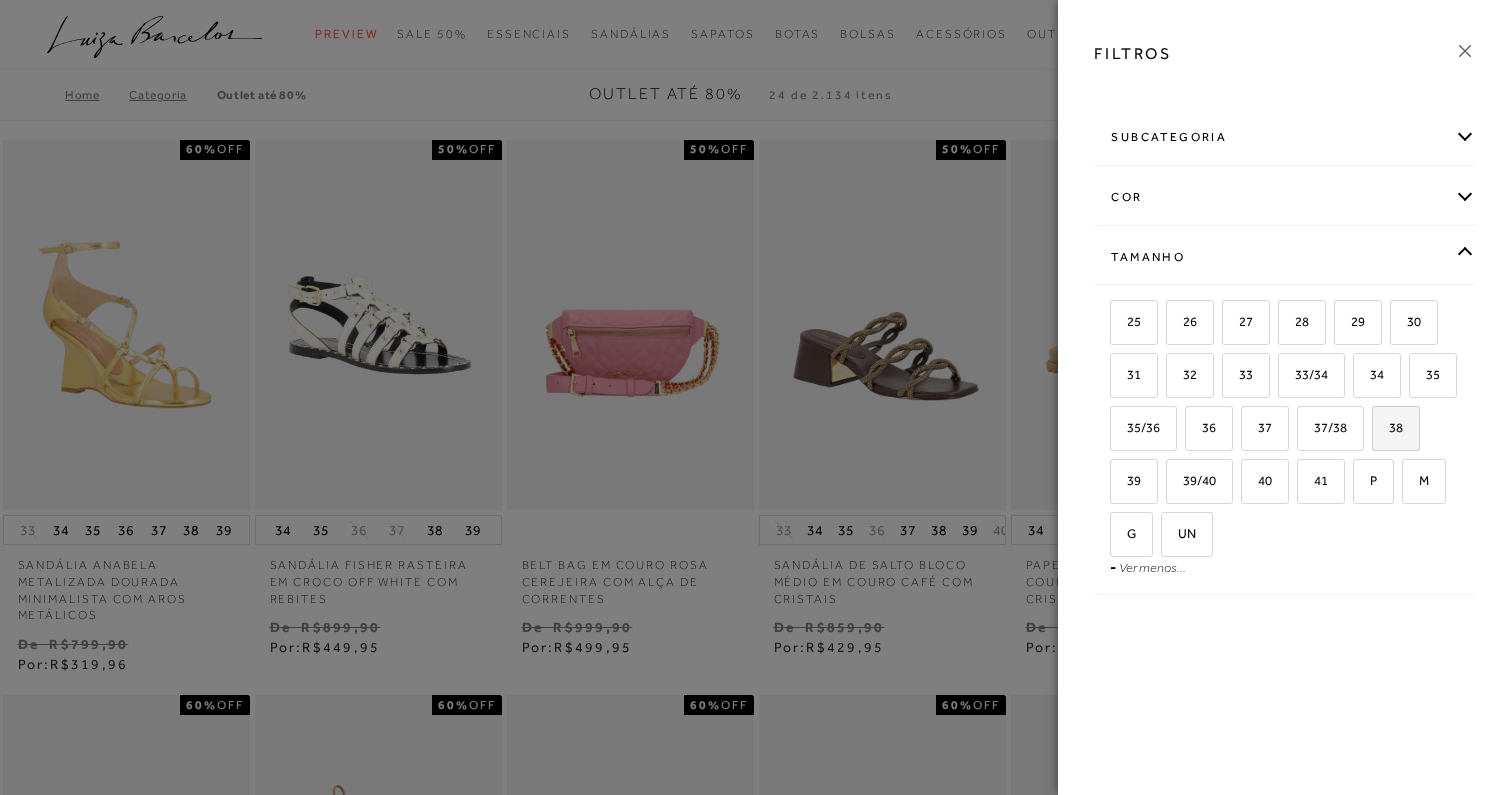click on "38" at bounding box center [1396, 428] 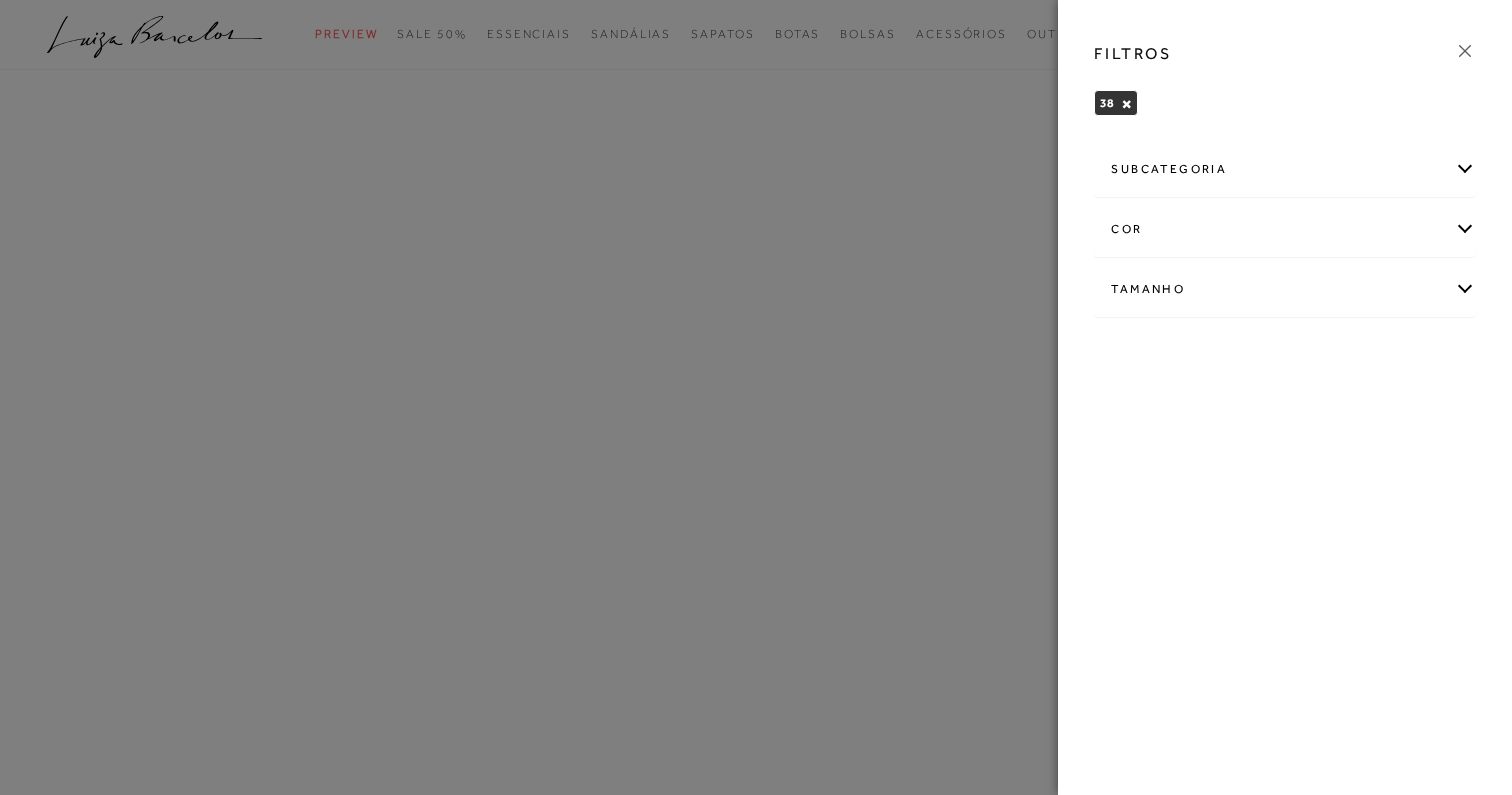 click 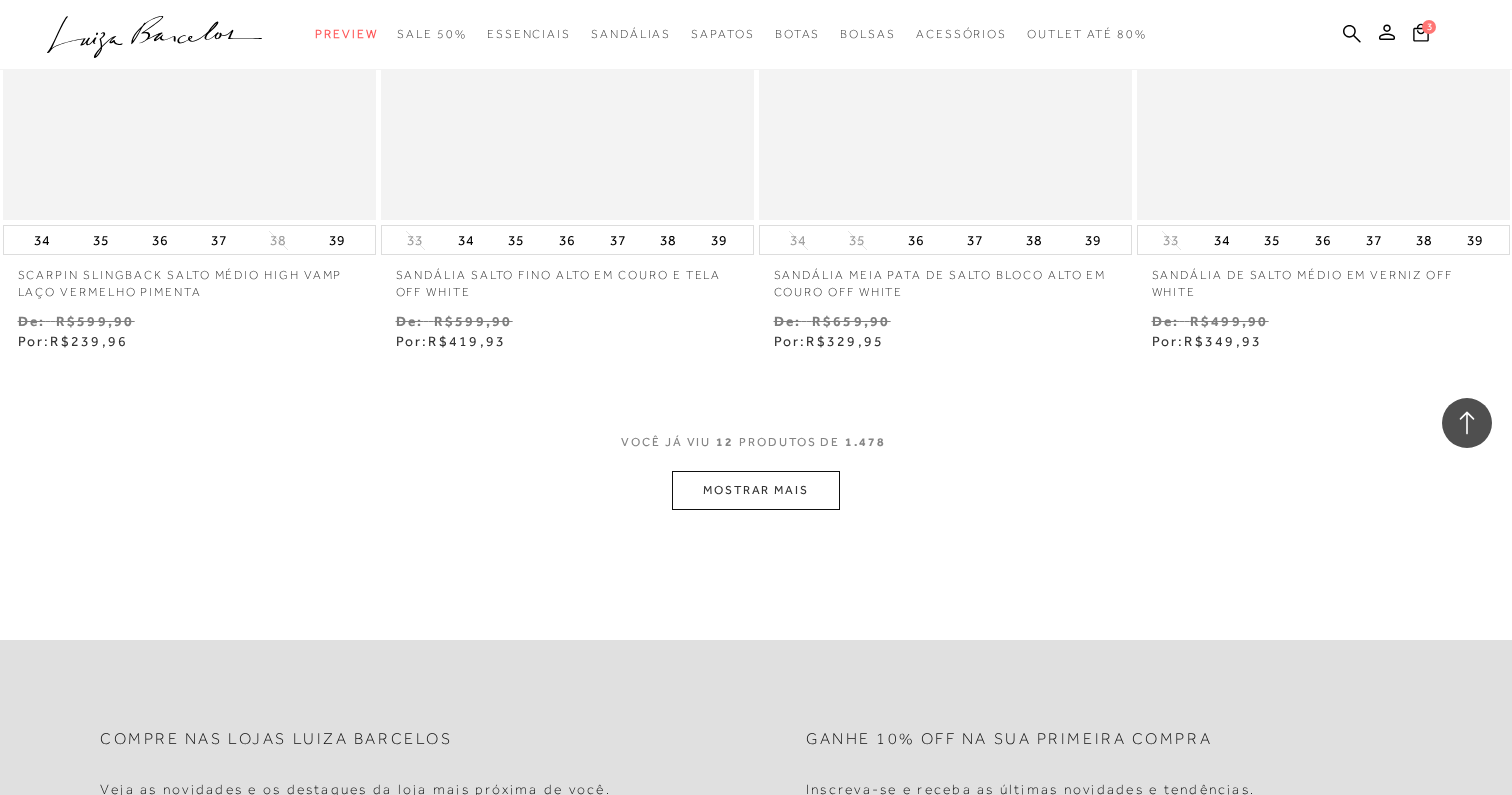scroll, scrollTop: 2140, scrollLeft: 0, axis: vertical 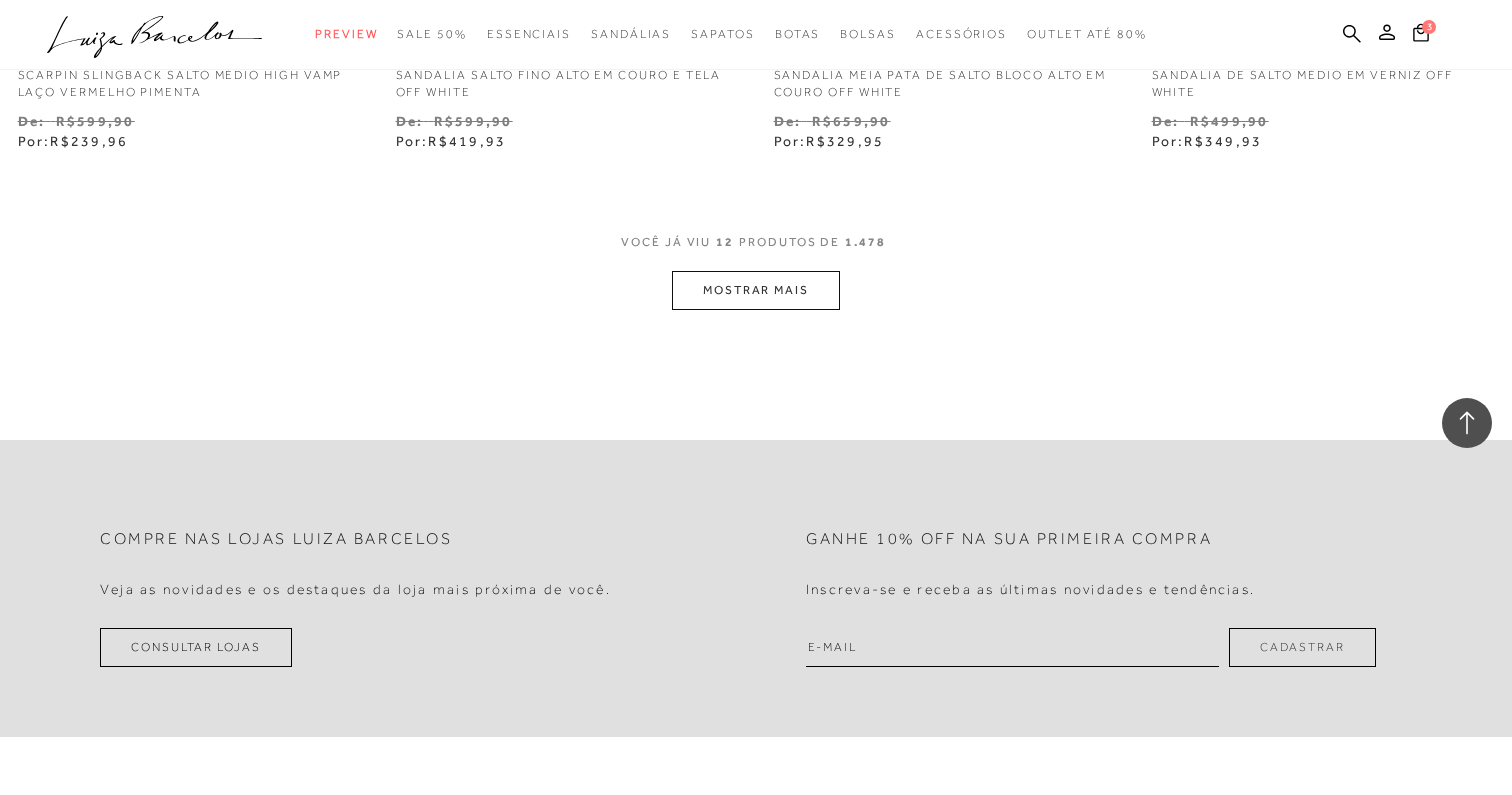 click on "MOSTRAR MAIS" at bounding box center [756, 290] 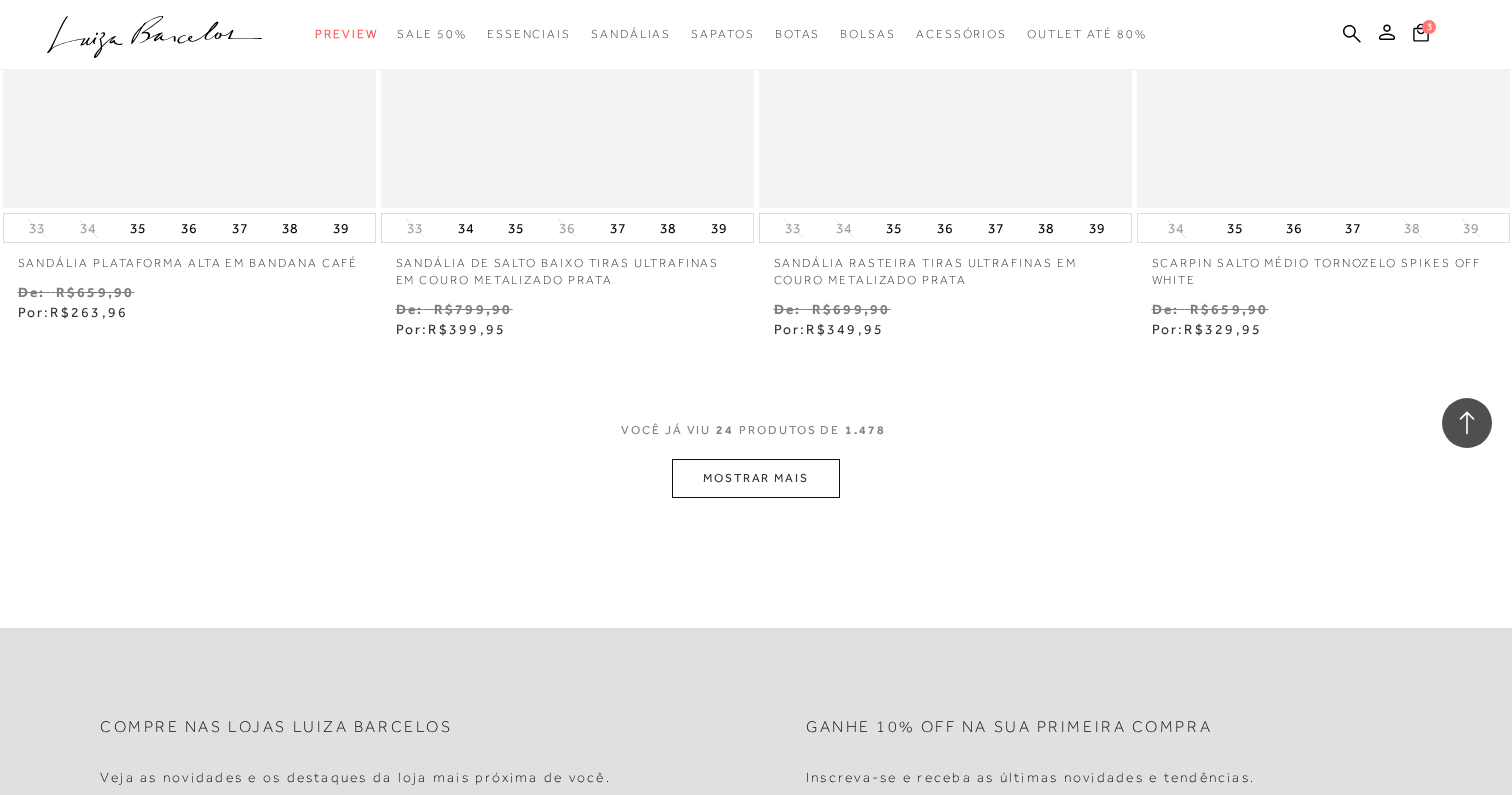 scroll, scrollTop: 4086, scrollLeft: 0, axis: vertical 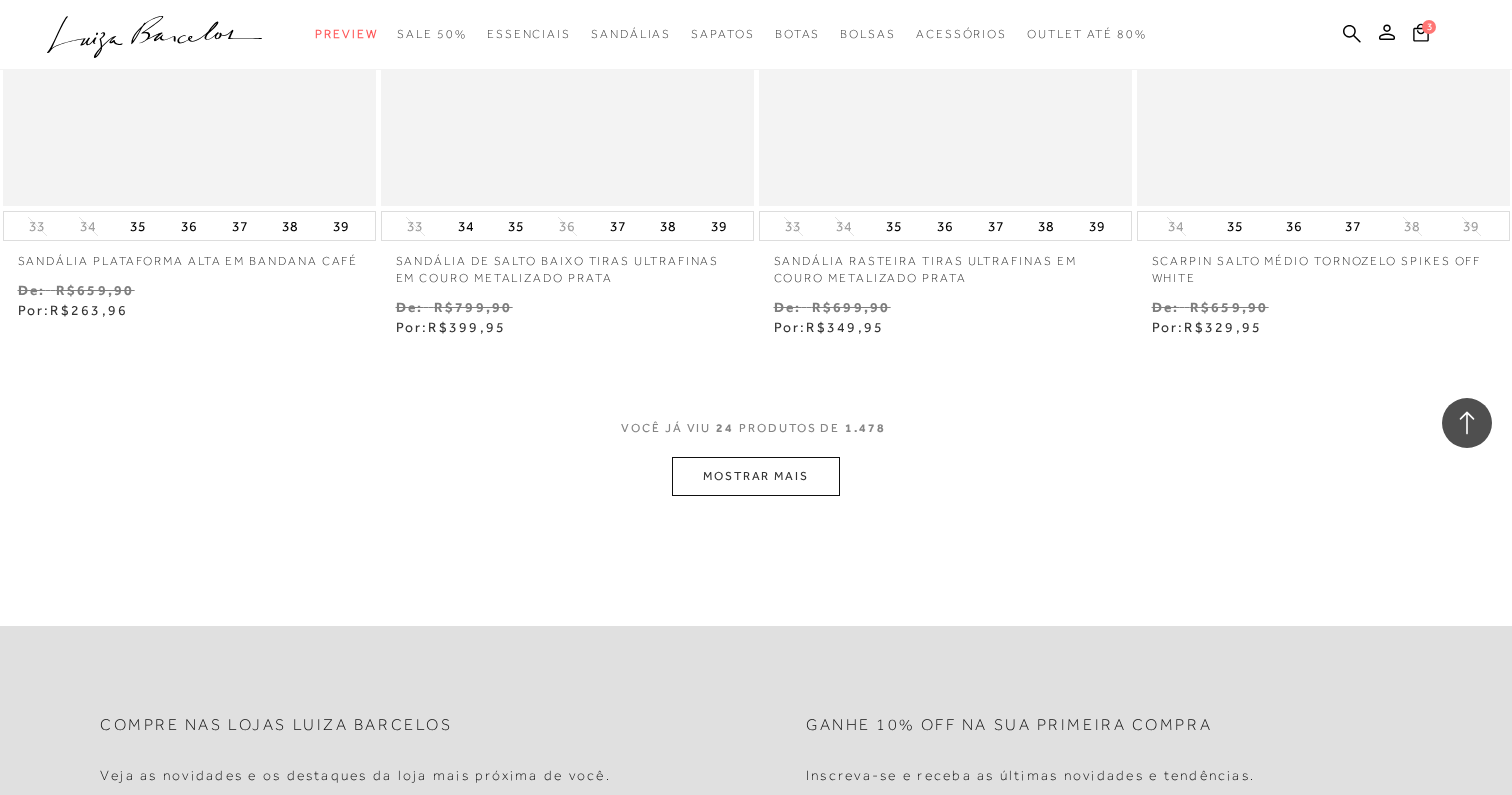click on "MOSTRAR MAIS" at bounding box center (756, 476) 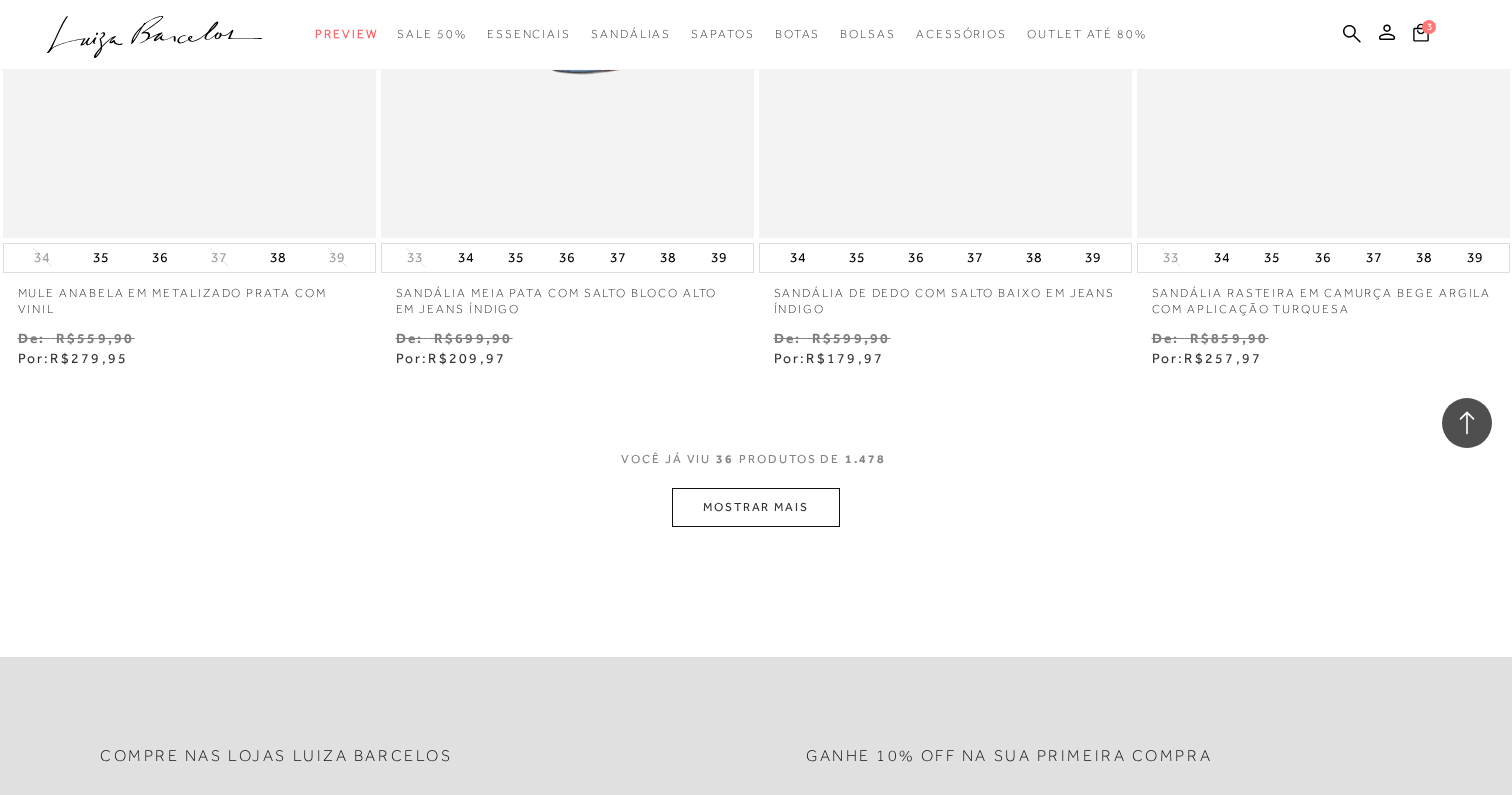 scroll, scrollTop: 6272, scrollLeft: 0, axis: vertical 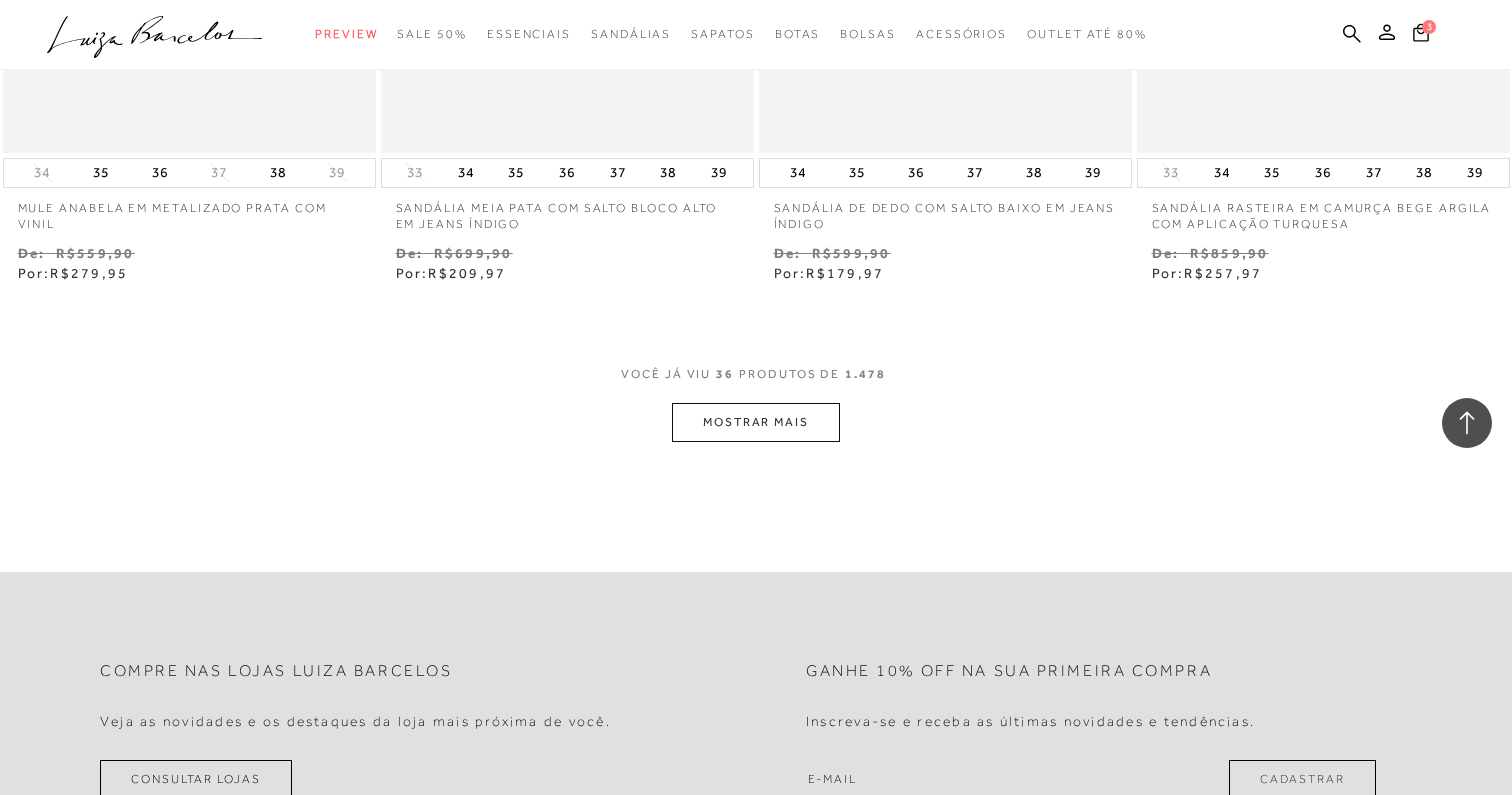 click on "Resultados da pesquisa
Outlet até 80%
Resultados: 25 - 36 (de 1.478)
Opções de exibição
1478
resultados encontrados
Ordenar Padrão Estoque" at bounding box center (756, -2875) 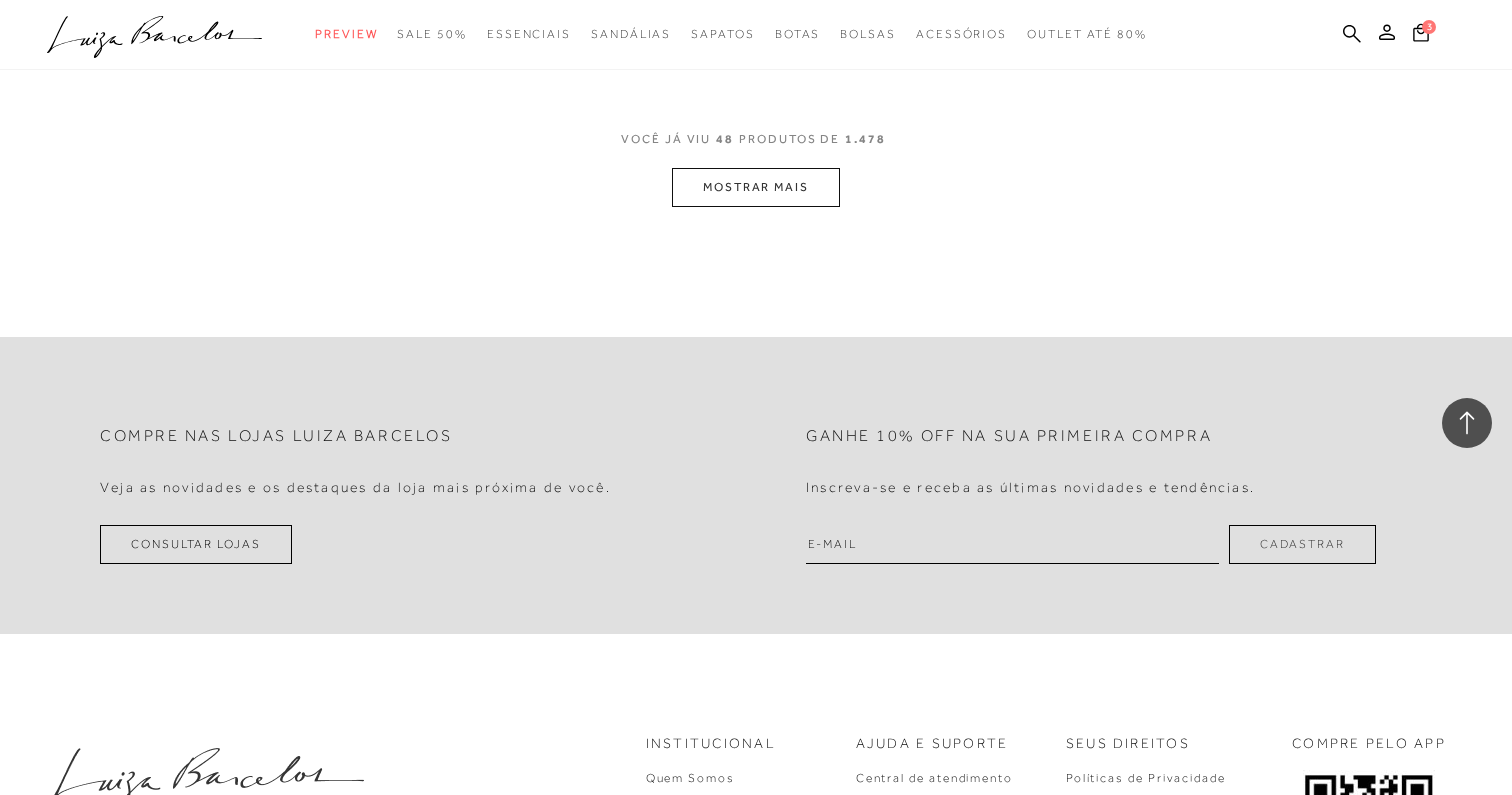 scroll, scrollTop: 8656, scrollLeft: 0, axis: vertical 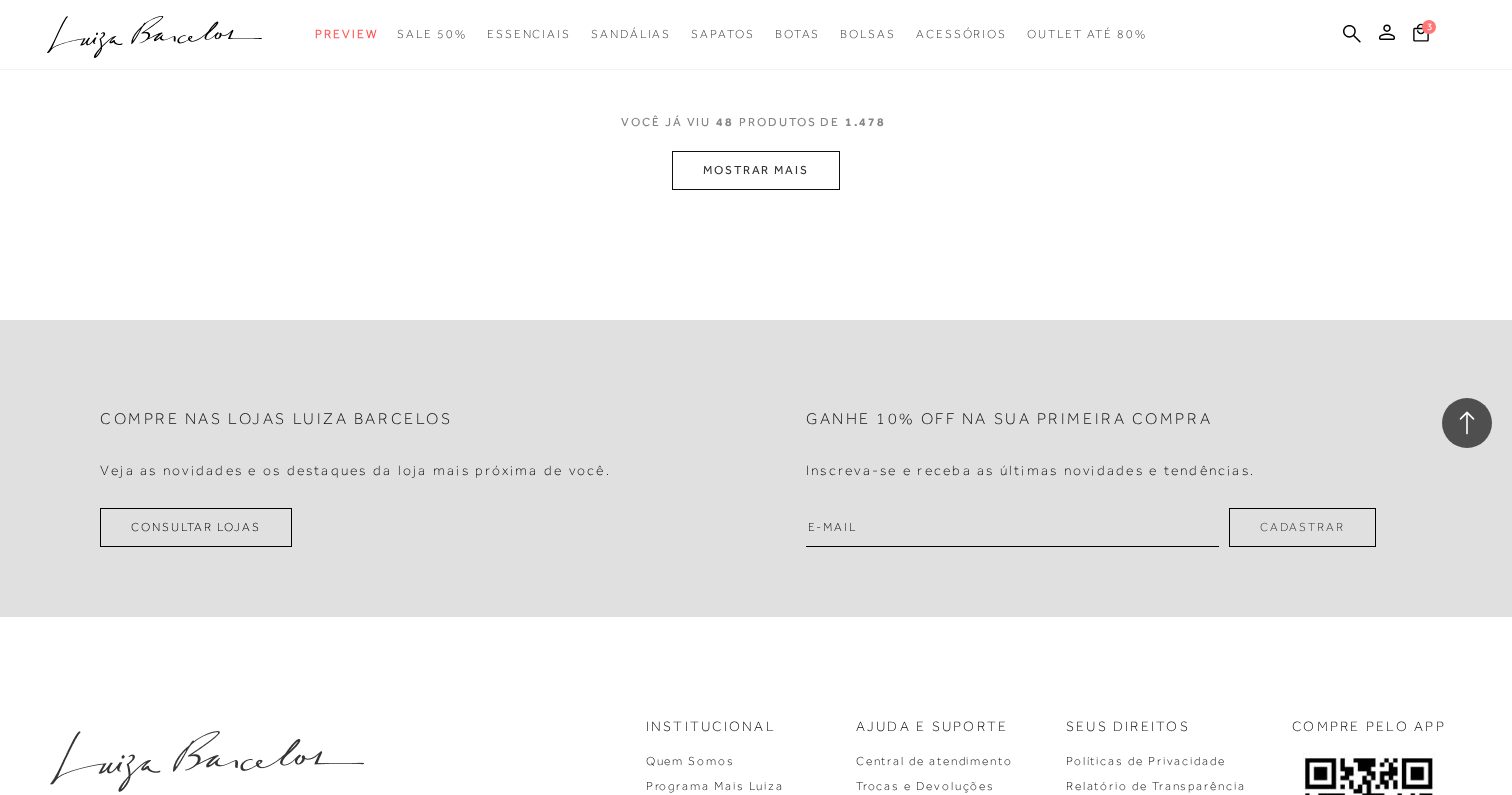 click on "MOSTRAR MAIS" at bounding box center [756, 170] 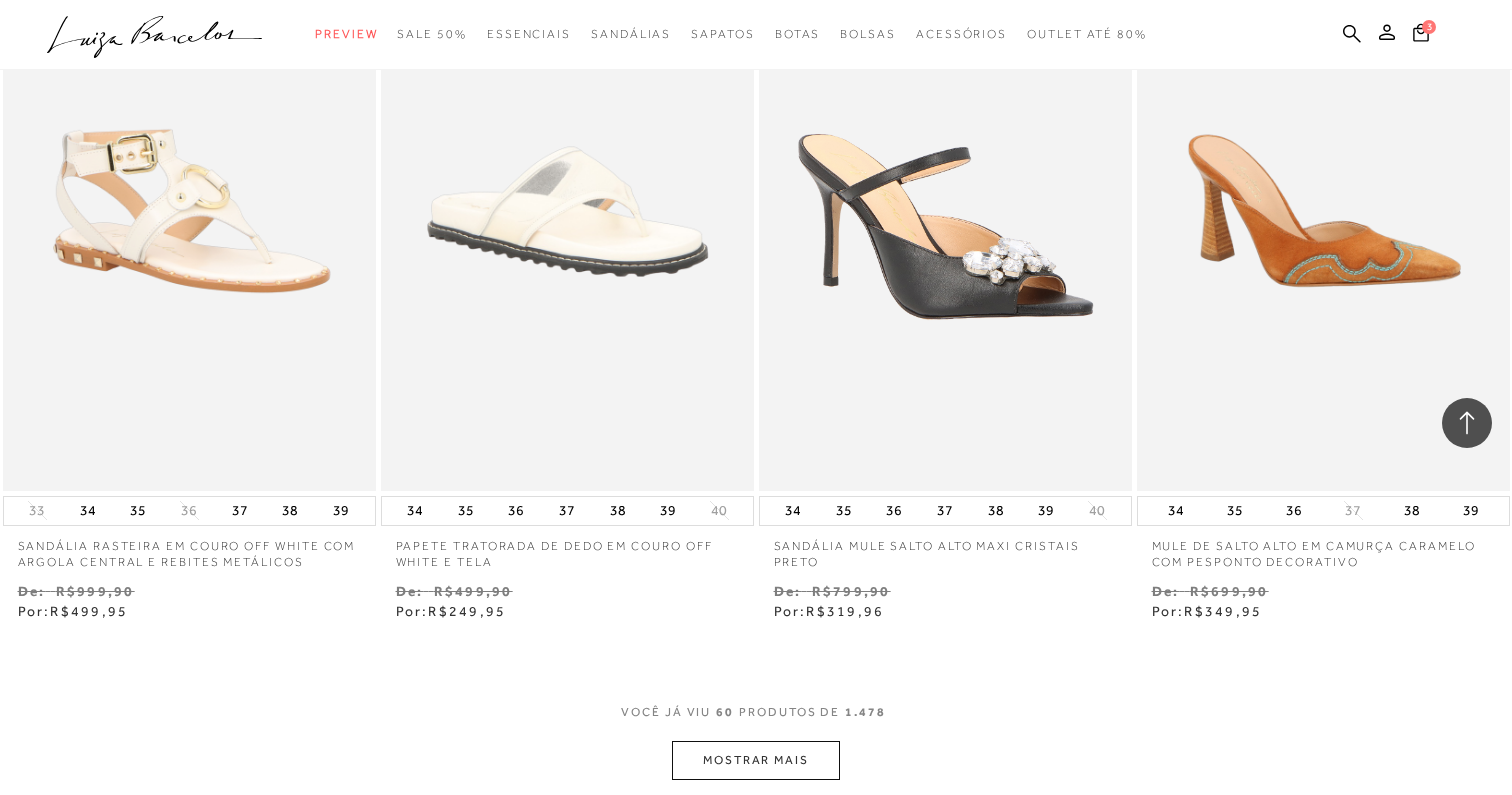 scroll, scrollTop: 10212, scrollLeft: 0, axis: vertical 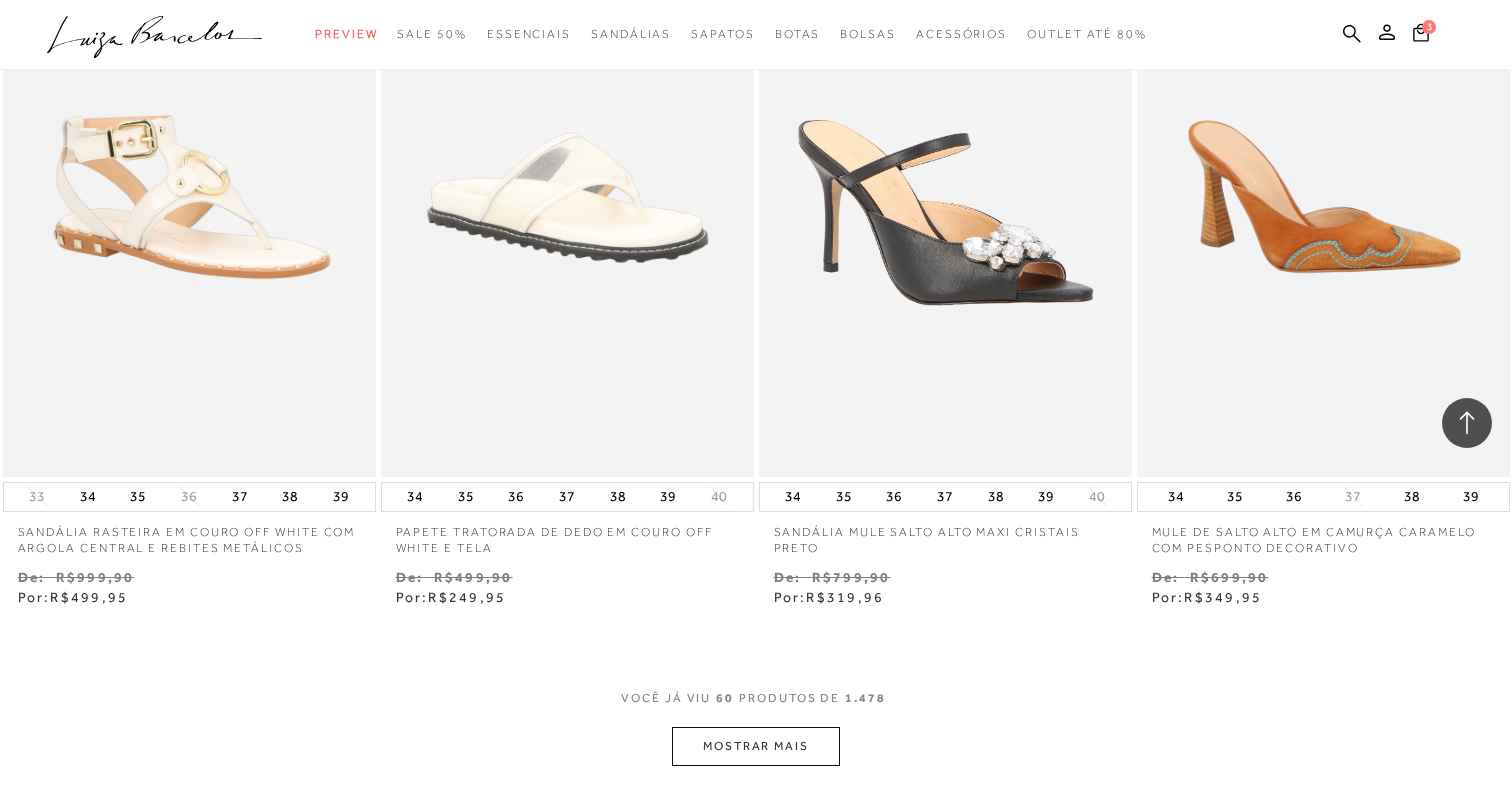 click on "MOSTRAR MAIS" at bounding box center [756, 746] 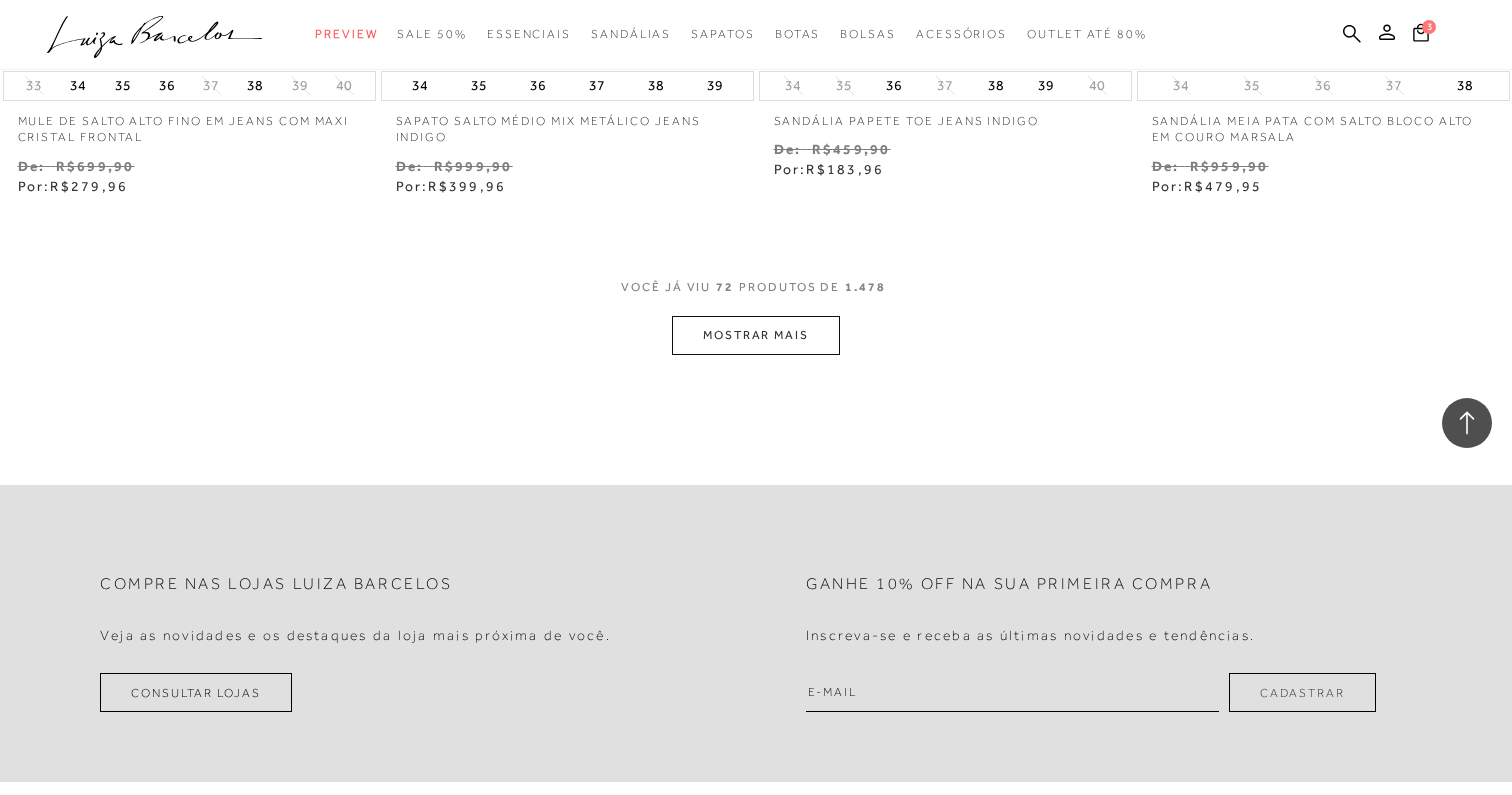 scroll, scrollTop: 12768, scrollLeft: 0, axis: vertical 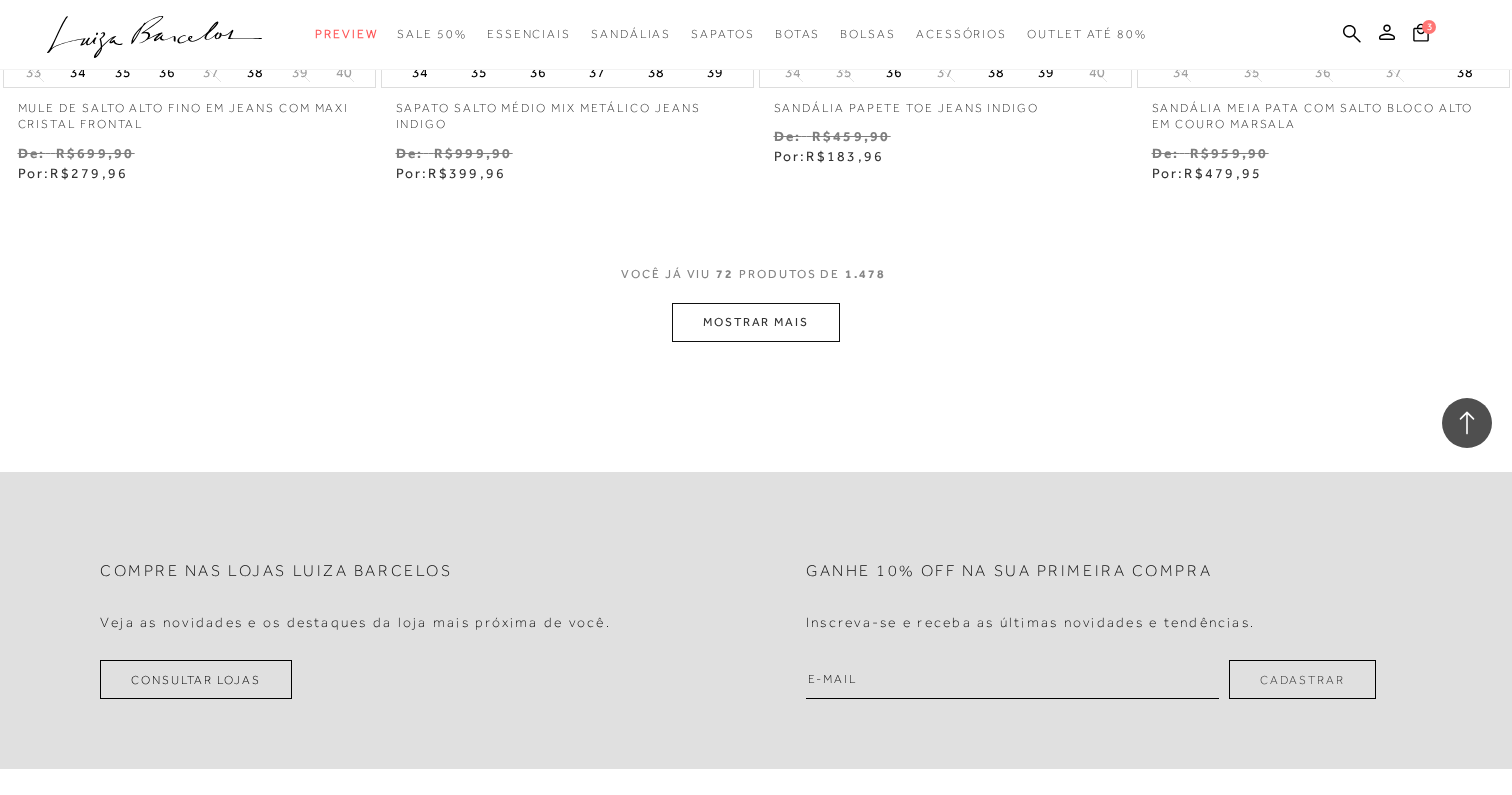 click on "MOSTRAR MAIS" at bounding box center (756, 322) 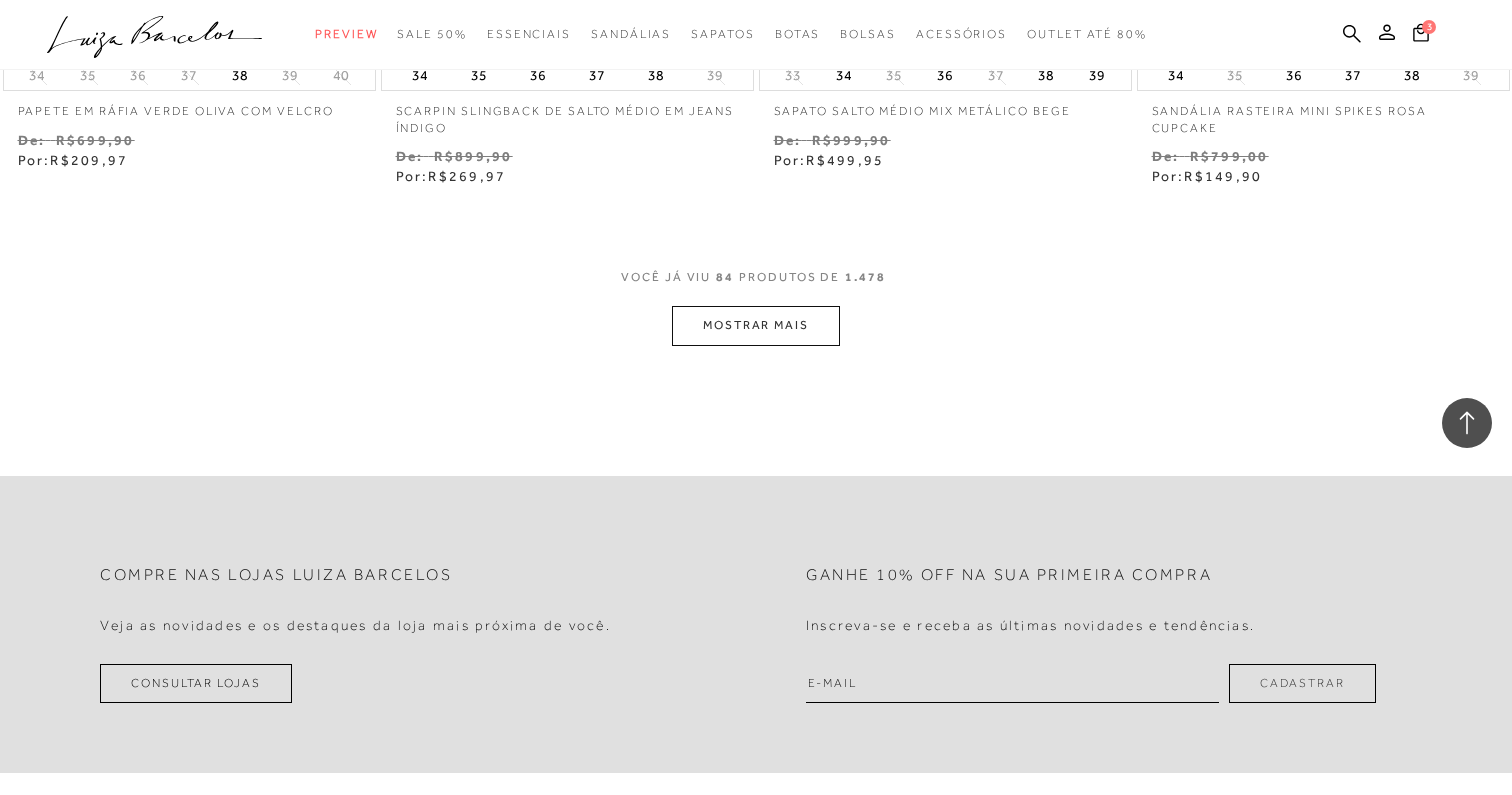 scroll, scrollTop: 14920, scrollLeft: 0, axis: vertical 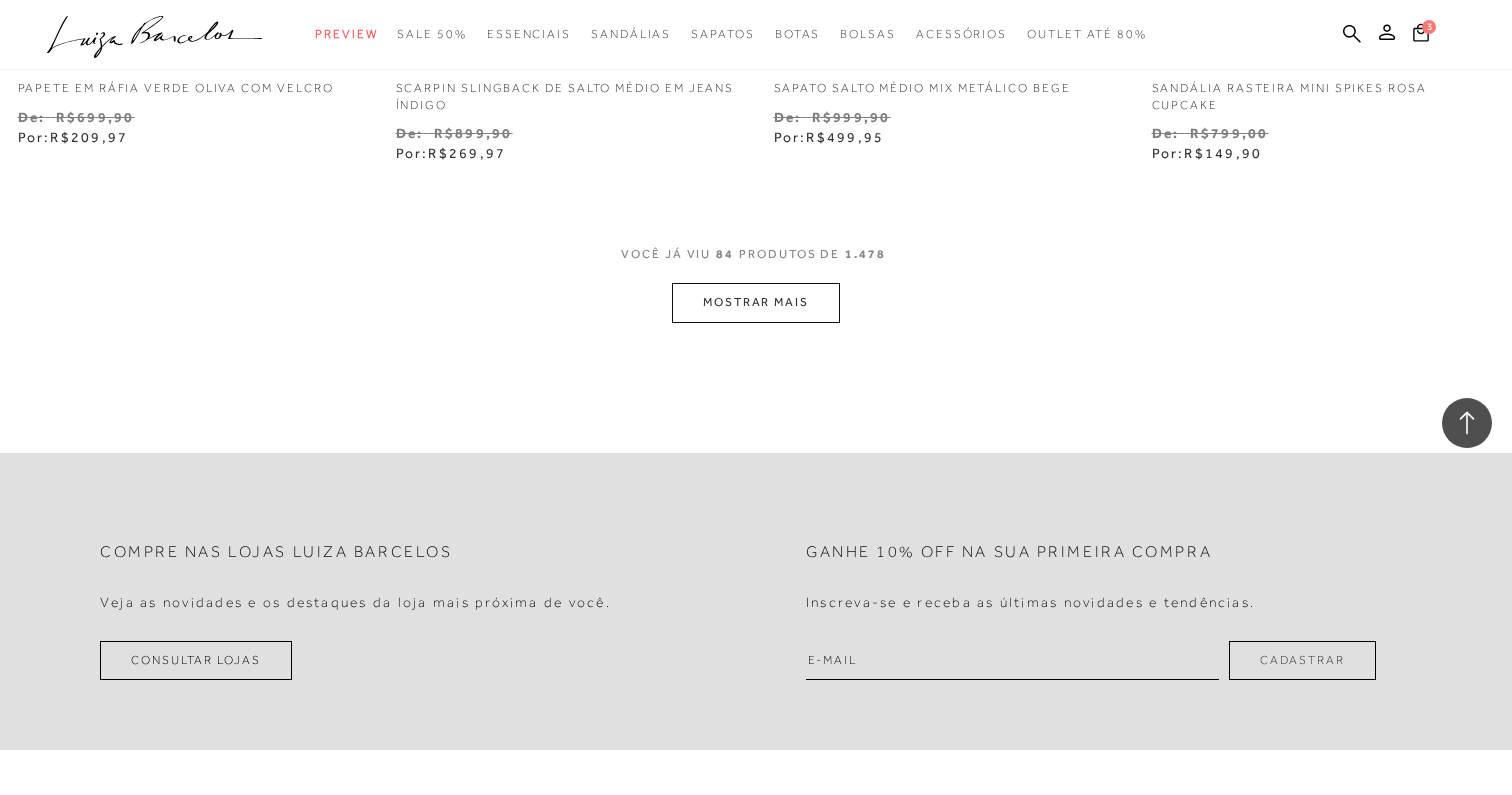 click on "MOSTRAR MAIS" at bounding box center (756, 302) 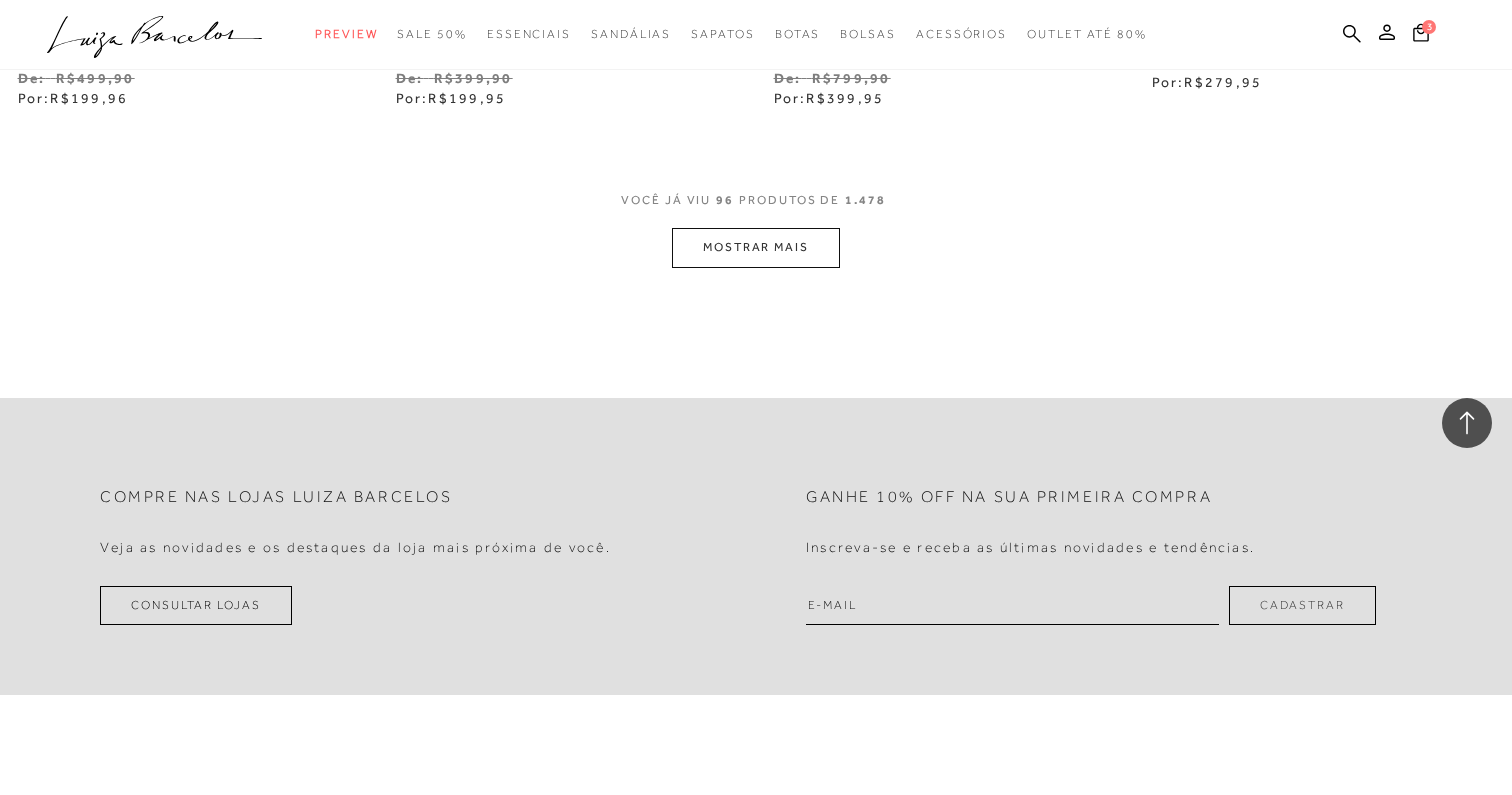 scroll, scrollTop: 17115, scrollLeft: 0, axis: vertical 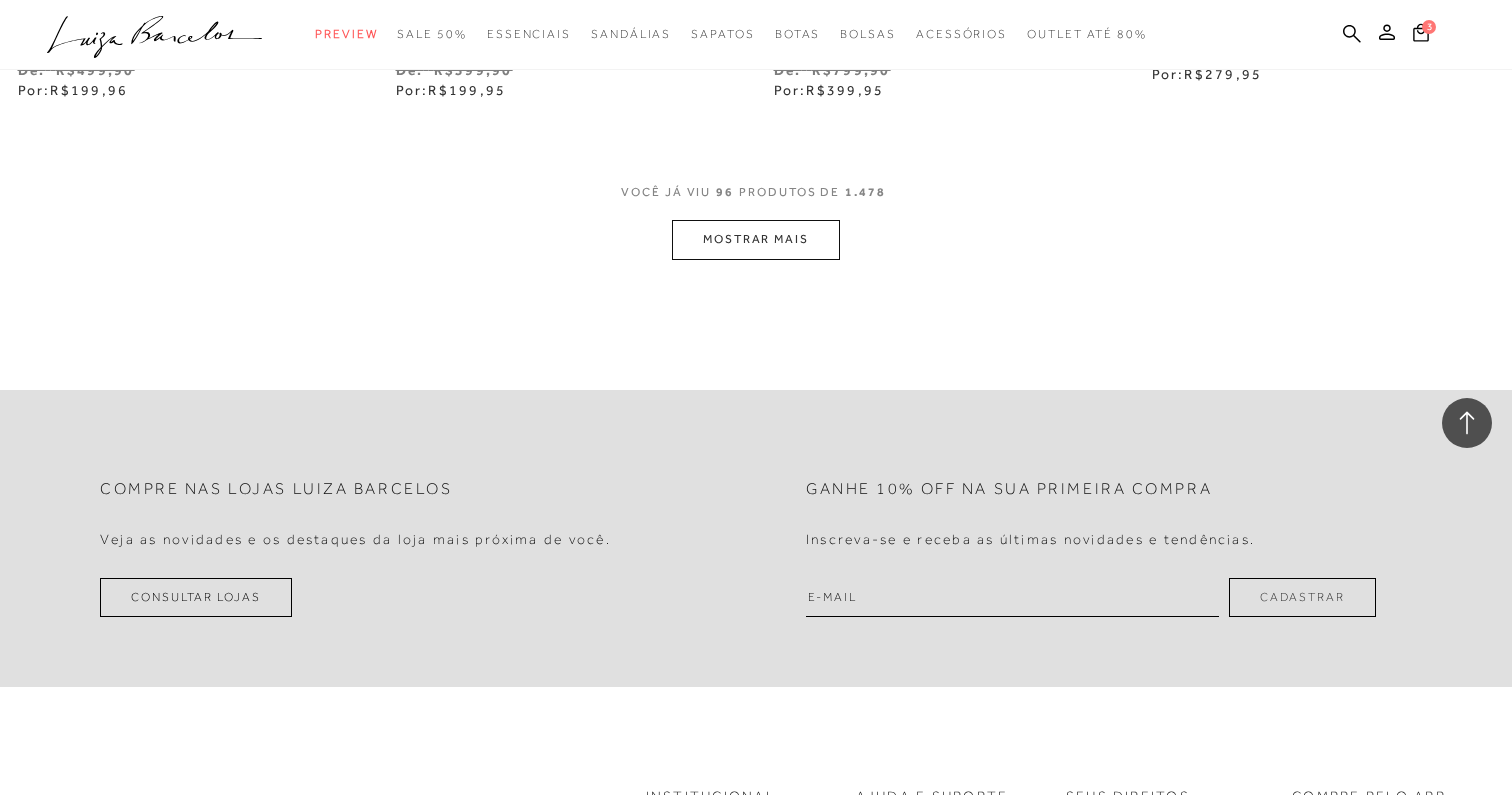 click on "MOSTRAR MAIS" at bounding box center [756, 239] 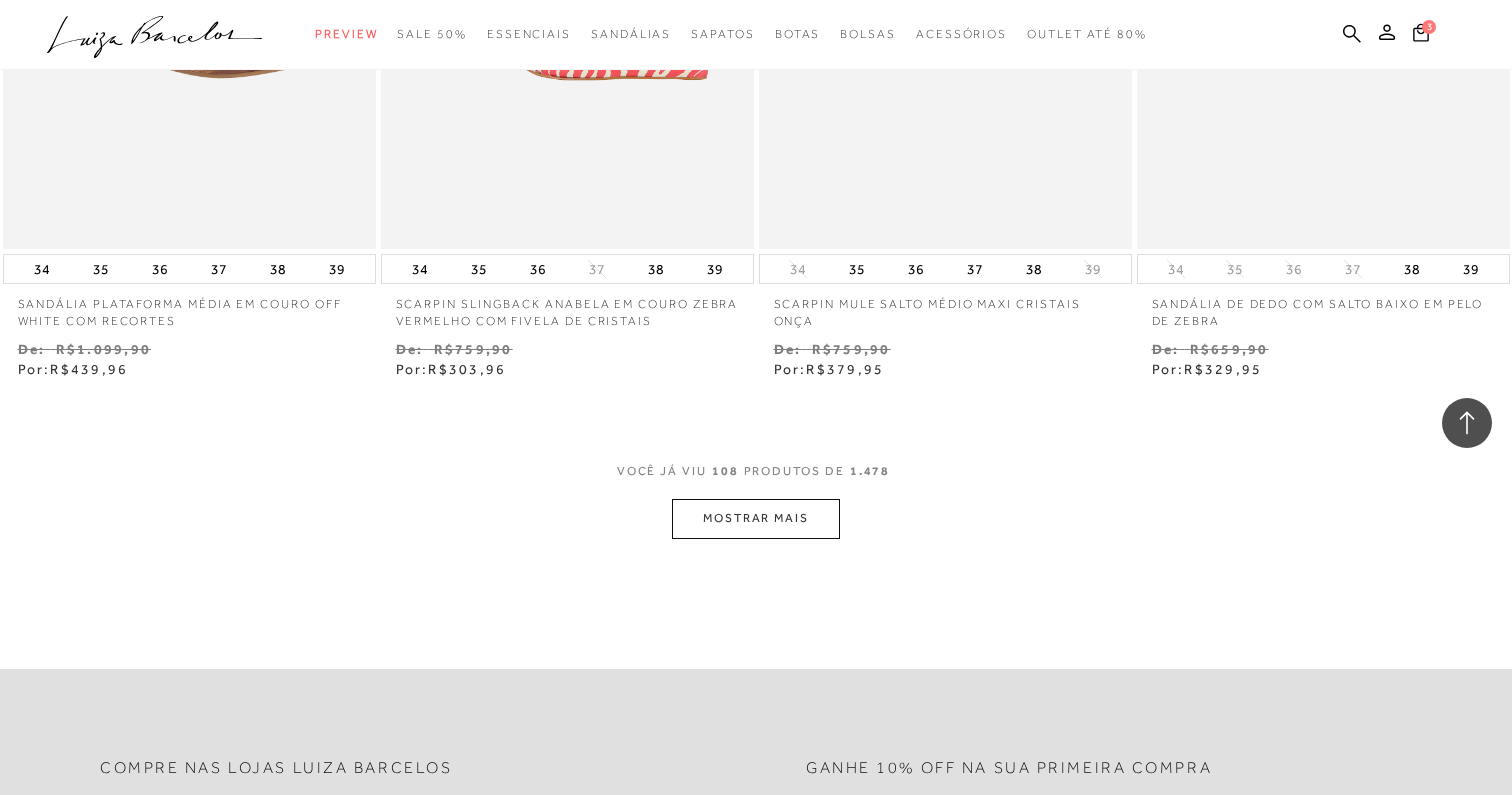 scroll, scrollTop: 18971, scrollLeft: 0, axis: vertical 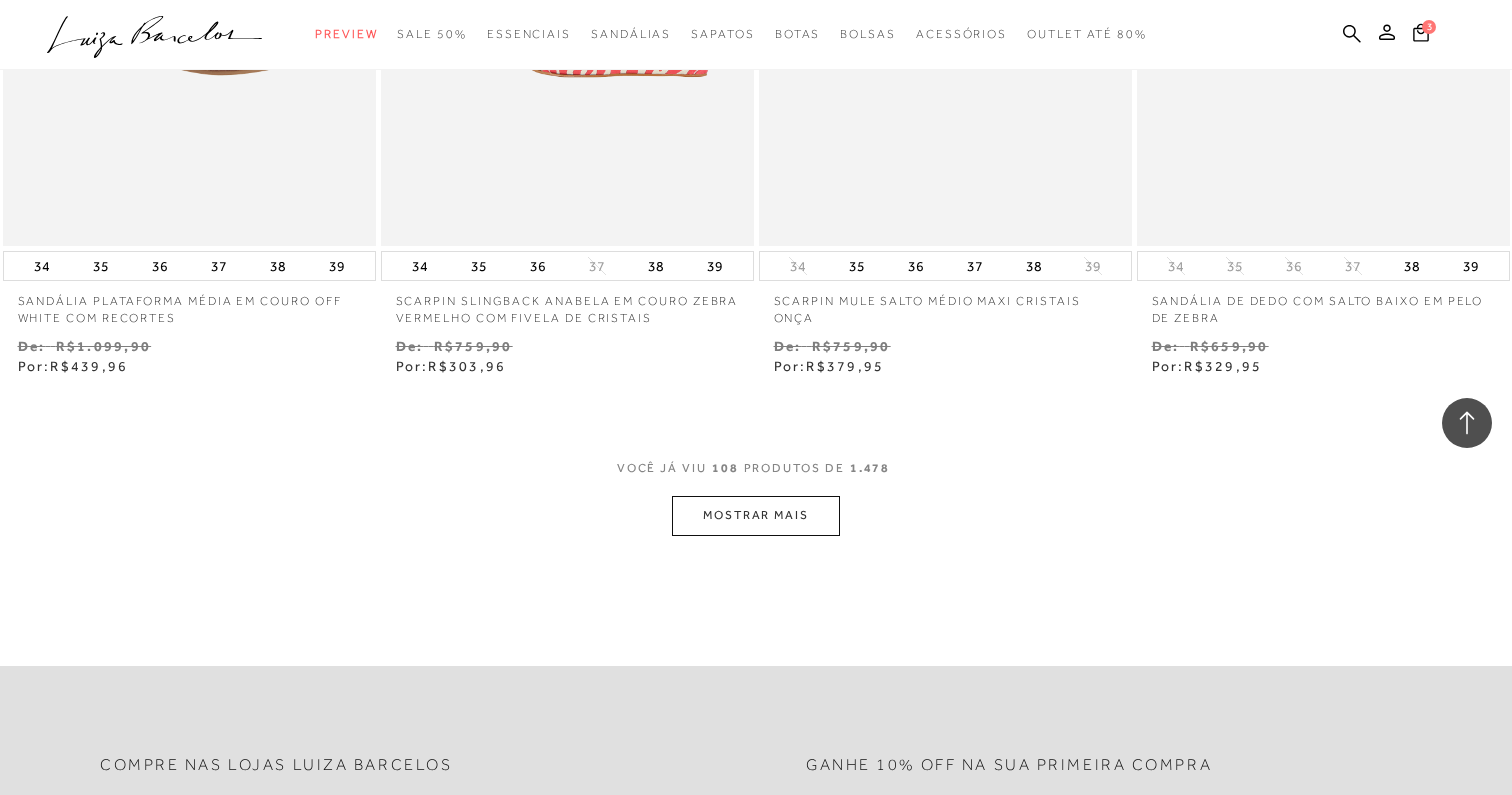 click on "MOSTRAR MAIS" at bounding box center [756, 515] 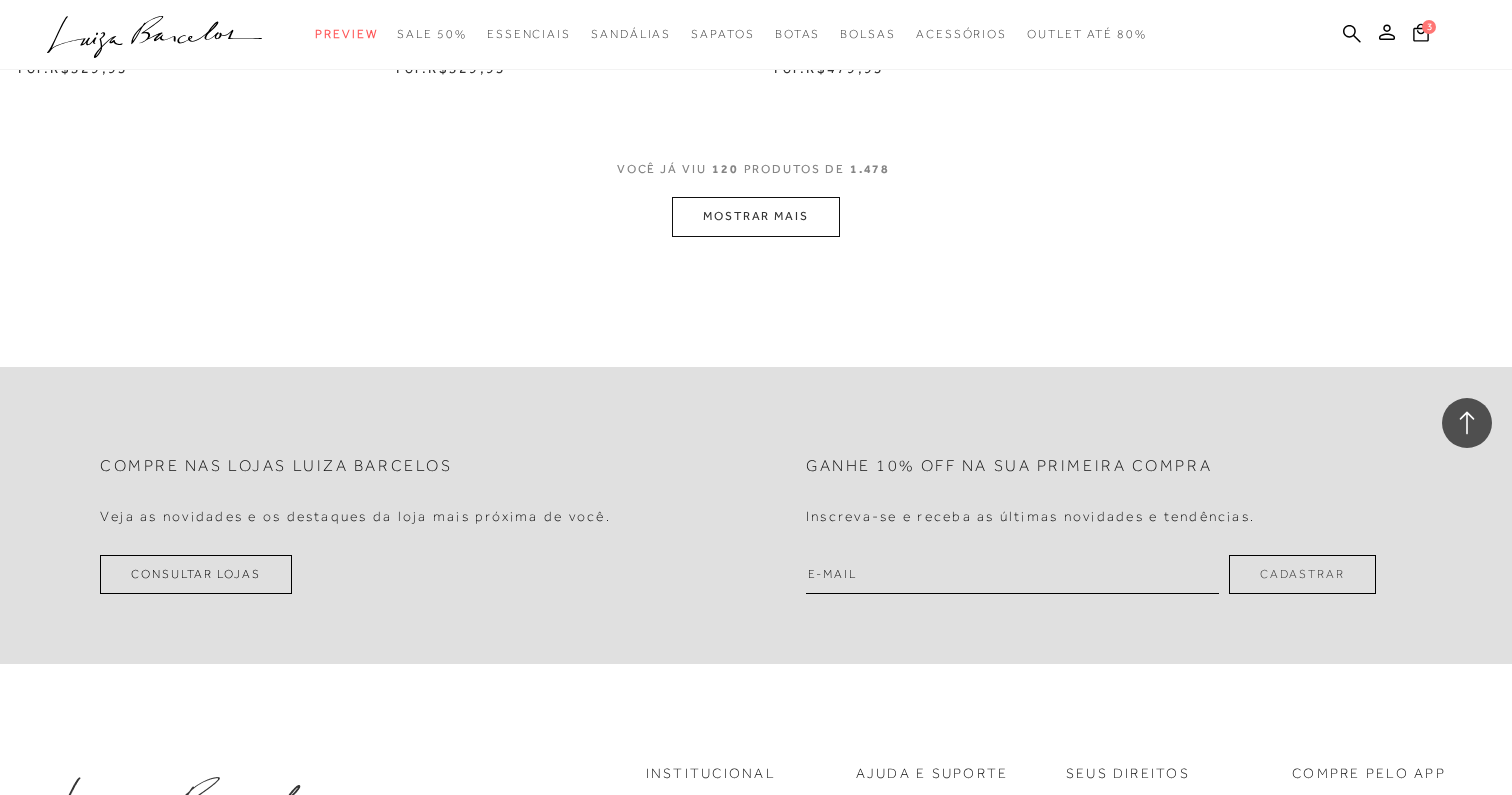 scroll, scrollTop: 21429, scrollLeft: 0, axis: vertical 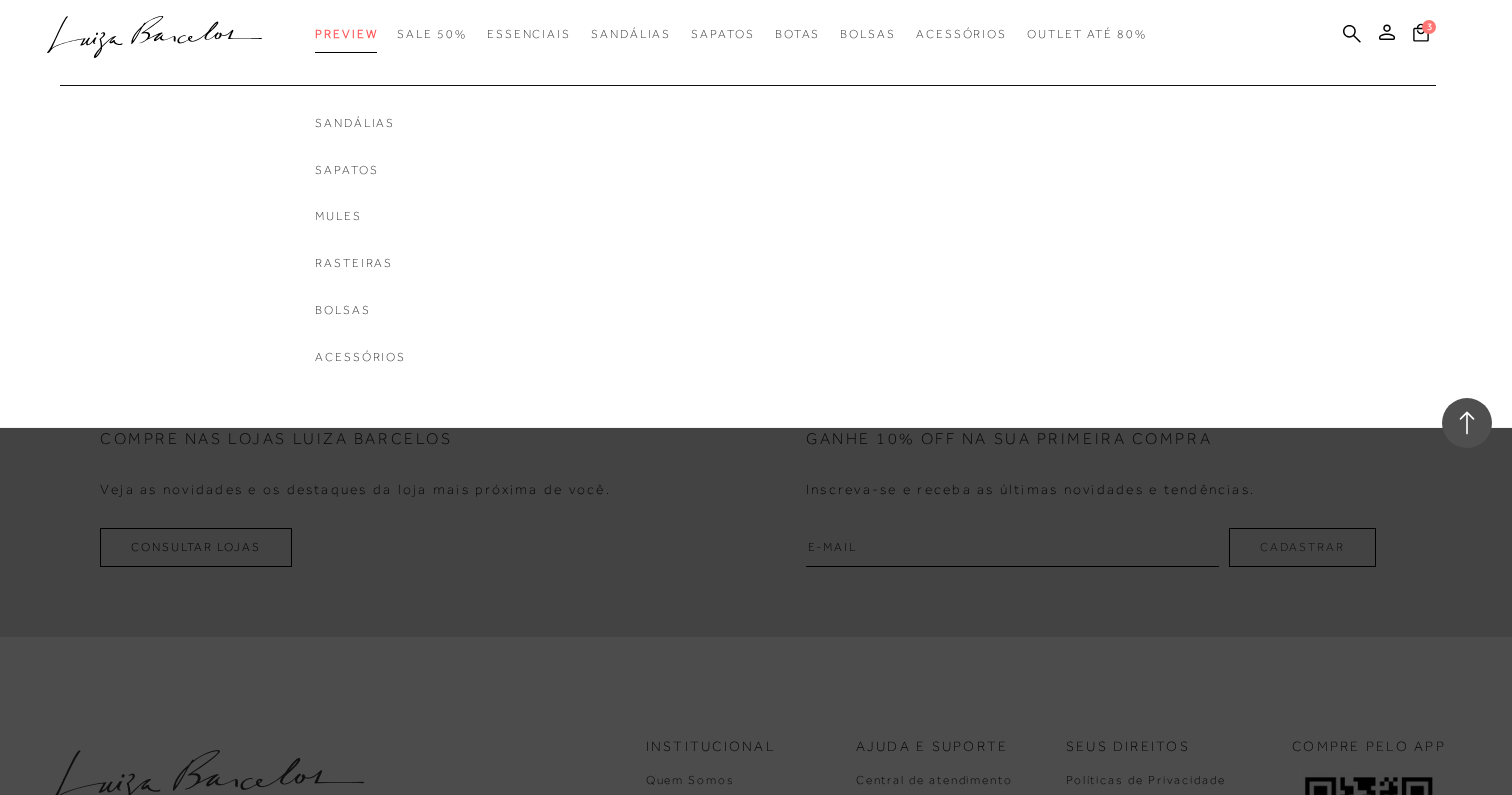click on "Preview" at bounding box center [346, 34] 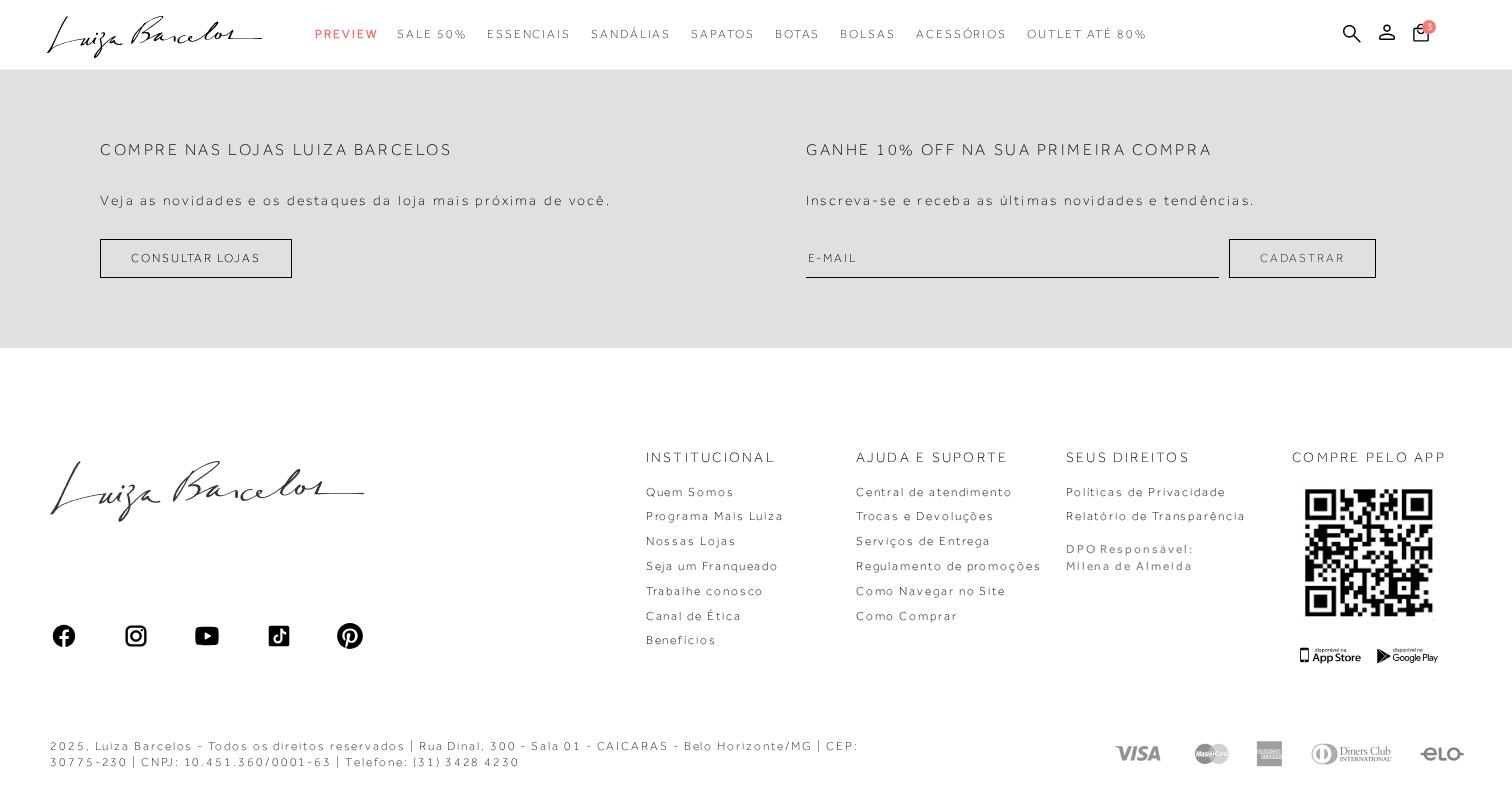 scroll, scrollTop: 0, scrollLeft: 0, axis: both 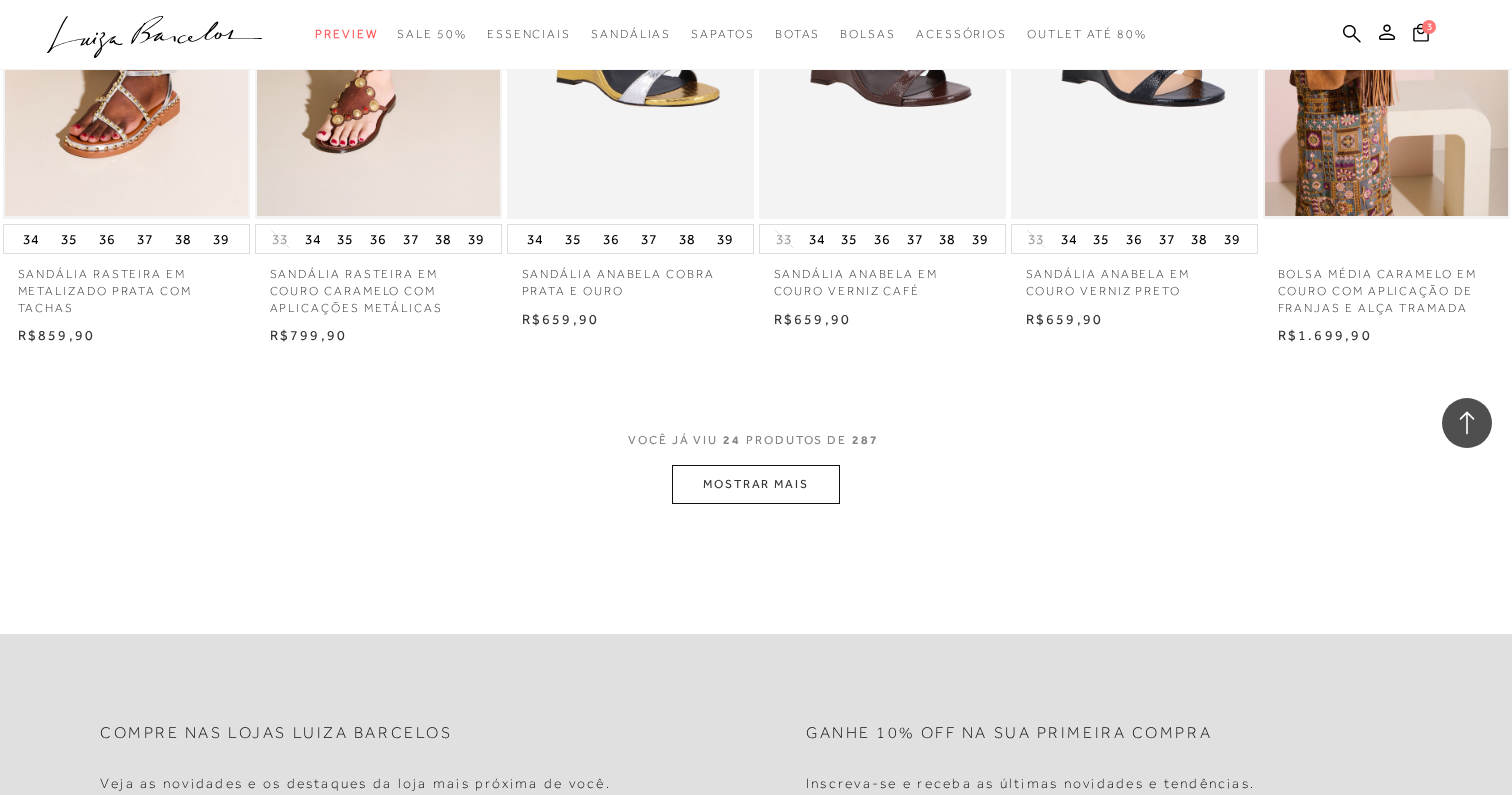 click on "MOSTRAR MAIS" at bounding box center (756, 484) 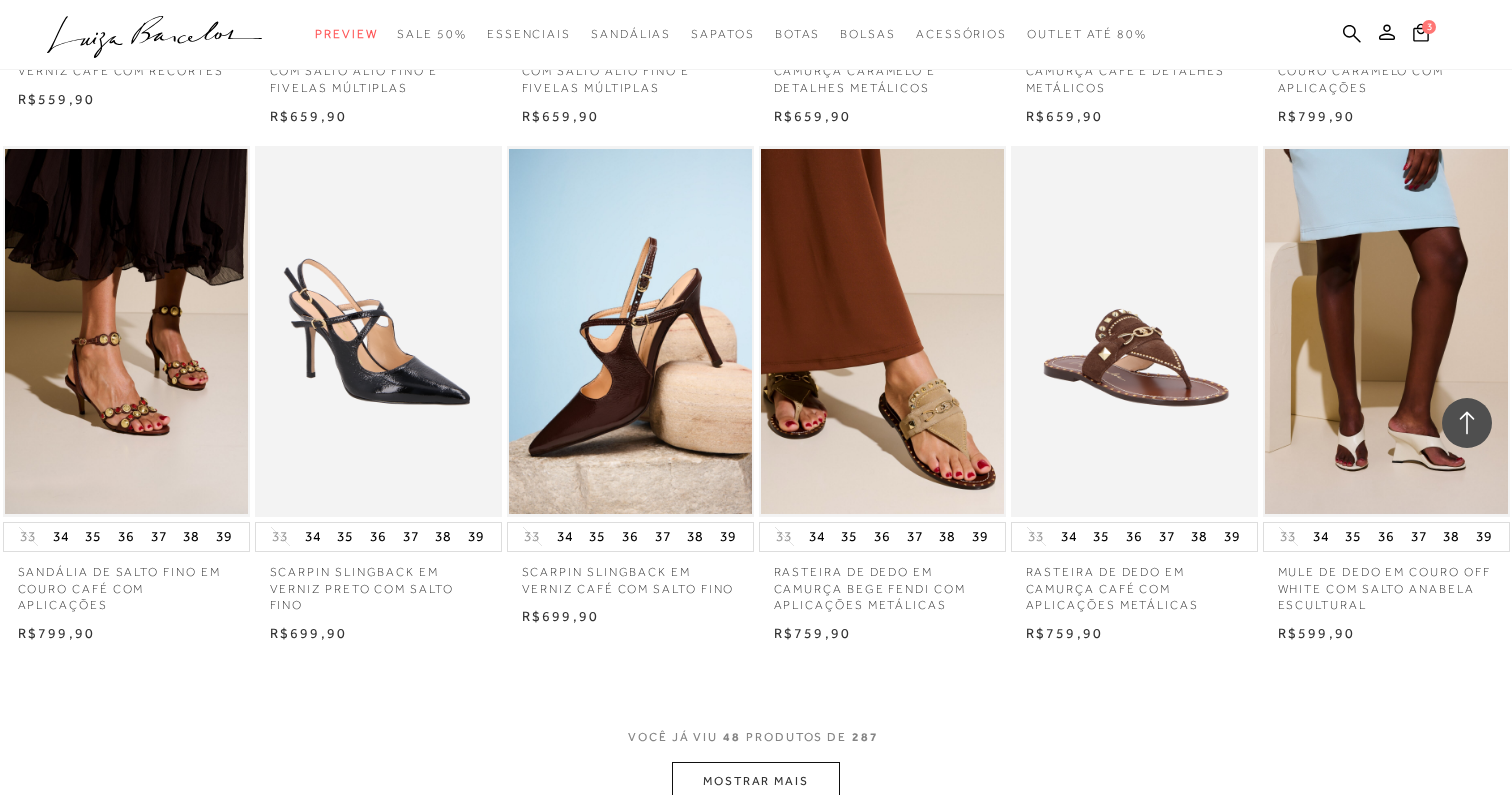 scroll, scrollTop: 3674, scrollLeft: 0, axis: vertical 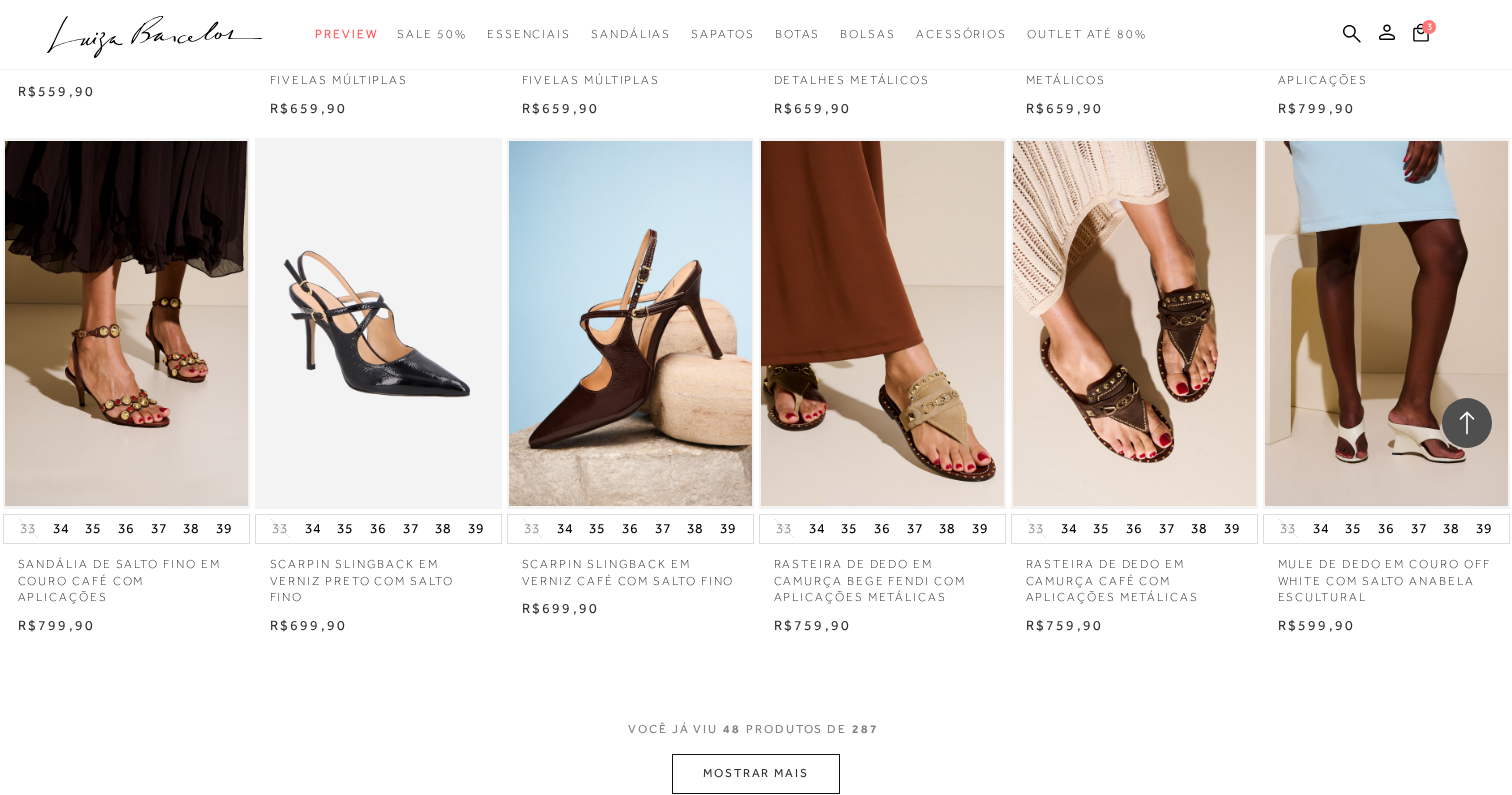 click on "MOSTRAR MAIS" at bounding box center (756, 773) 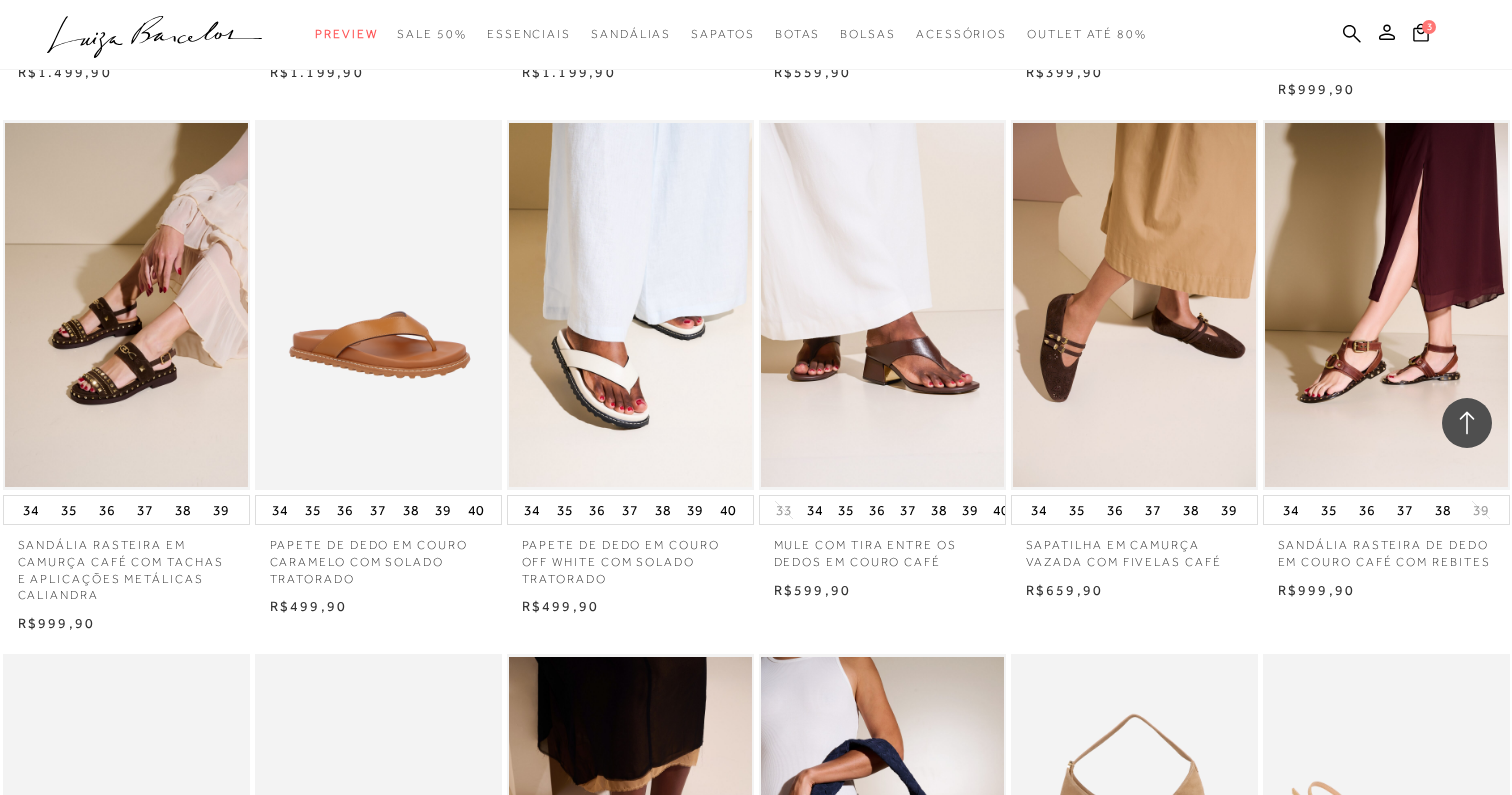 scroll, scrollTop: 5264, scrollLeft: 0, axis: vertical 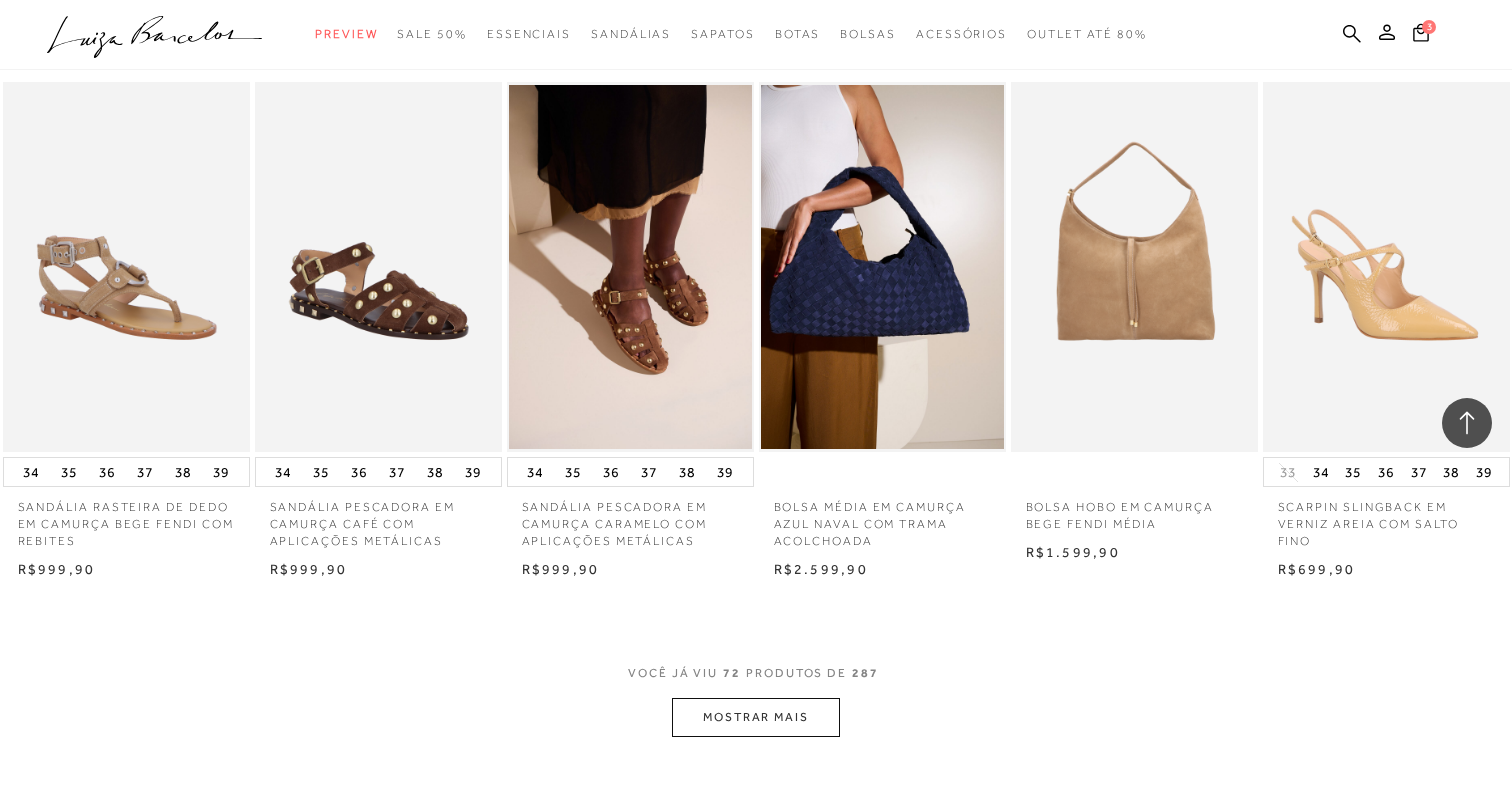 click on "MOSTRAR MAIS" at bounding box center [756, 717] 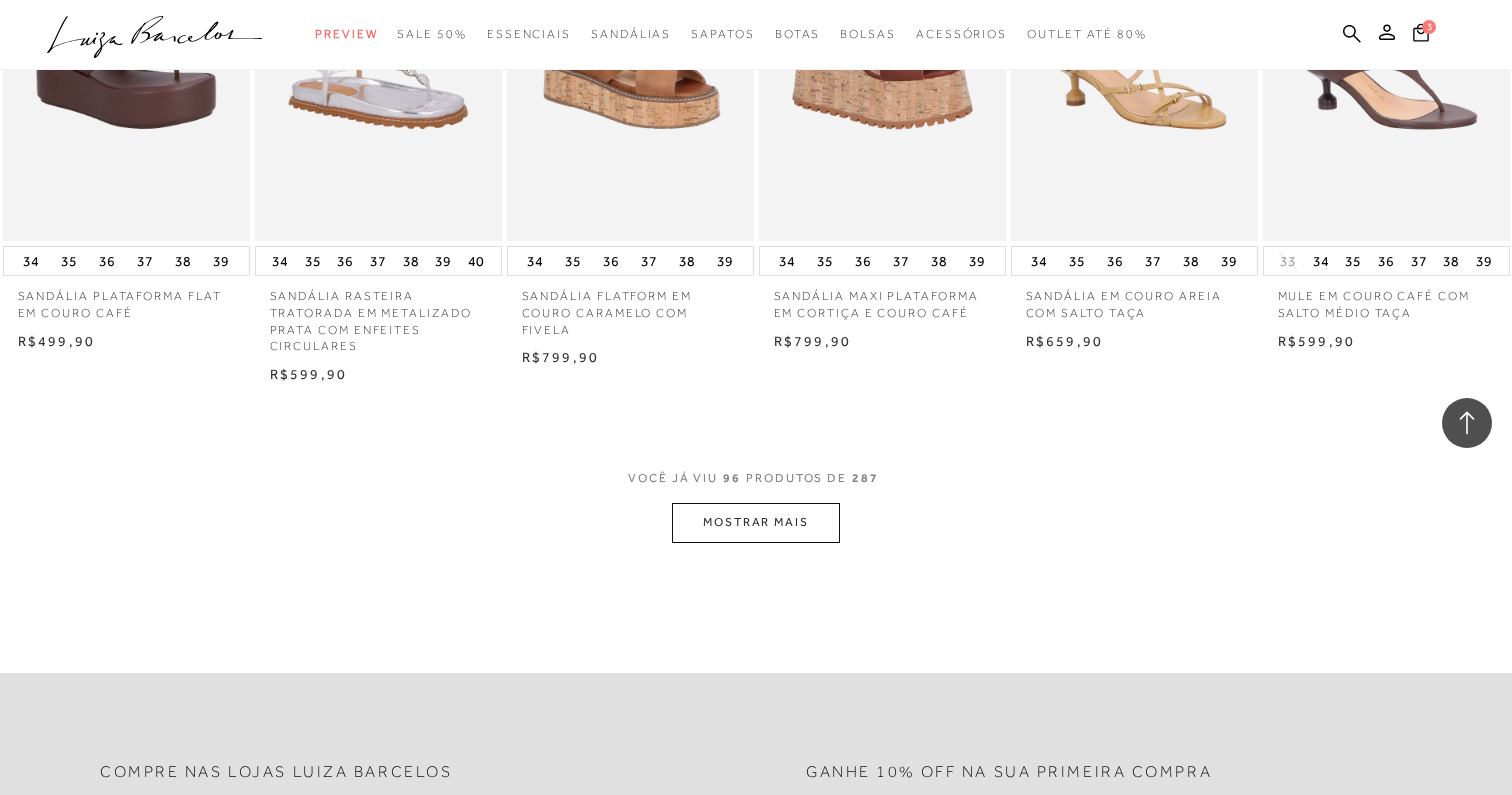 scroll, scrollTop: 8143, scrollLeft: 0, axis: vertical 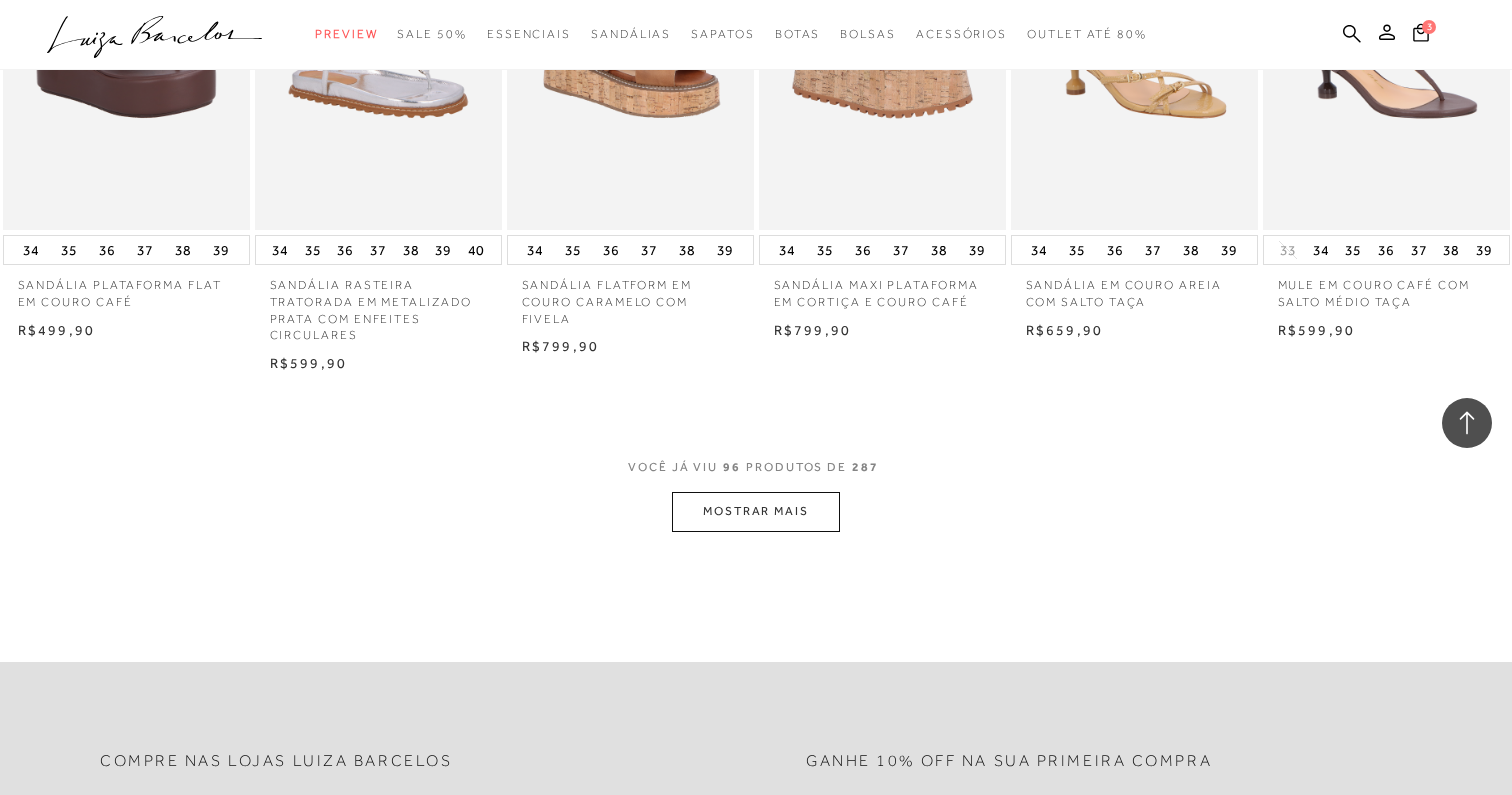 click on "MOSTRAR MAIS" at bounding box center [756, 511] 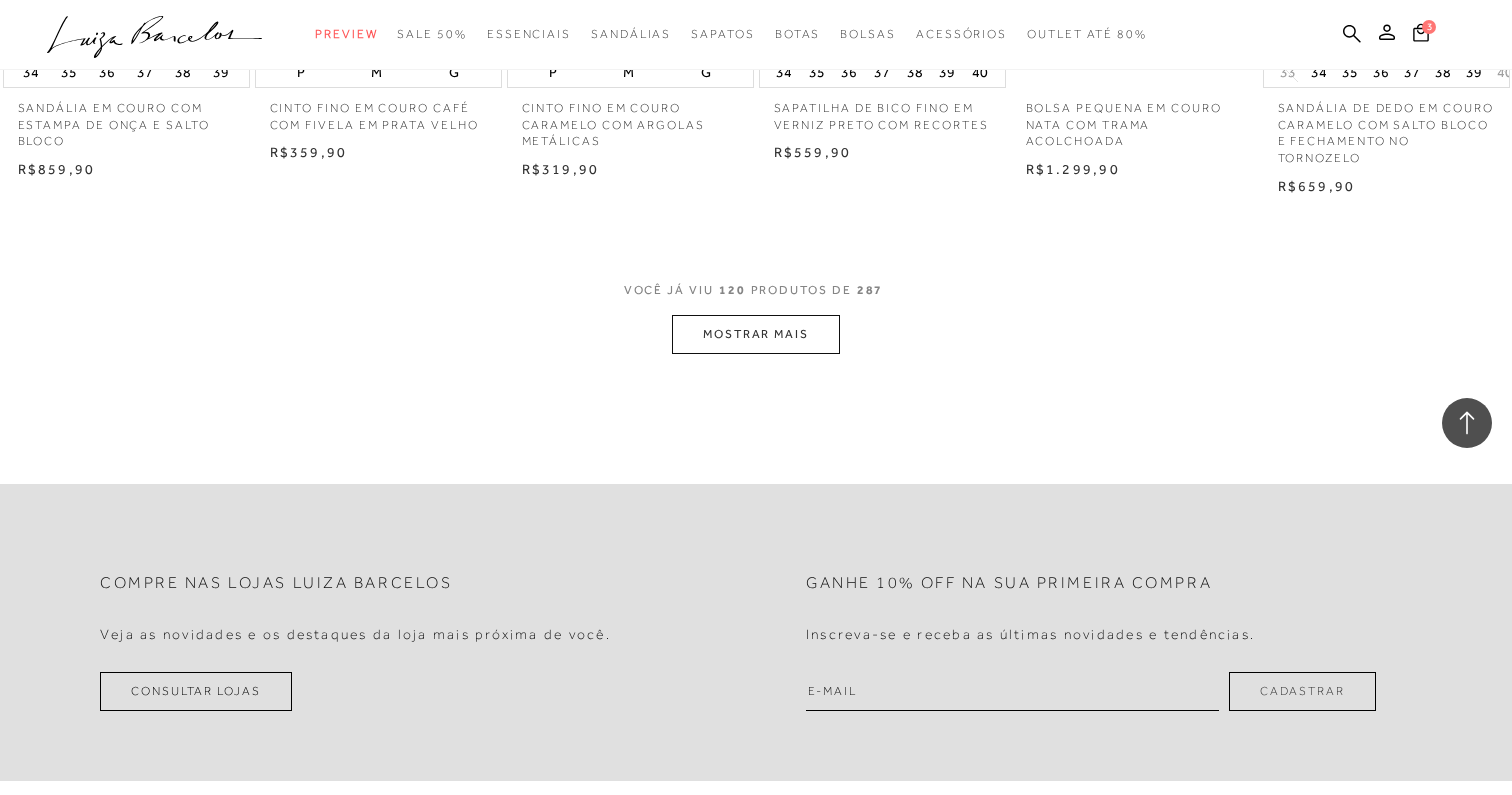 scroll, scrollTop: 10413, scrollLeft: 0, axis: vertical 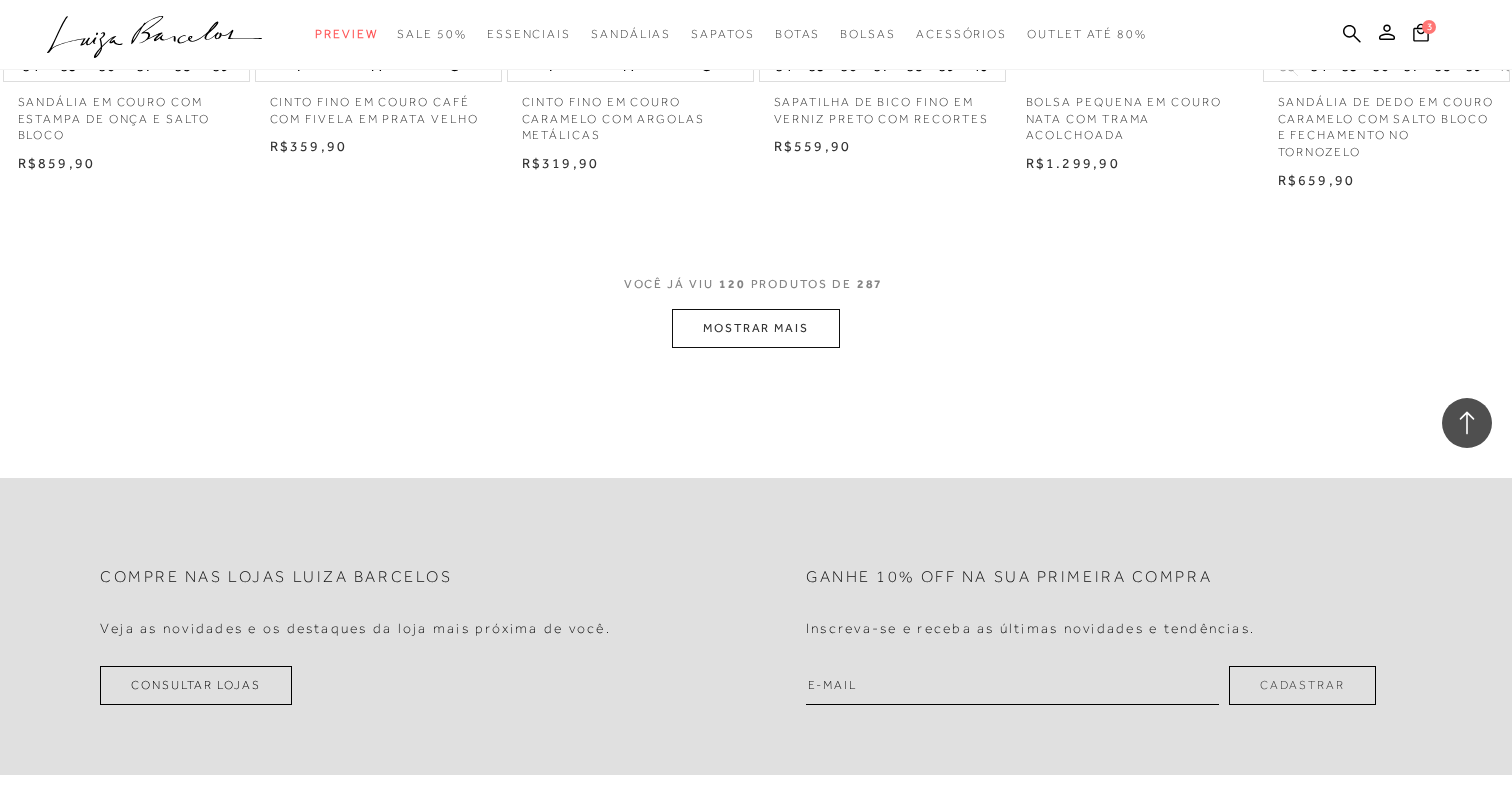 click on "MOSTRAR MAIS" at bounding box center [756, 328] 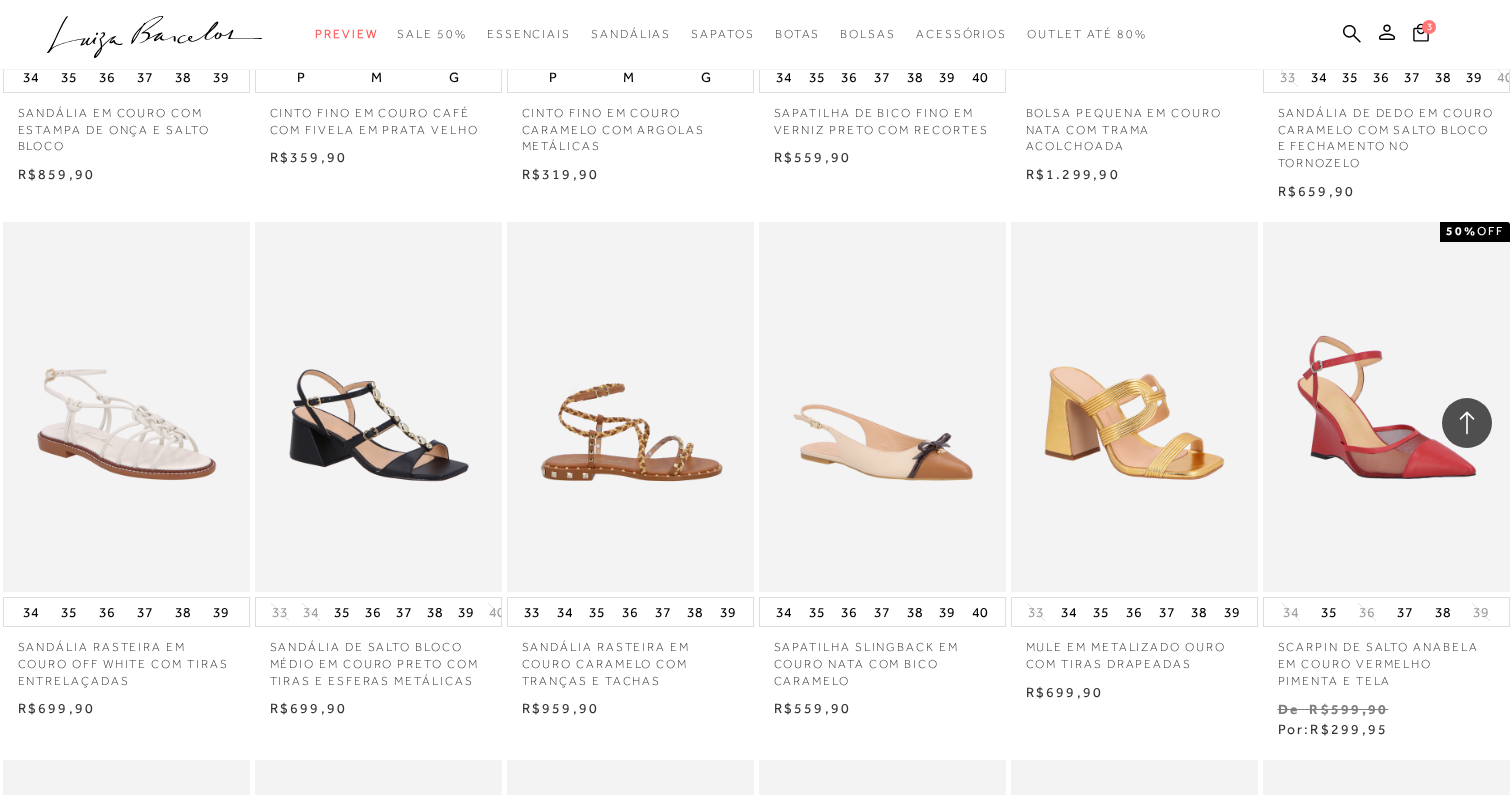 scroll, scrollTop: 10406, scrollLeft: 1, axis: both 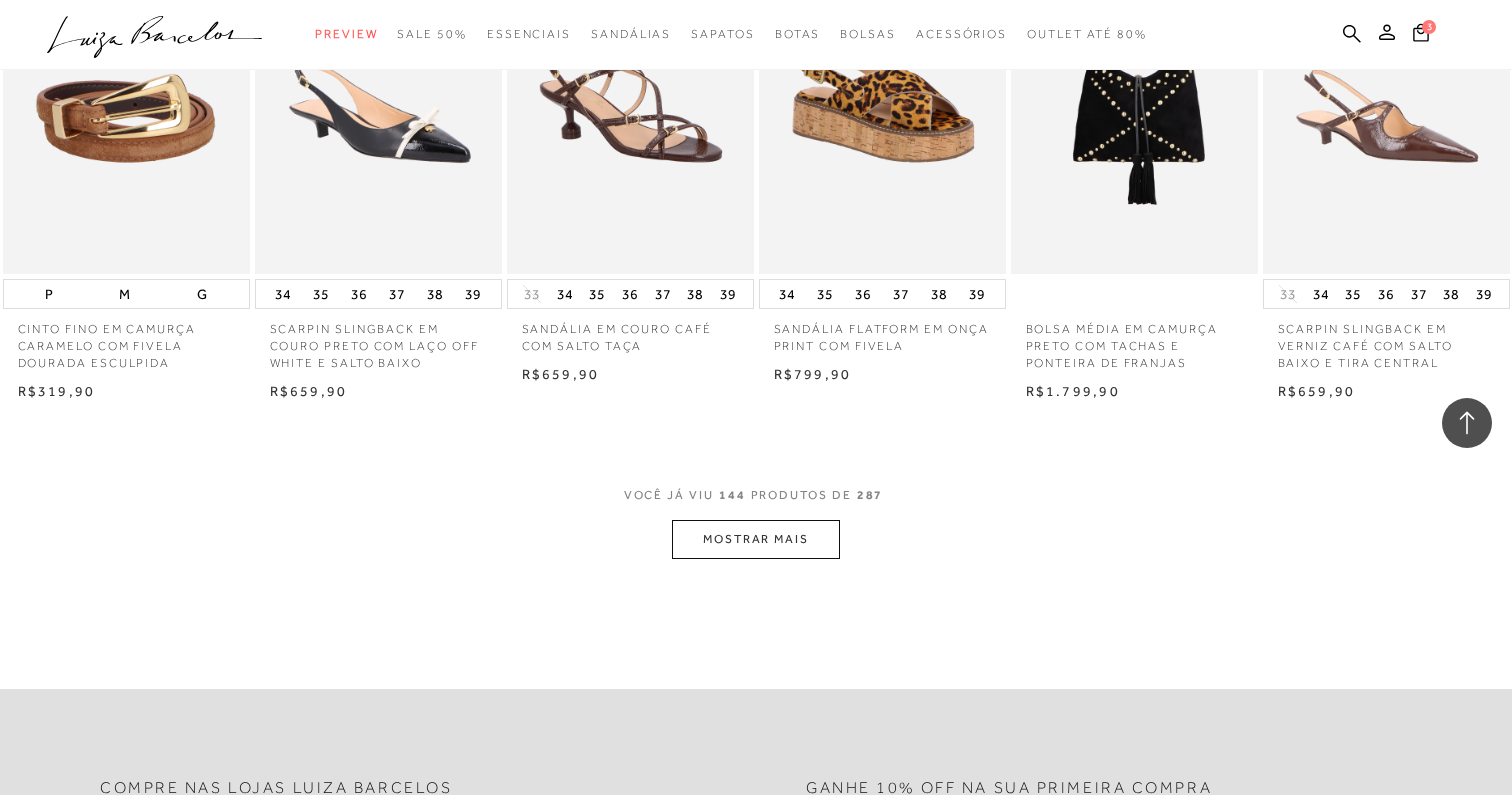 click on "MOSTRAR MAIS" at bounding box center [756, 539] 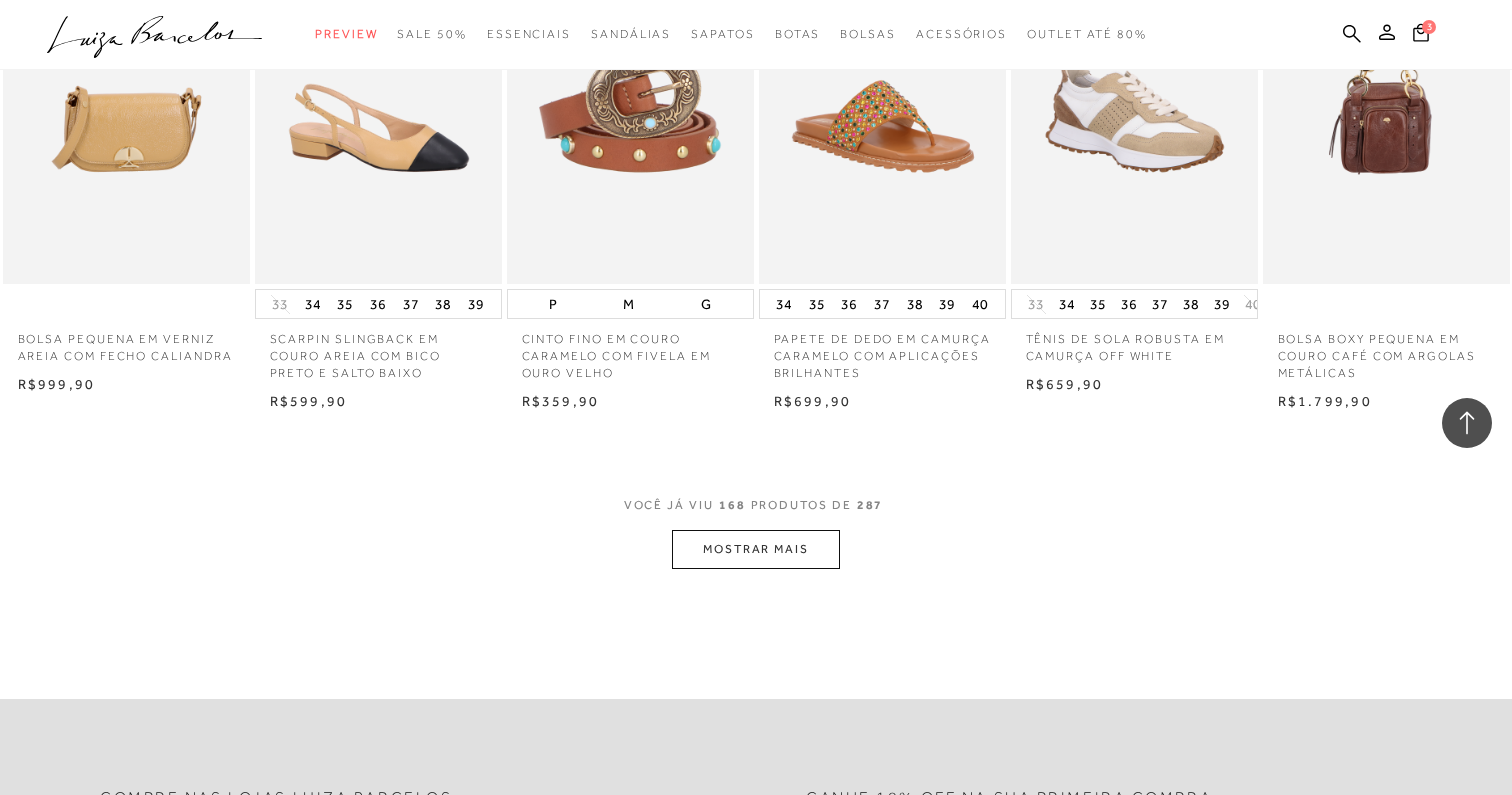 scroll, scrollTop: 14462, scrollLeft: 0, axis: vertical 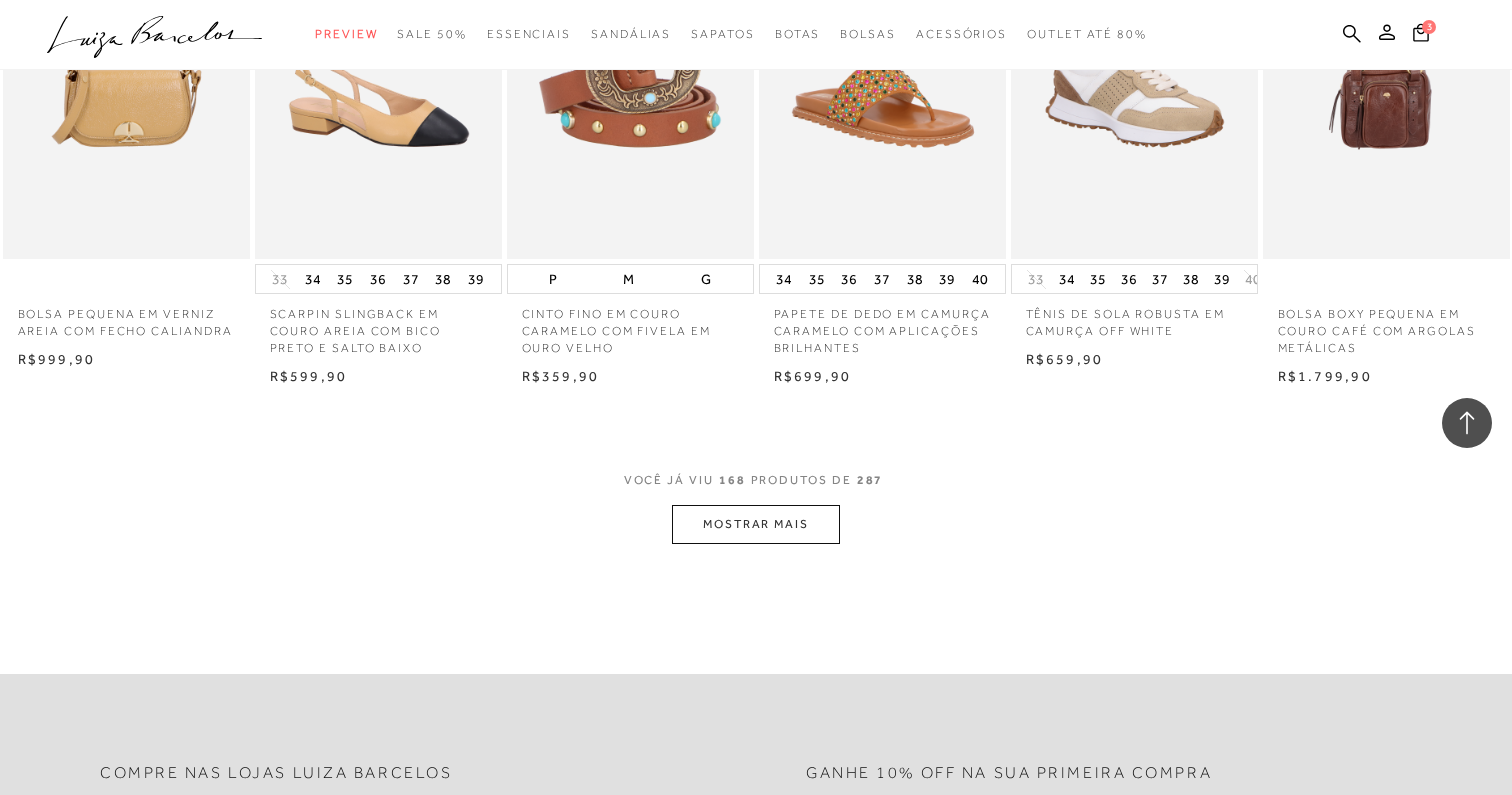 click on "MOSTRAR MAIS" at bounding box center (756, 524) 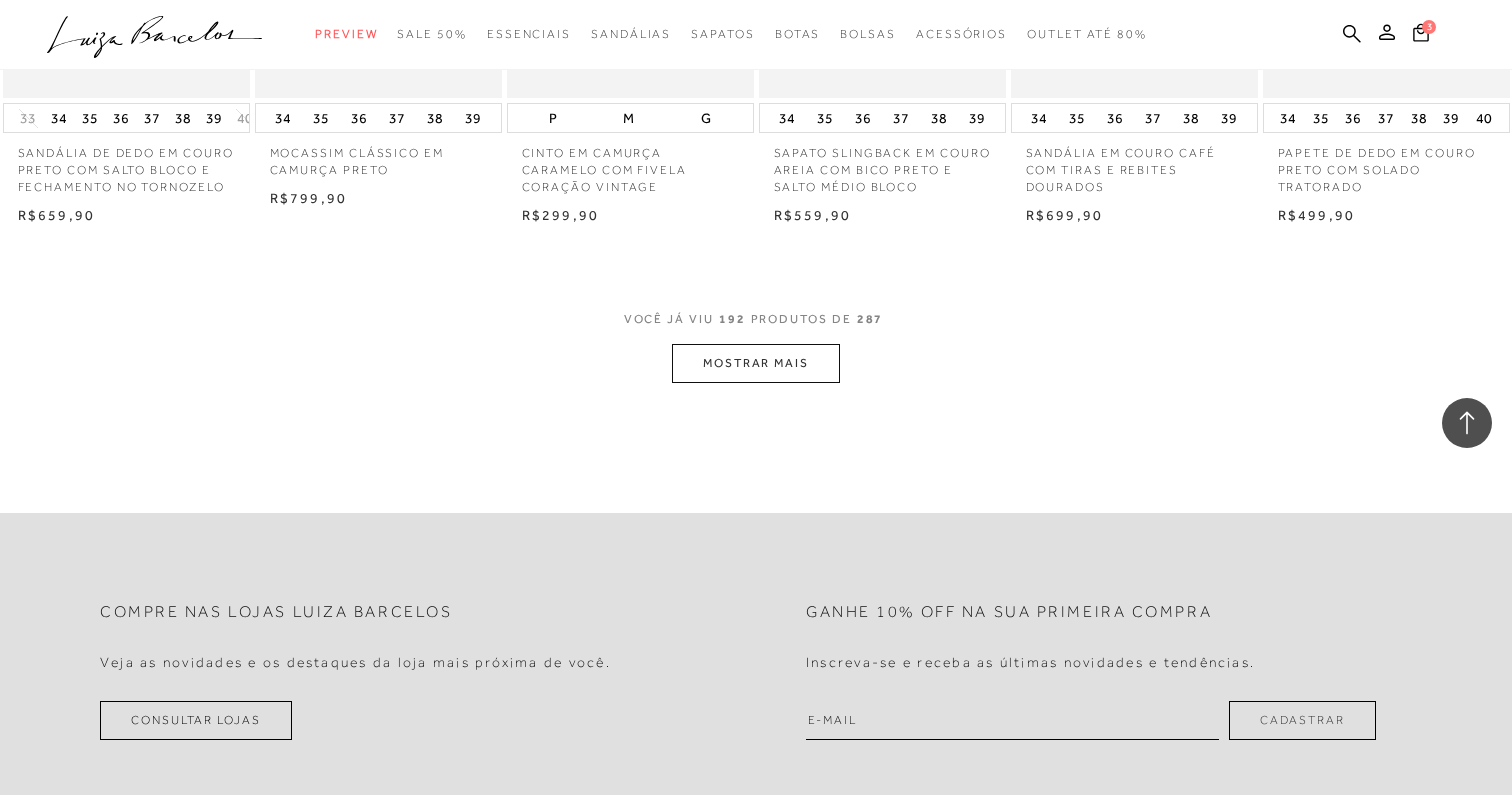scroll, scrollTop: 16695, scrollLeft: 0, axis: vertical 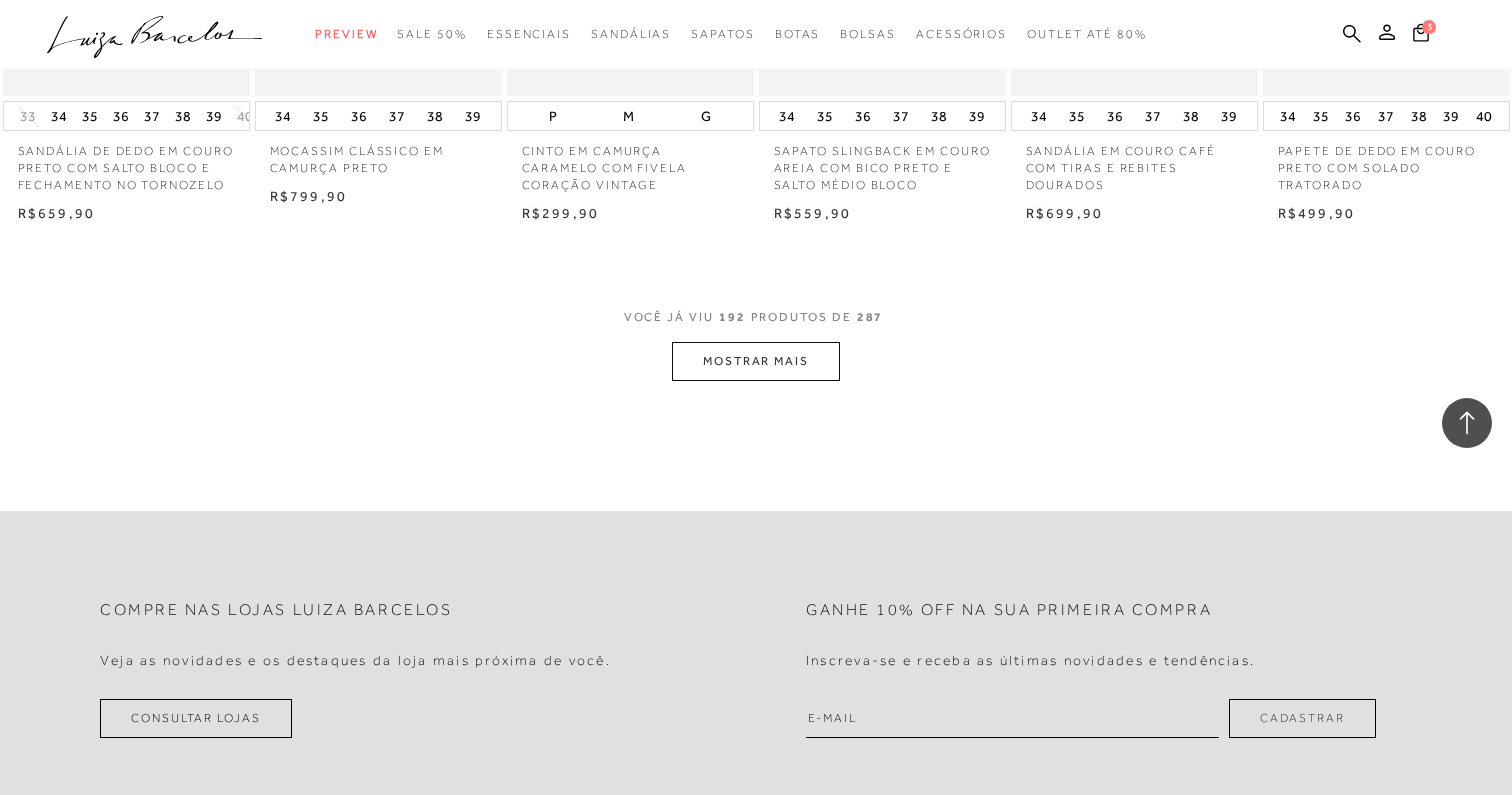 click on "MOSTRAR MAIS" at bounding box center (756, 361) 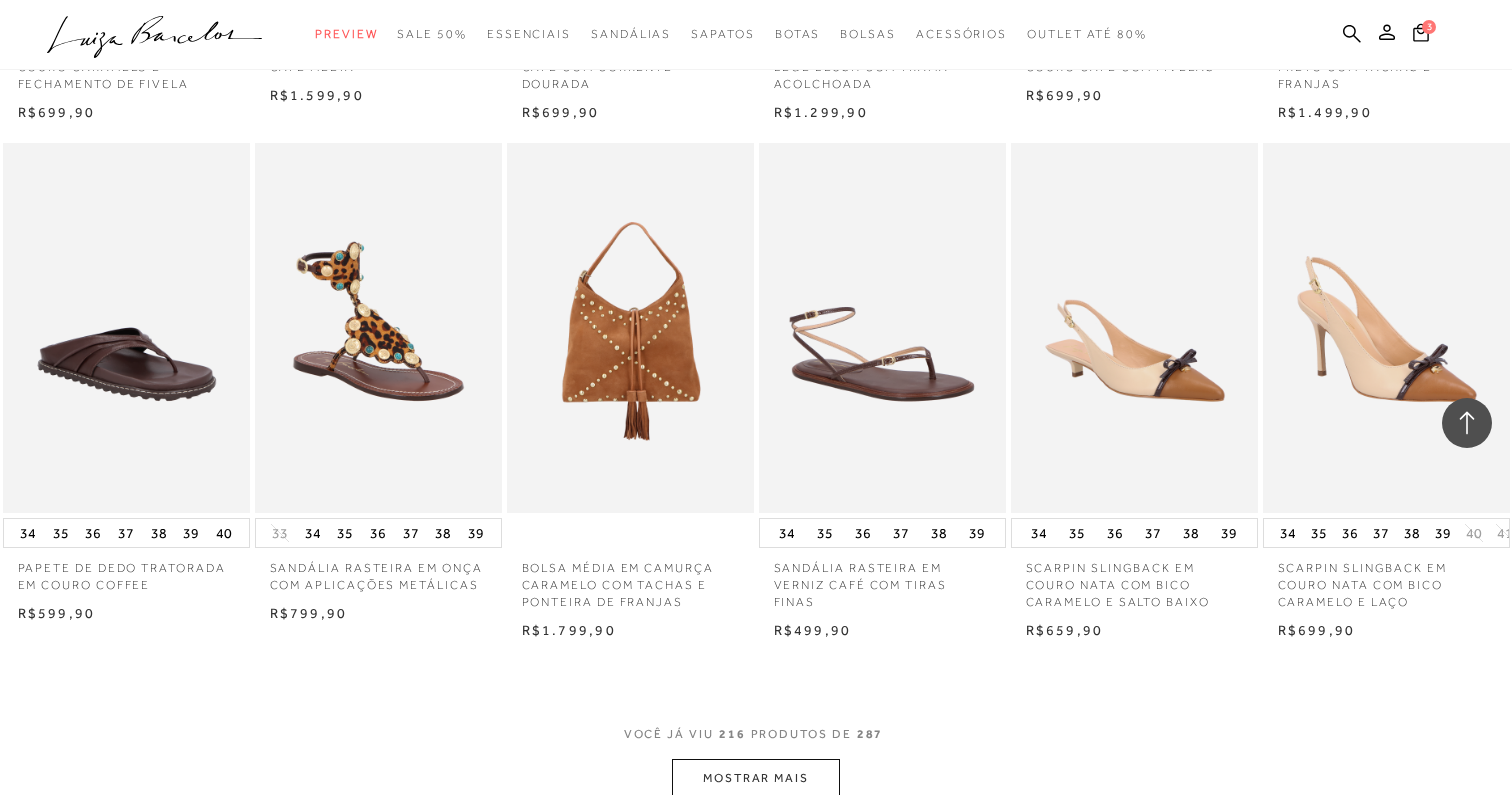 scroll, scrollTop: 18366, scrollLeft: 0, axis: vertical 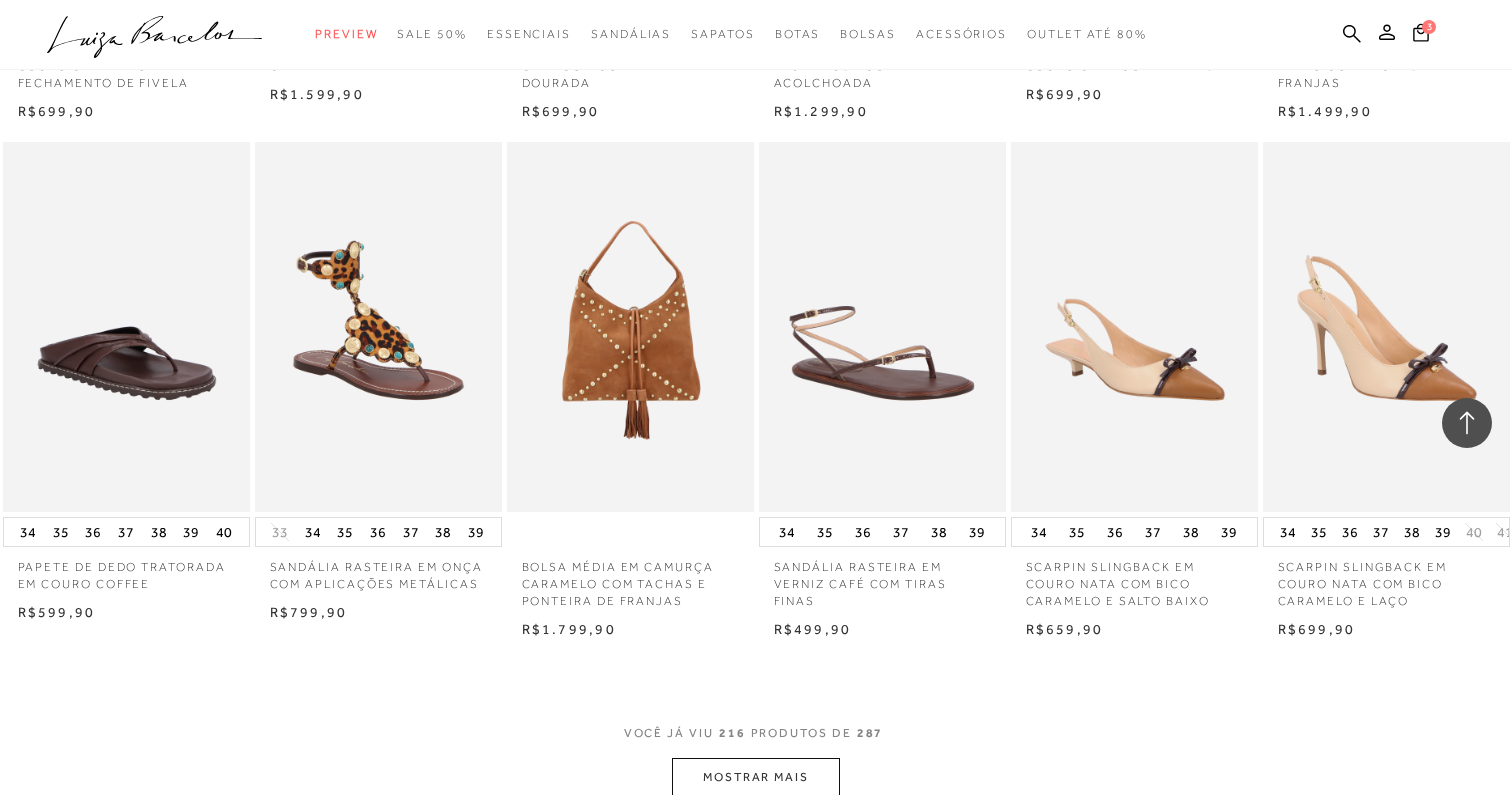 click on "MOSTRAR MAIS" at bounding box center (756, 777) 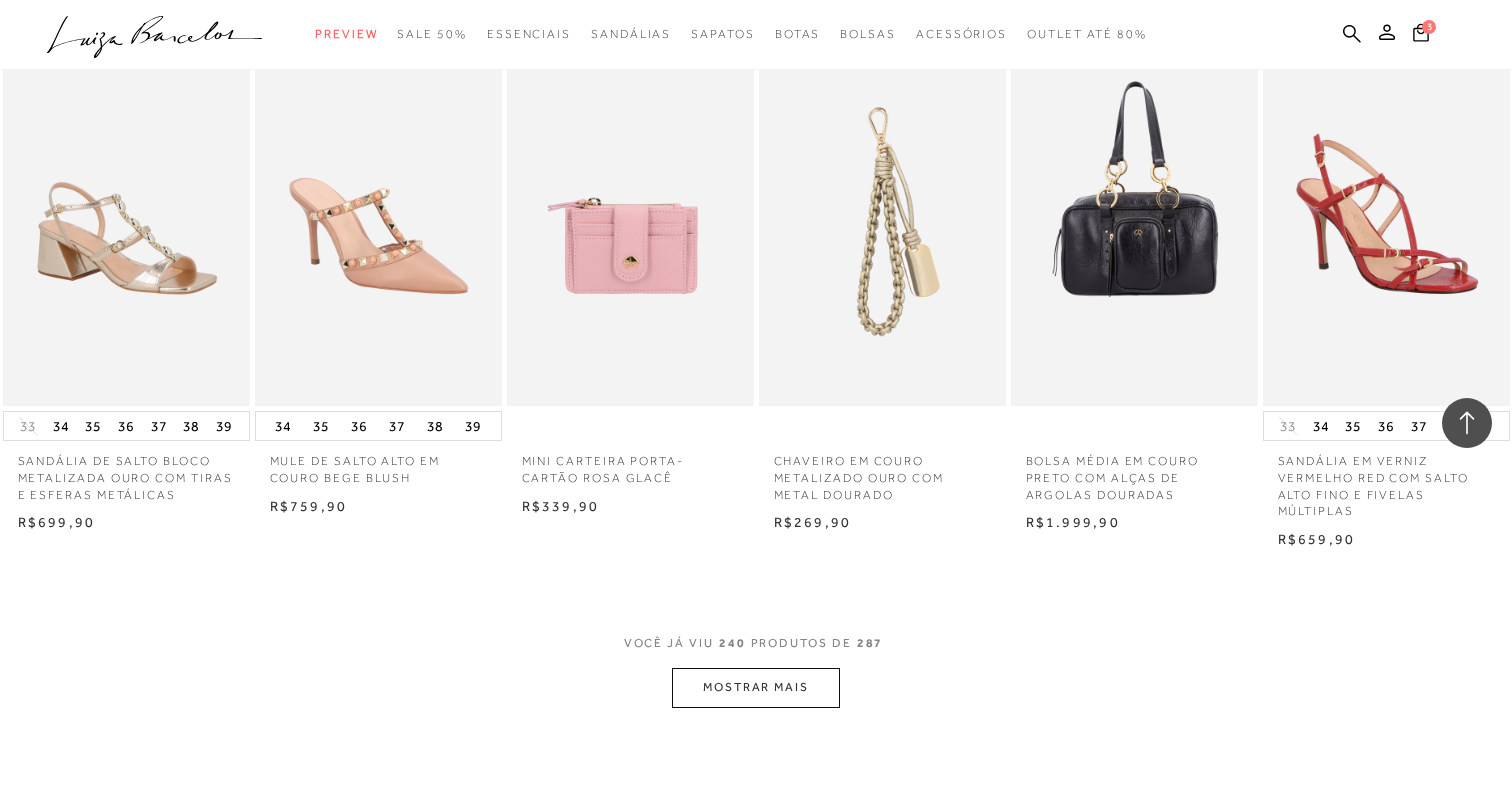 scroll, scrollTop: 20550, scrollLeft: 0, axis: vertical 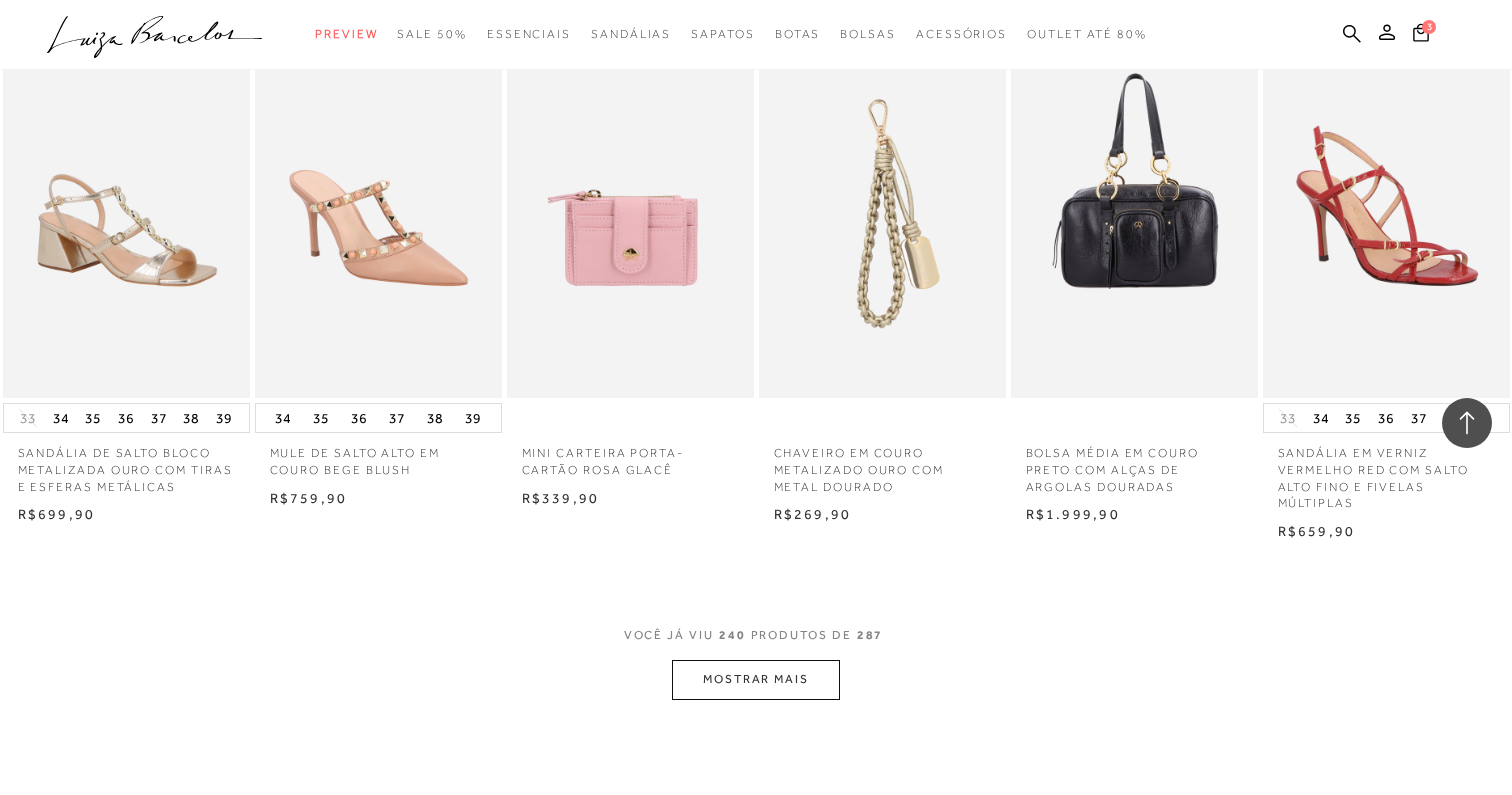 click on "MOSTRAR MAIS" at bounding box center (756, 679) 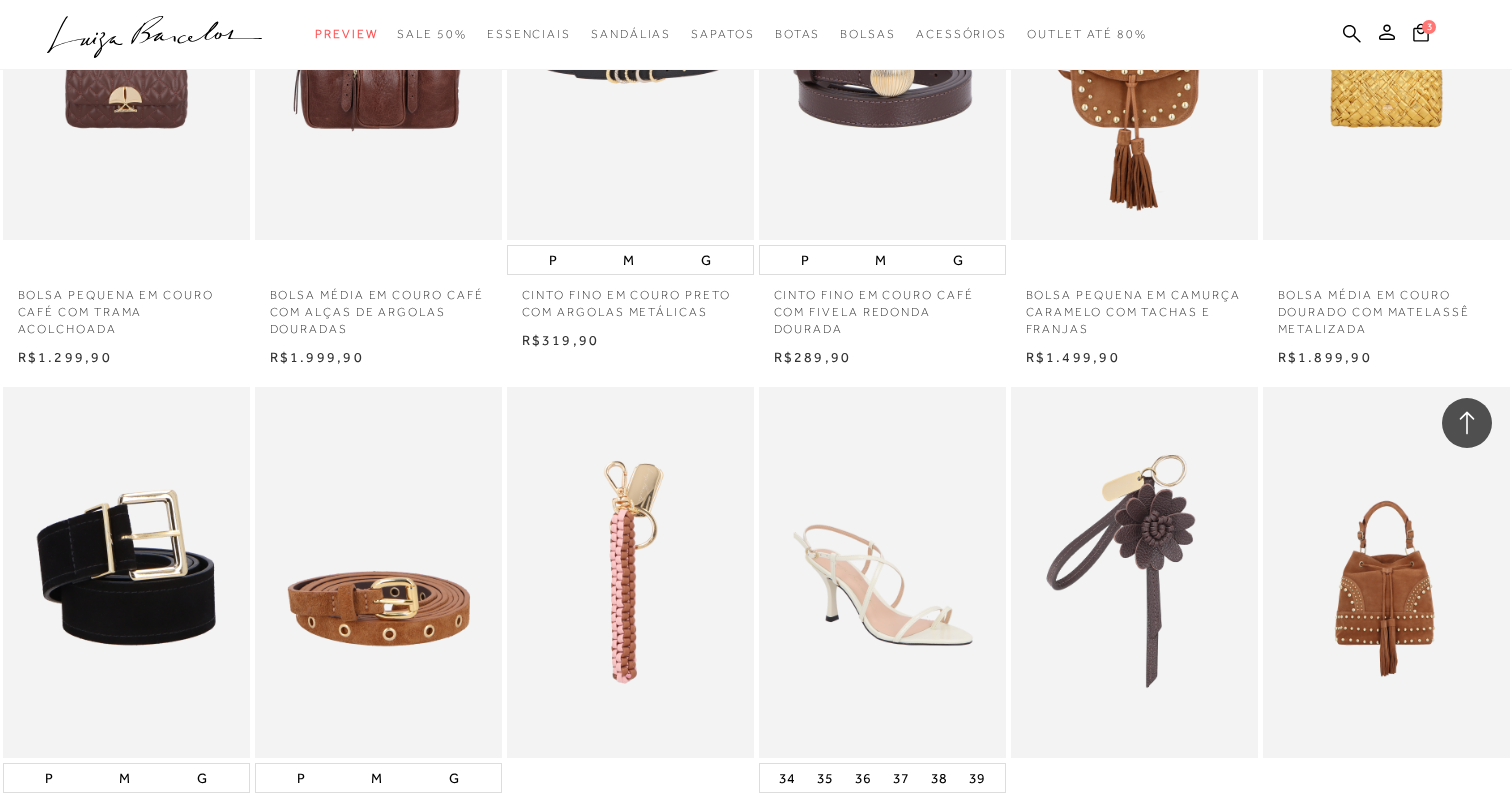 scroll, scrollTop: 21451, scrollLeft: 0, axis: vertical 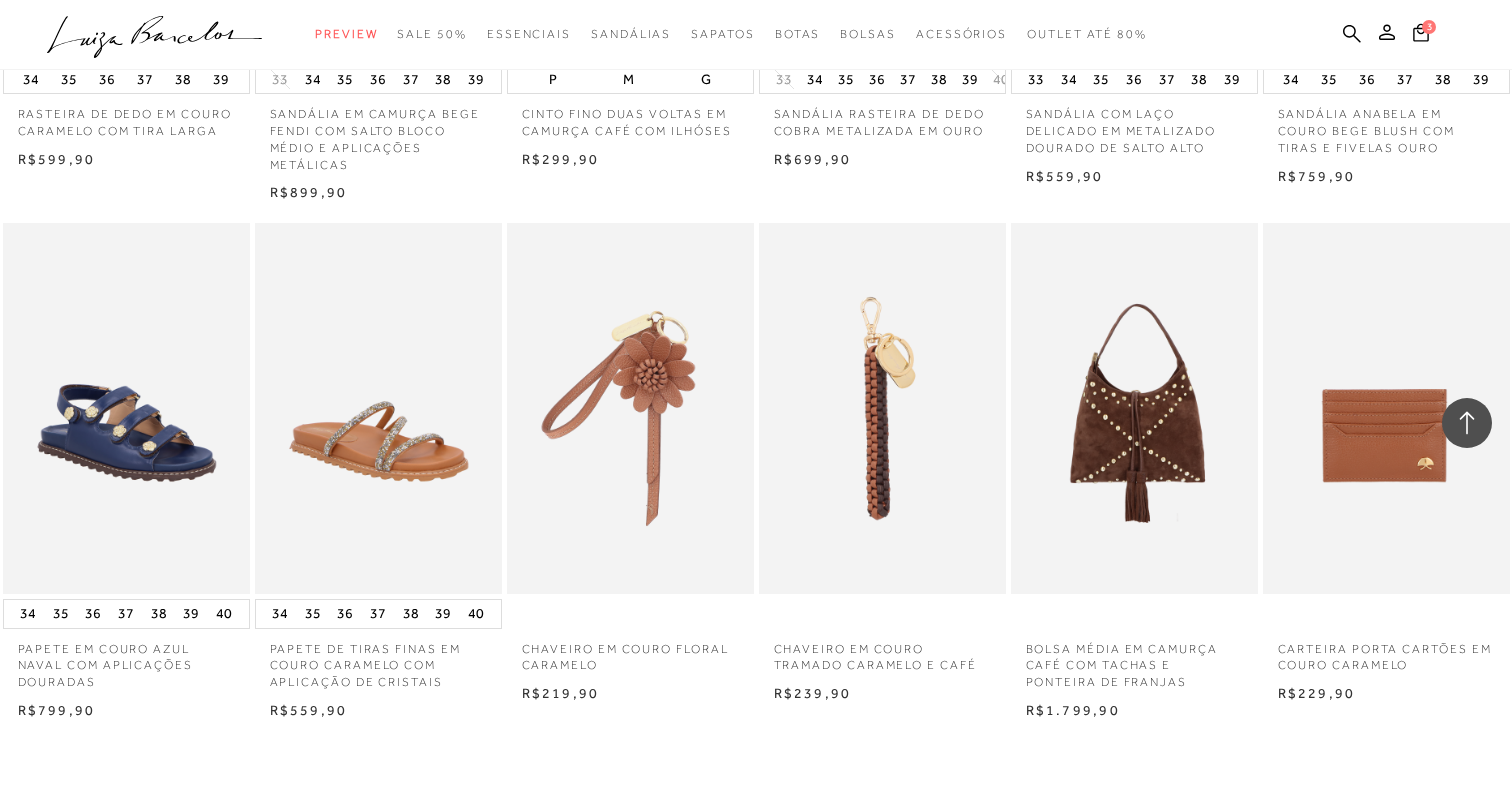 click on "MOSTRAR MAIS" at bounding box center (756, 858) 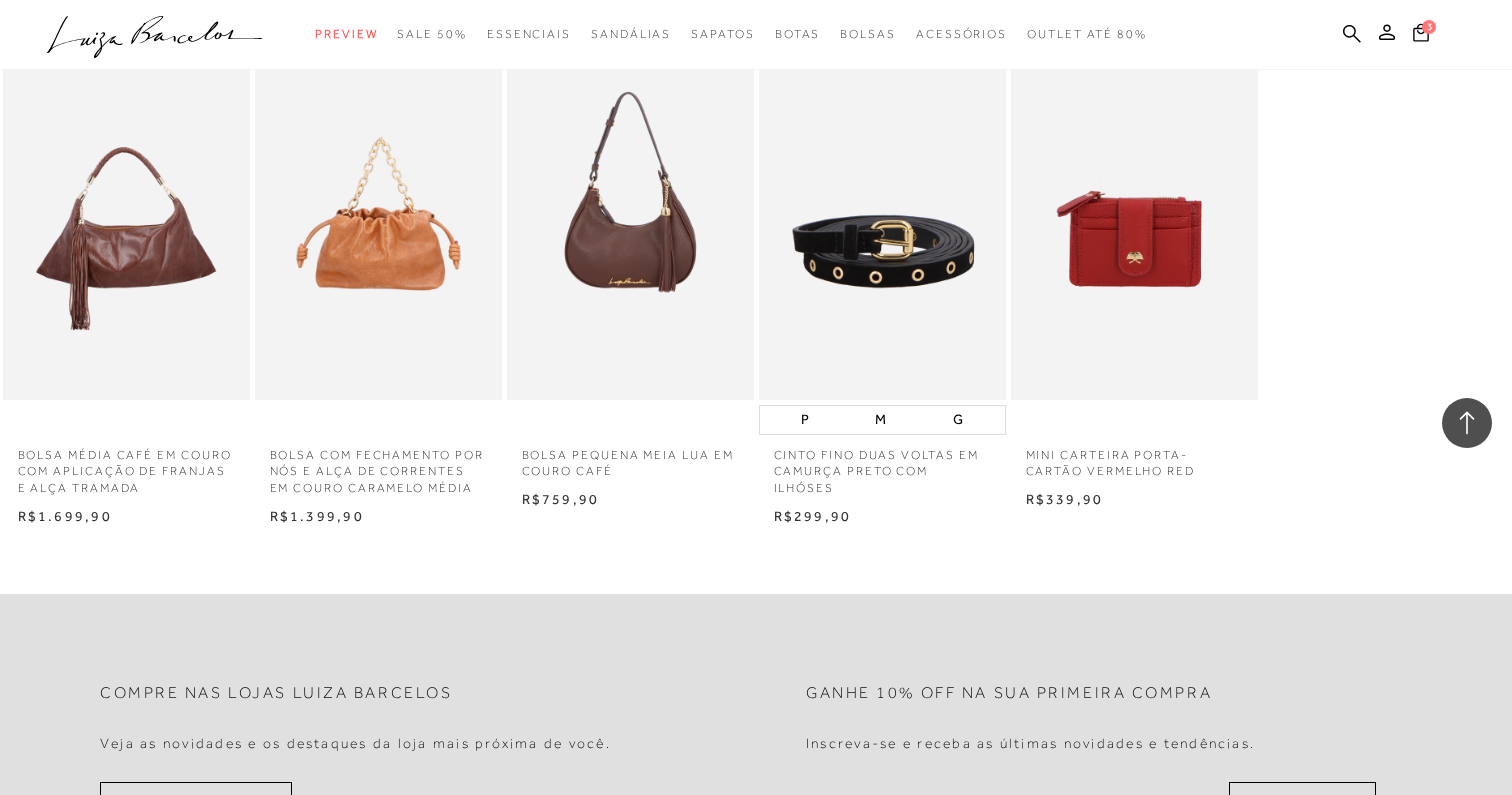 scroll, scrollTop: 24723, scrollLeft: 0, axis: vertical 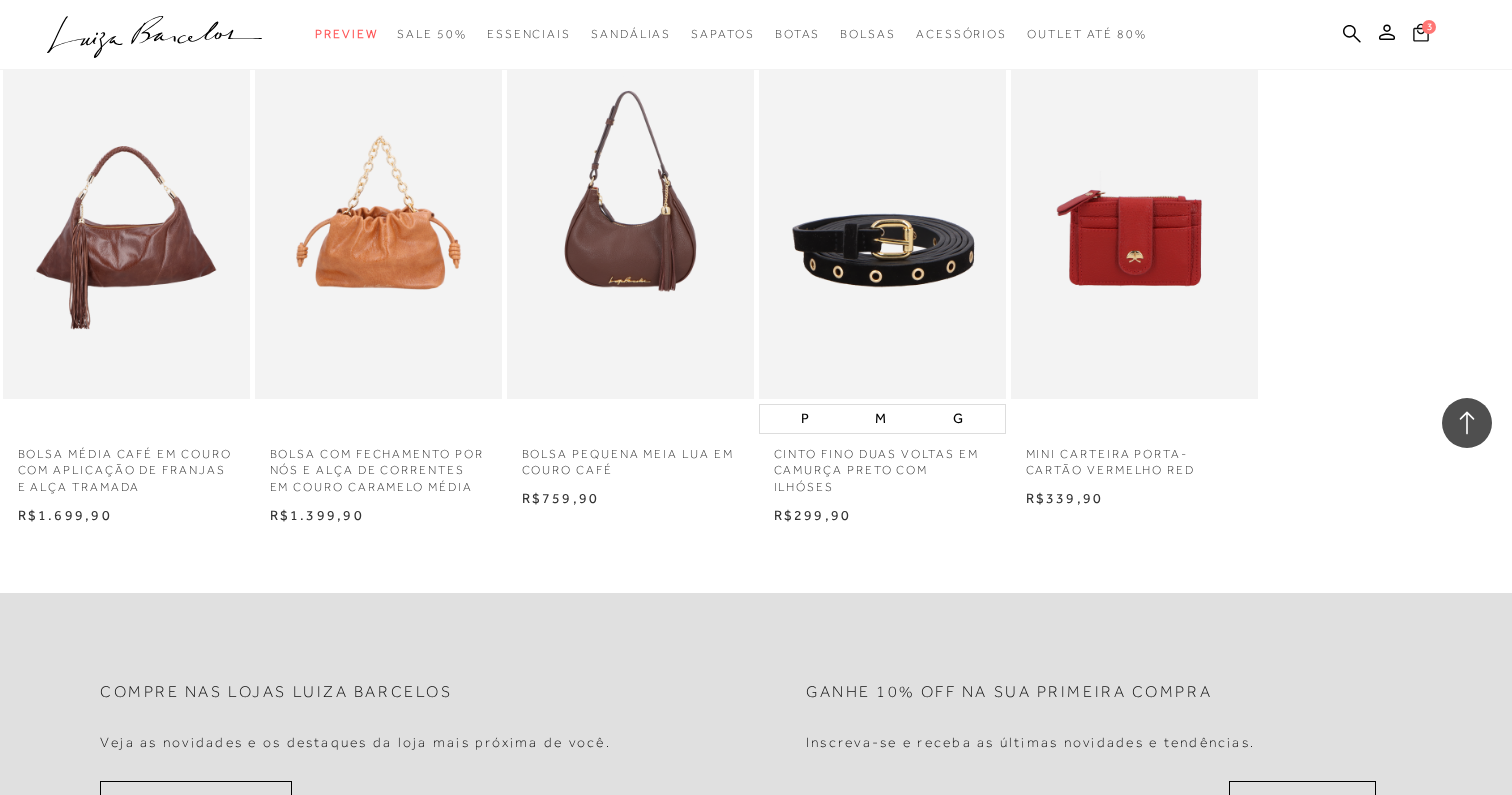 click 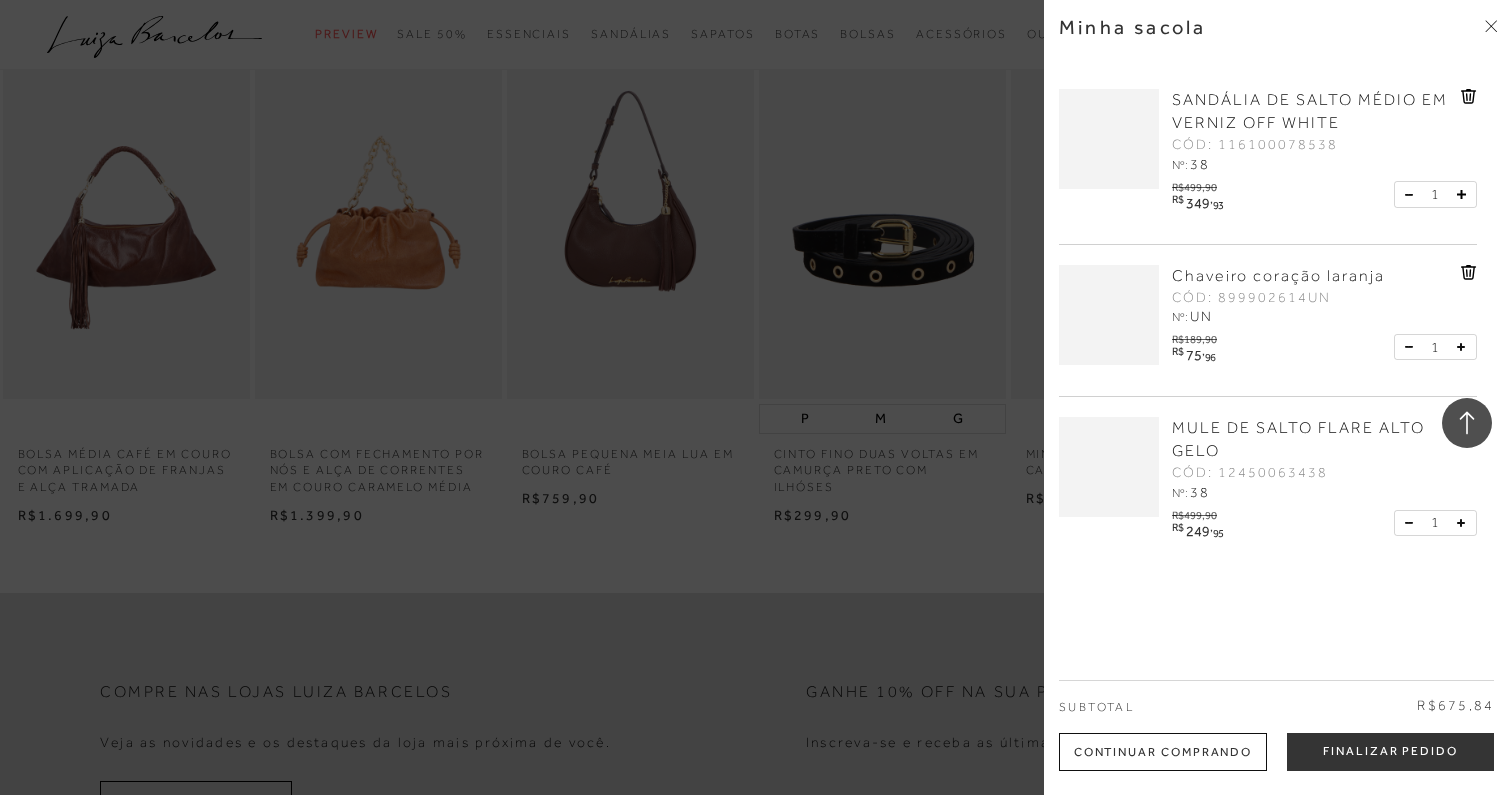 click on "Minha sacola" at bounding box center [1278, 42] 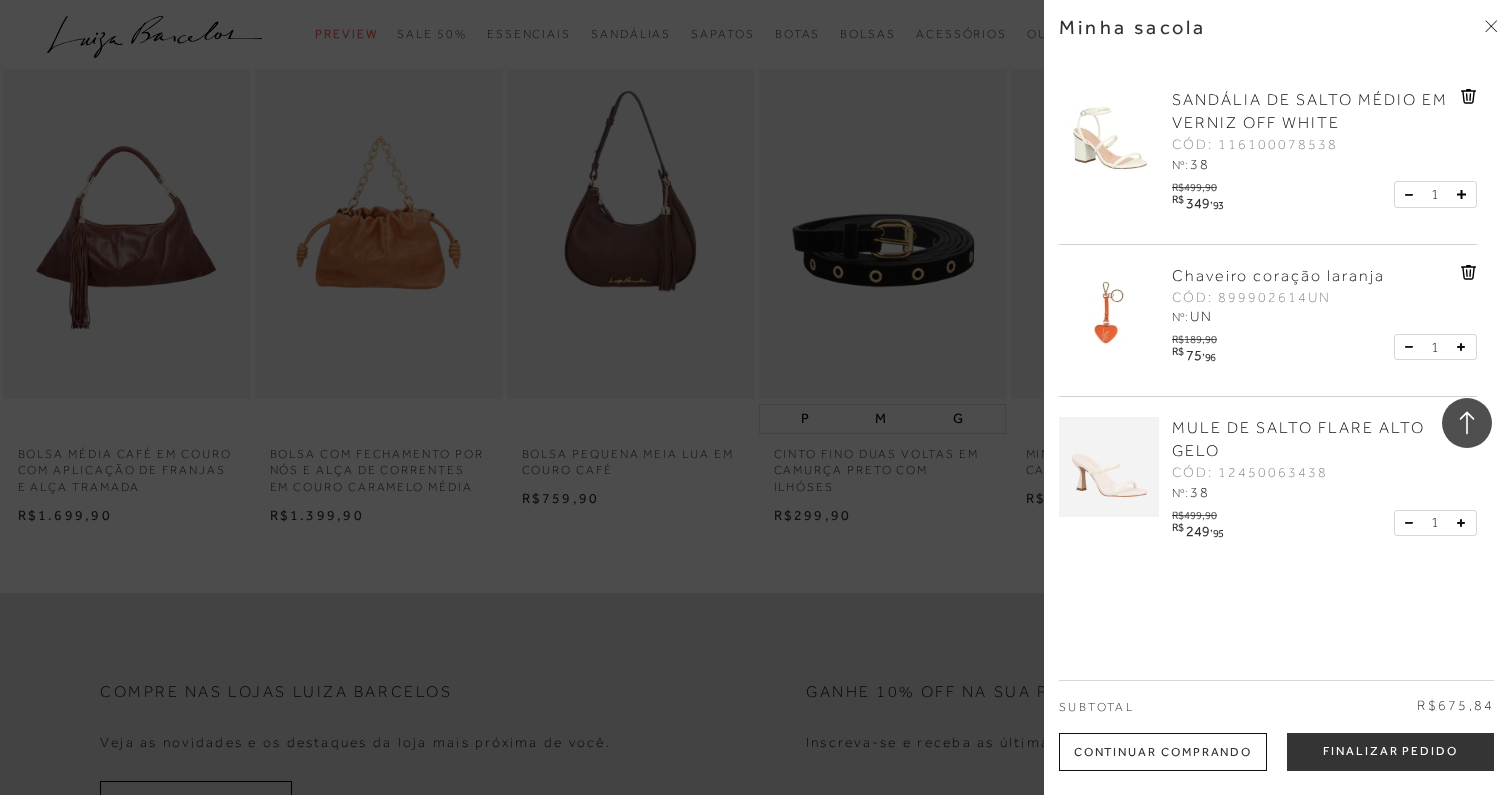 click on "Minha sacola" at bounding box center [1278, 42] 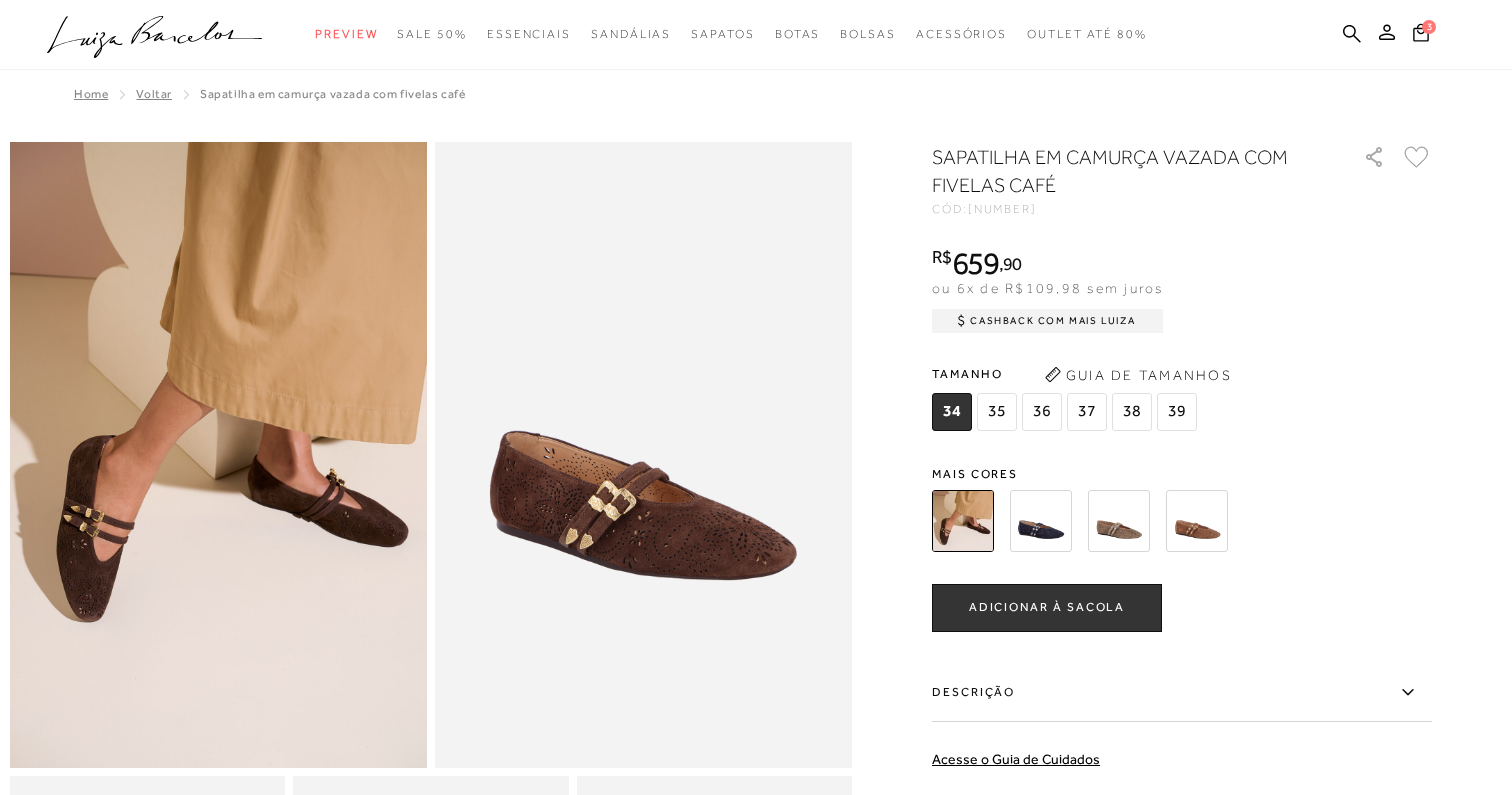 scroll, scrollTop: 0, scrollLeft: 0, axis: both 